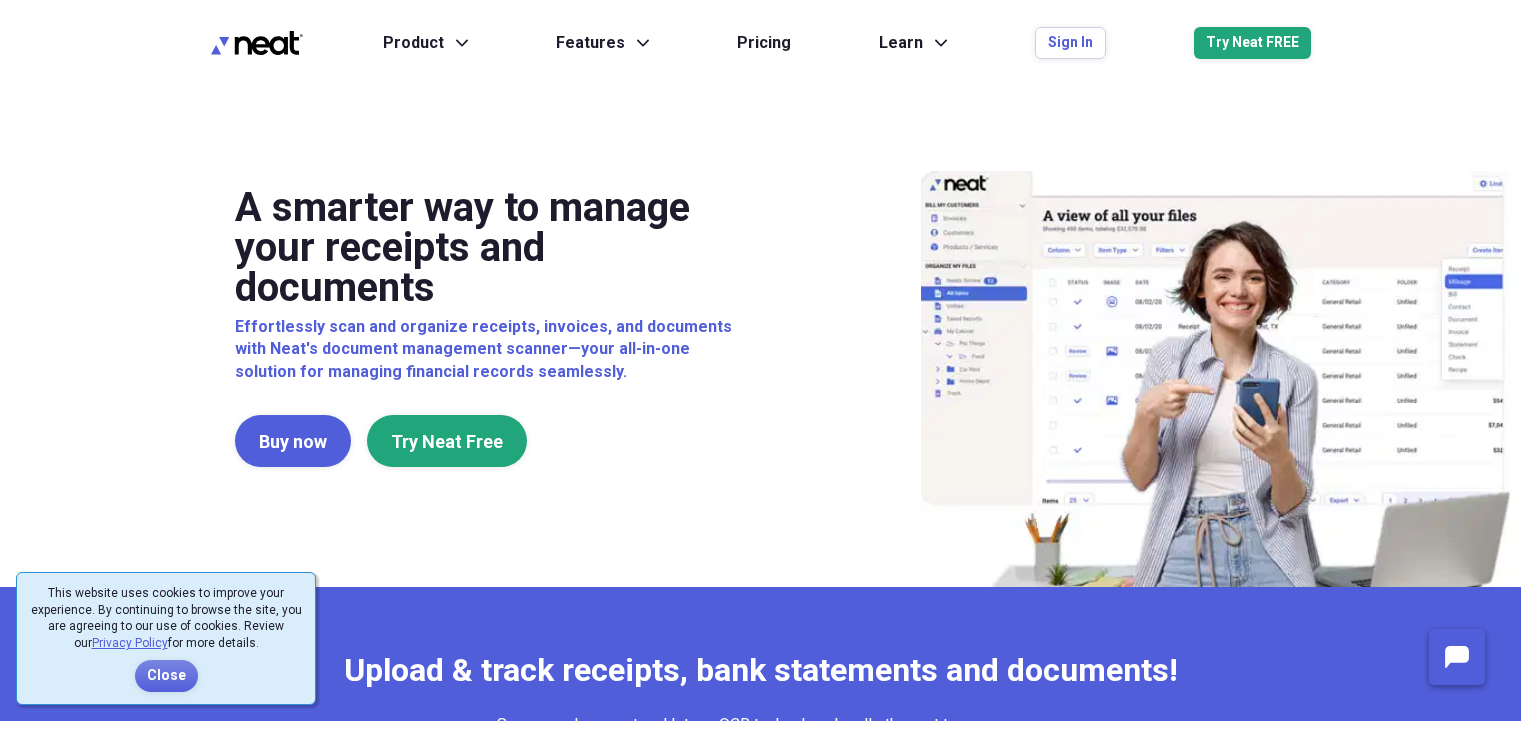 scroll, scrollTop: 0, scrollLeft: 0, axis: both 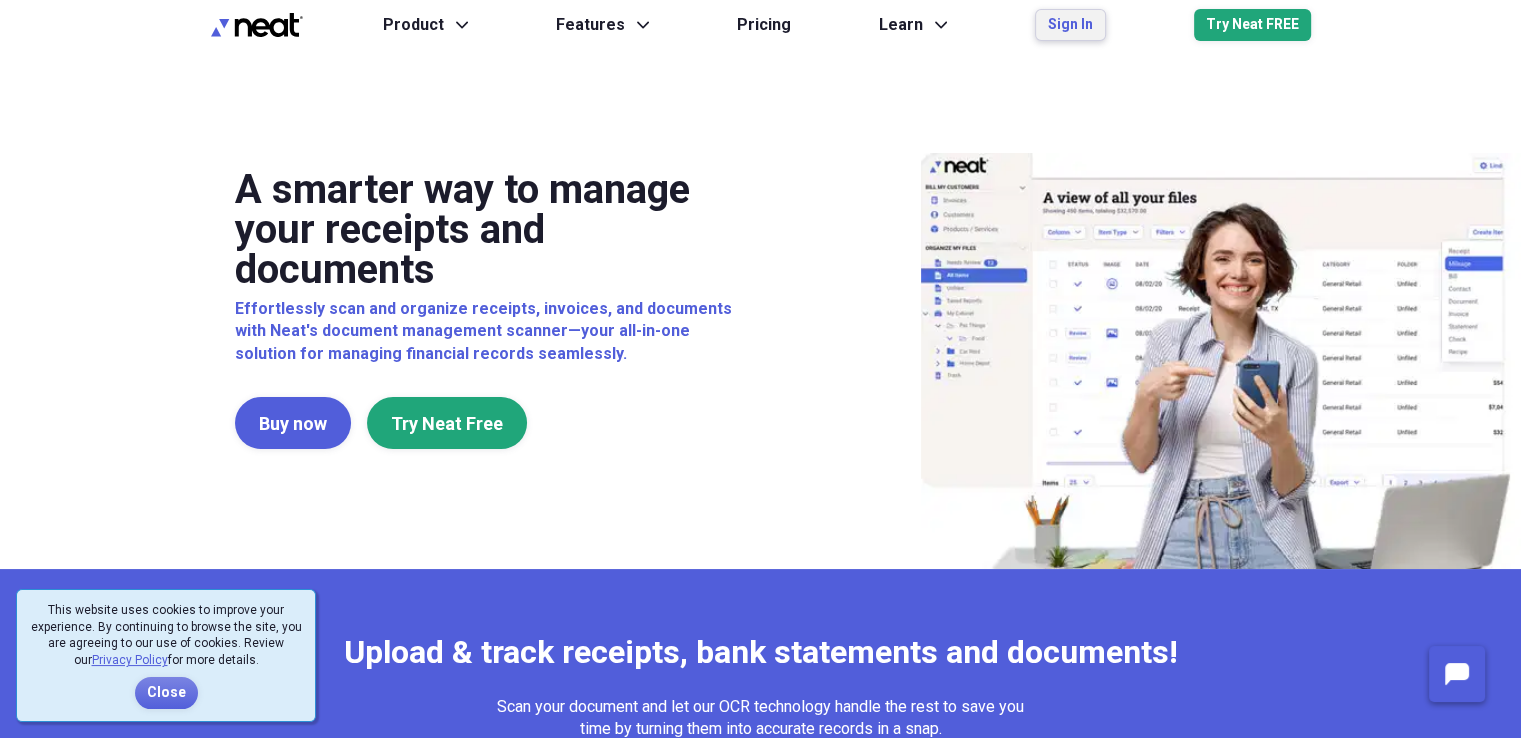 click on "Sign In" at bounding box center (1070, 25) 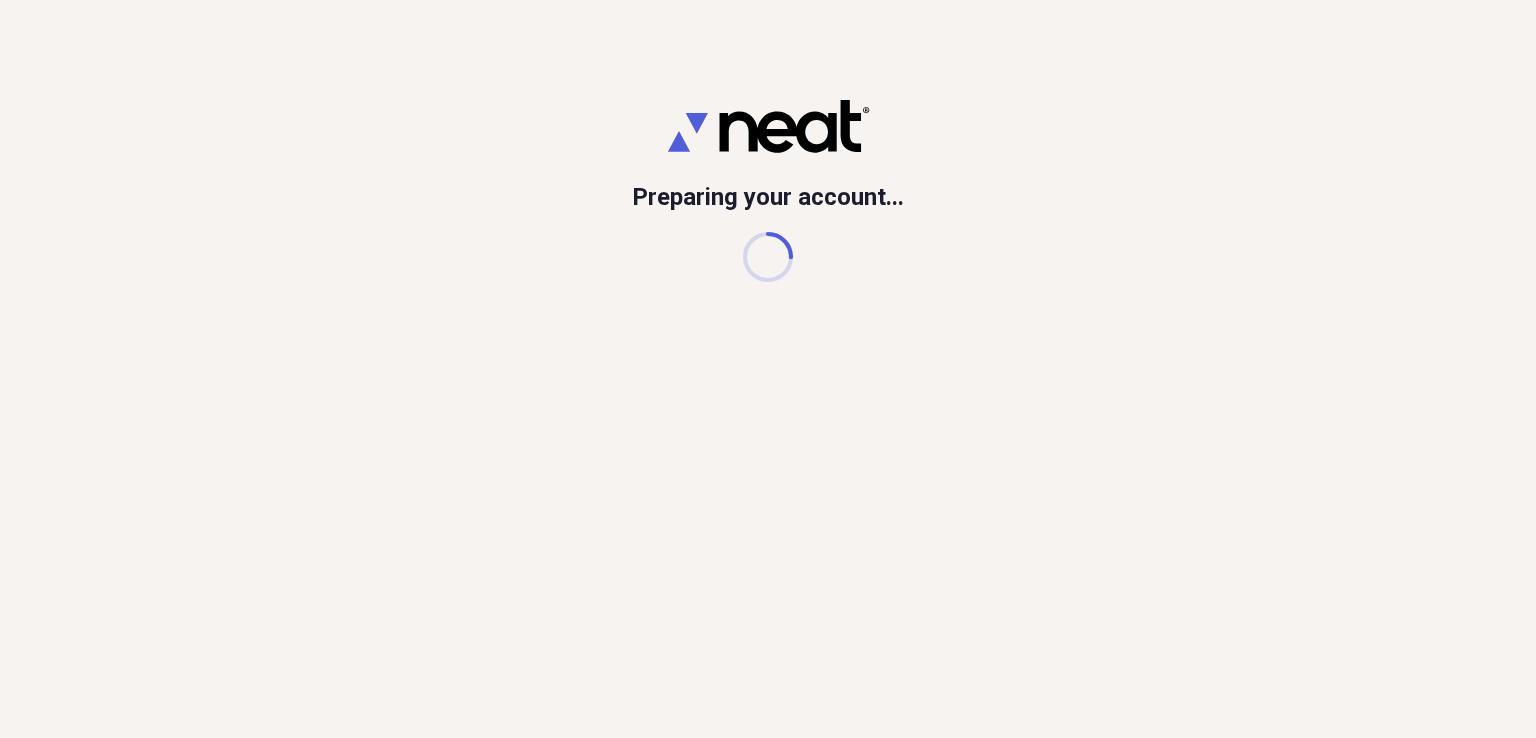 scroll, scrollTop: 0, scrollLeft: 0, axis: both 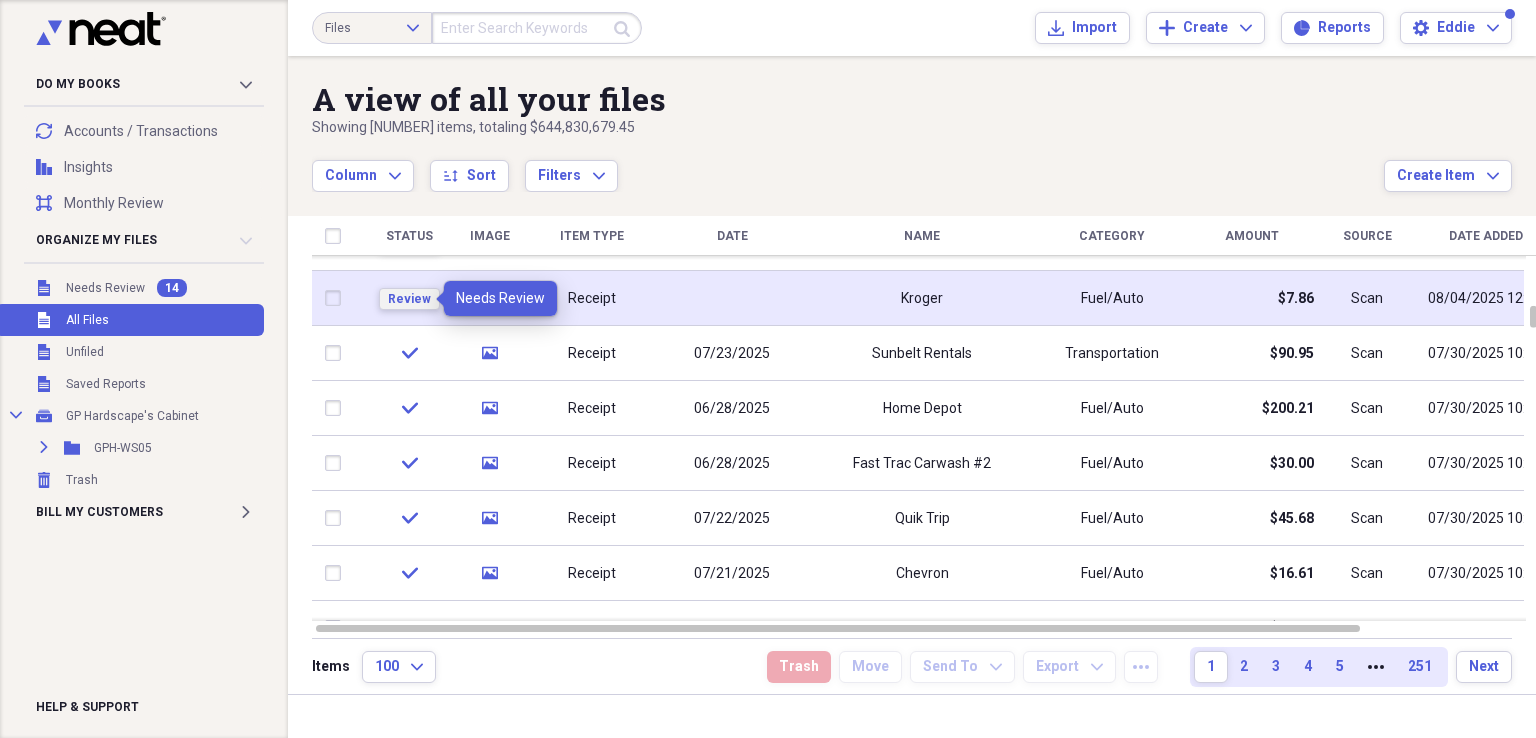 click on "Review" at bounding box center (409, 299) 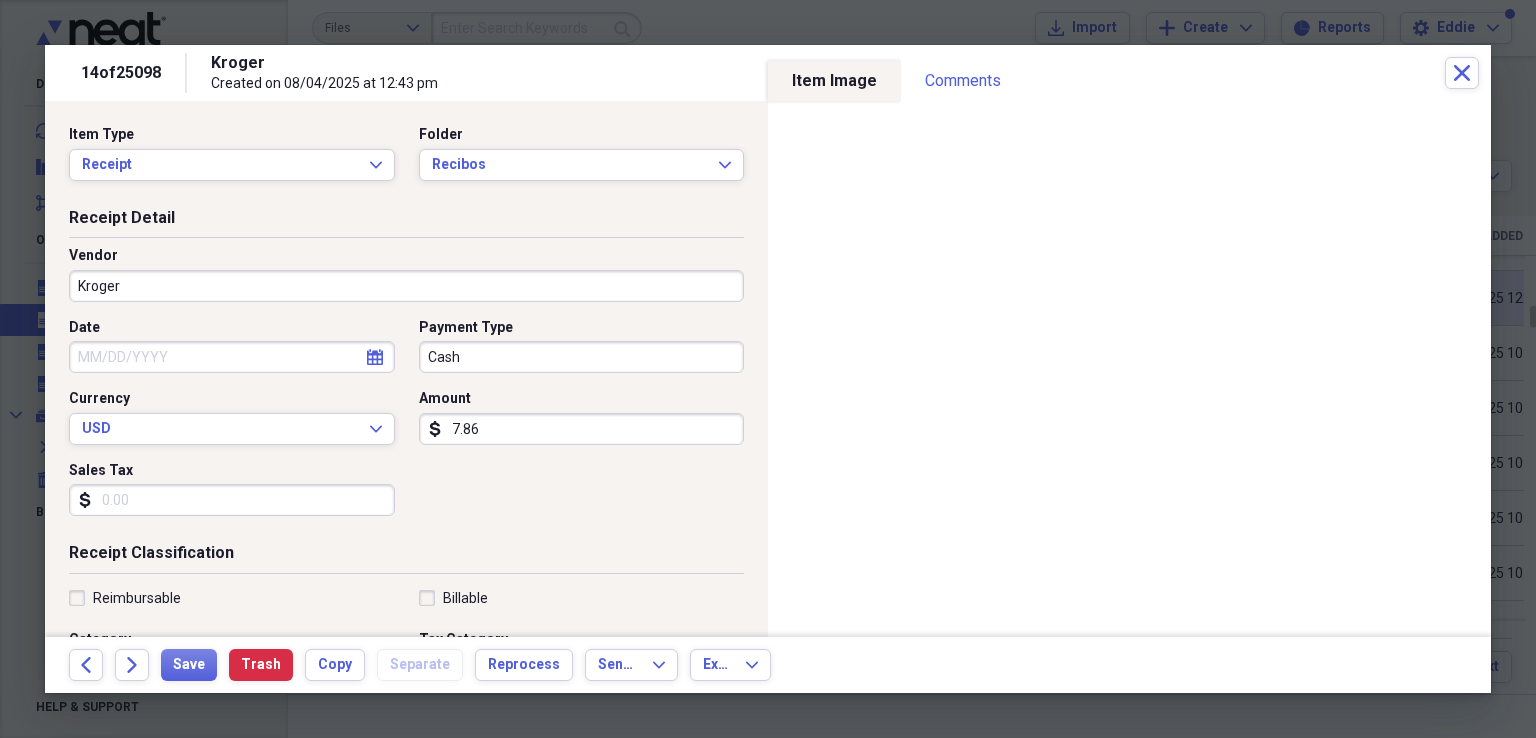 click on "Kroger" at bounding box center (406, 286) 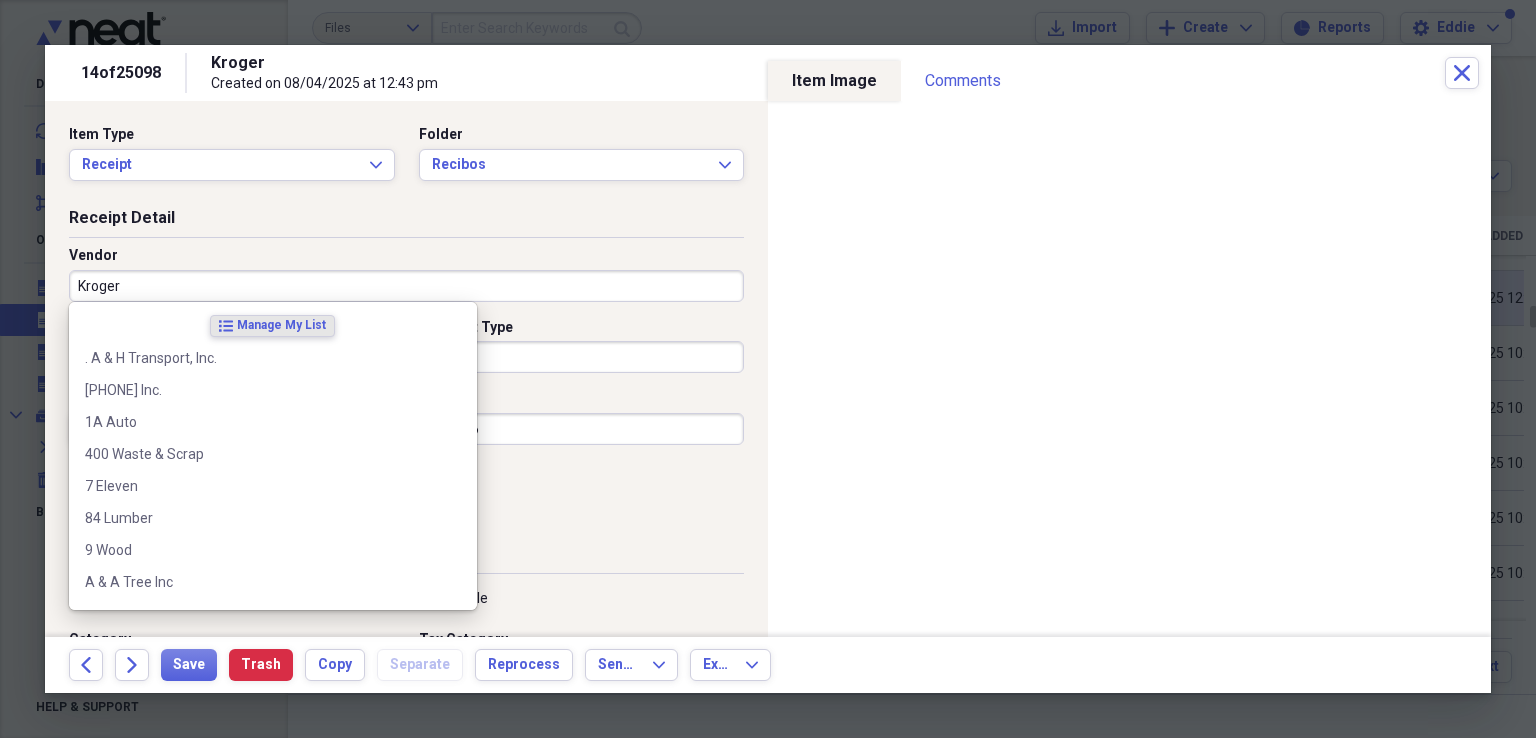 click on "Kroger" at bounding box center [406, 286] 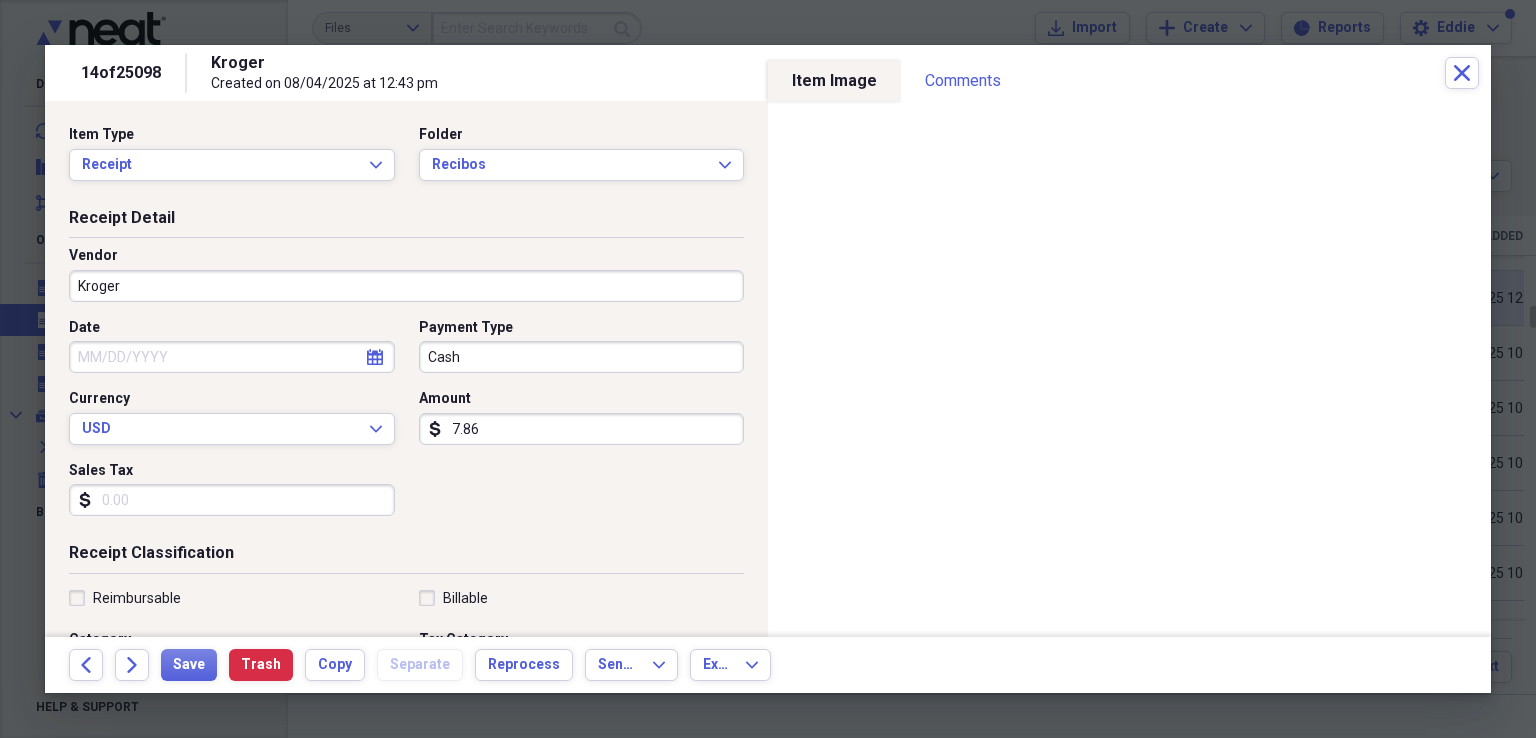 click on "Vendor" at bounding box center [406, 256] 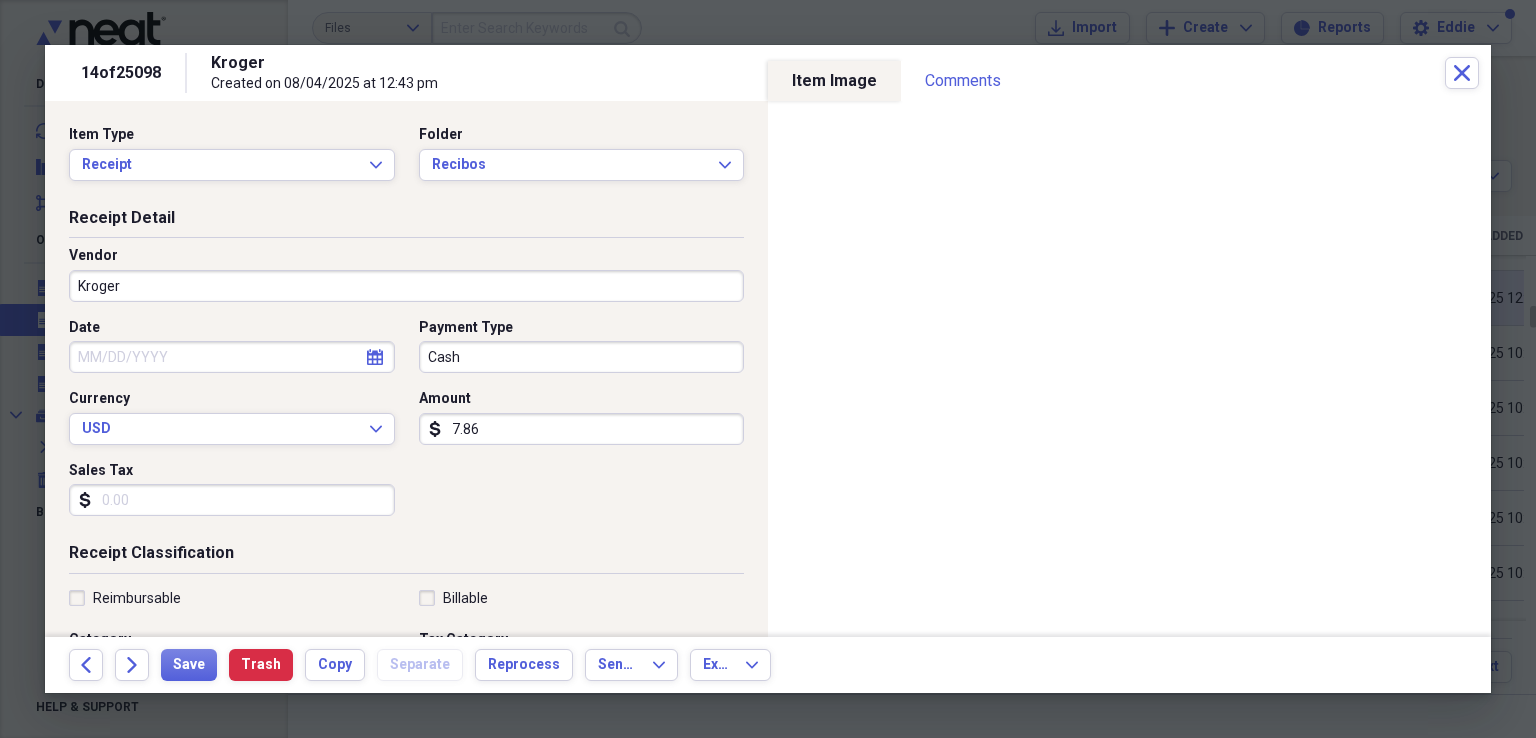 click on "Date" at bounding box center [232, 357] 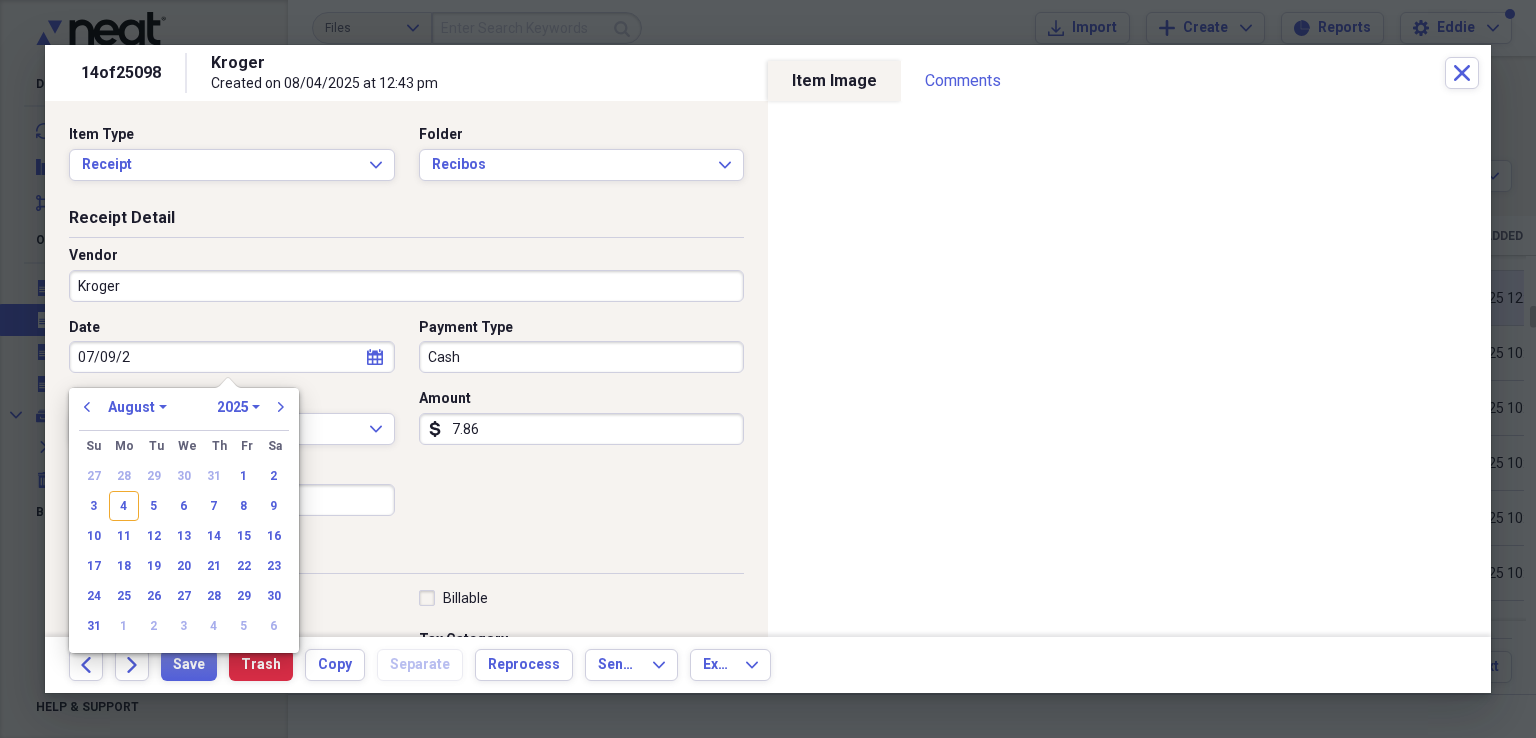 type on "[DATE]" 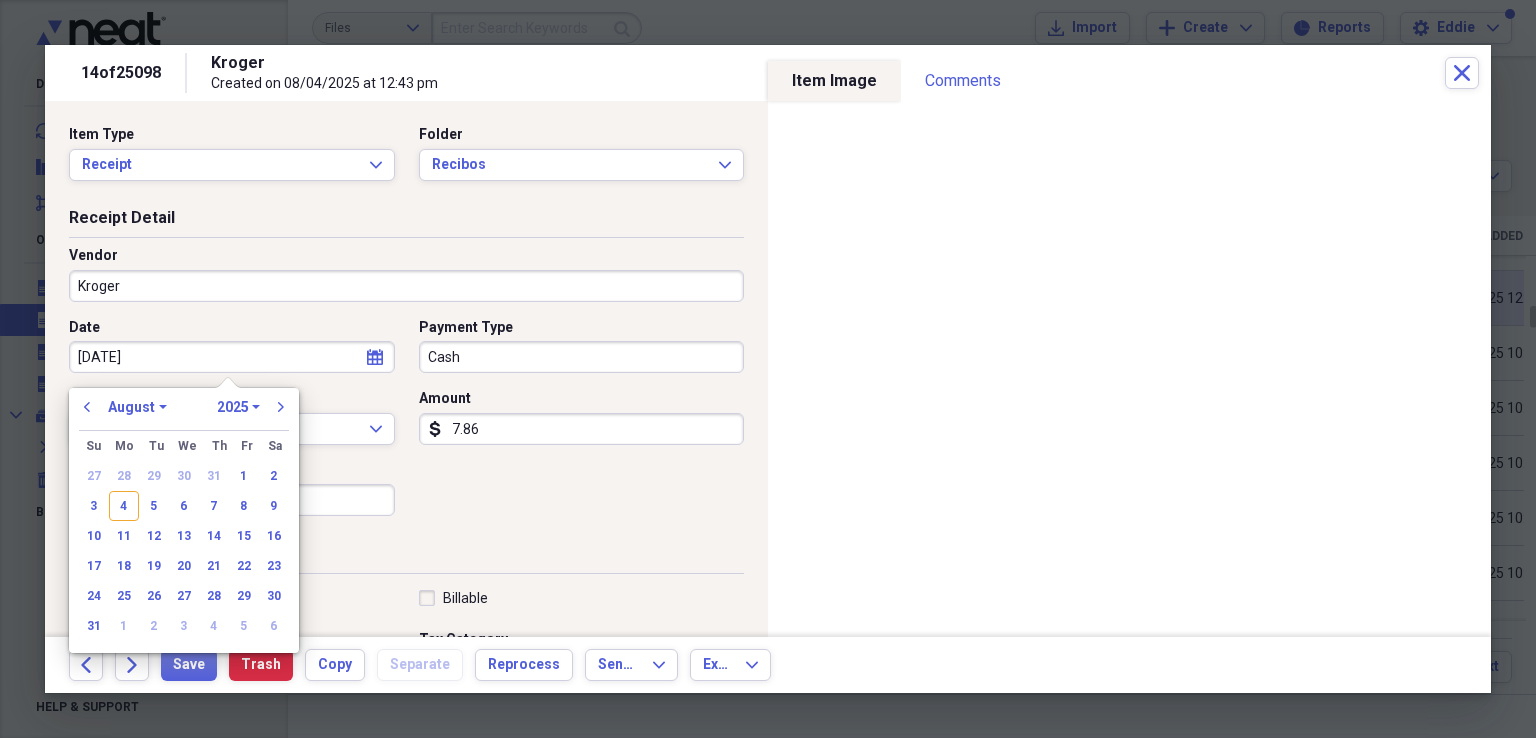 select on "6" 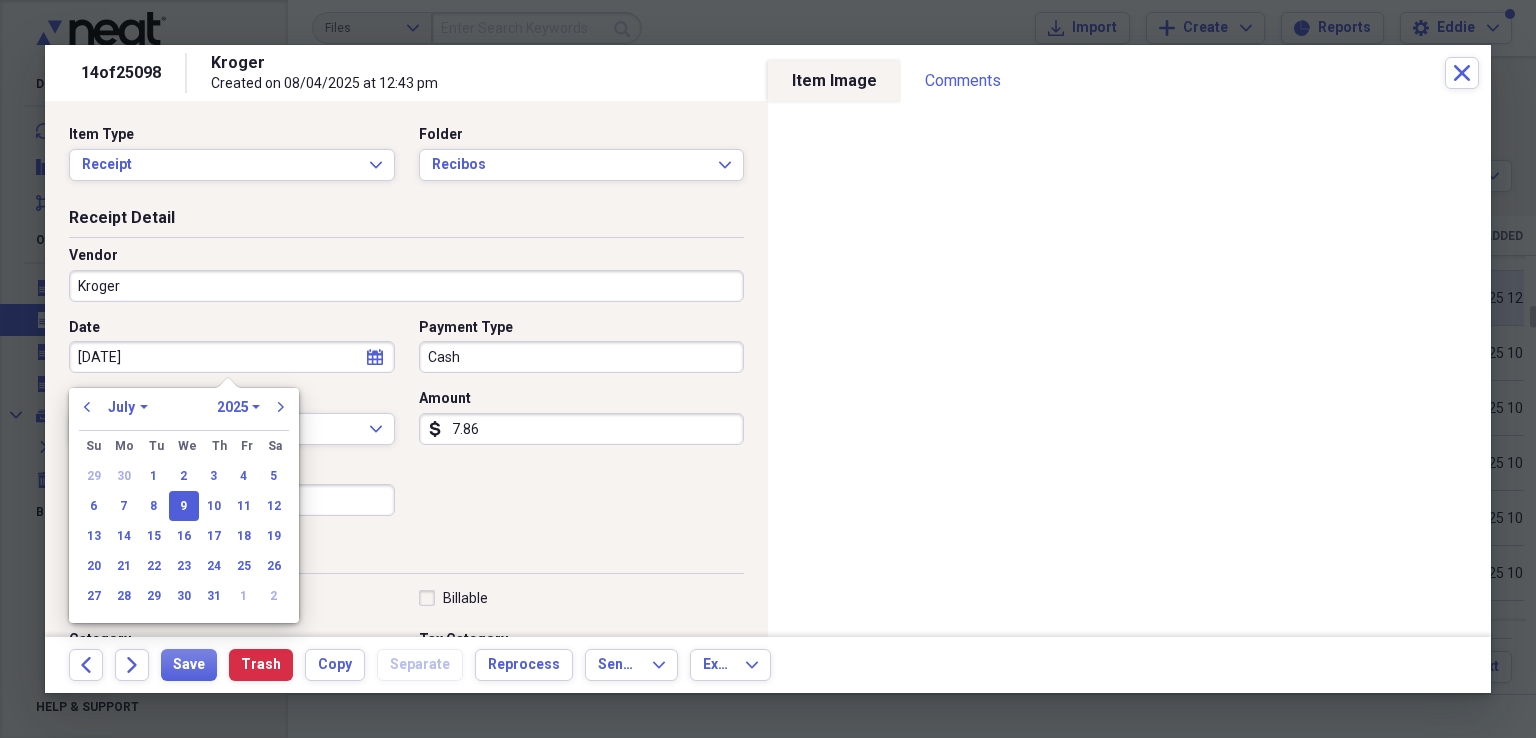 type on "07/09/2025" 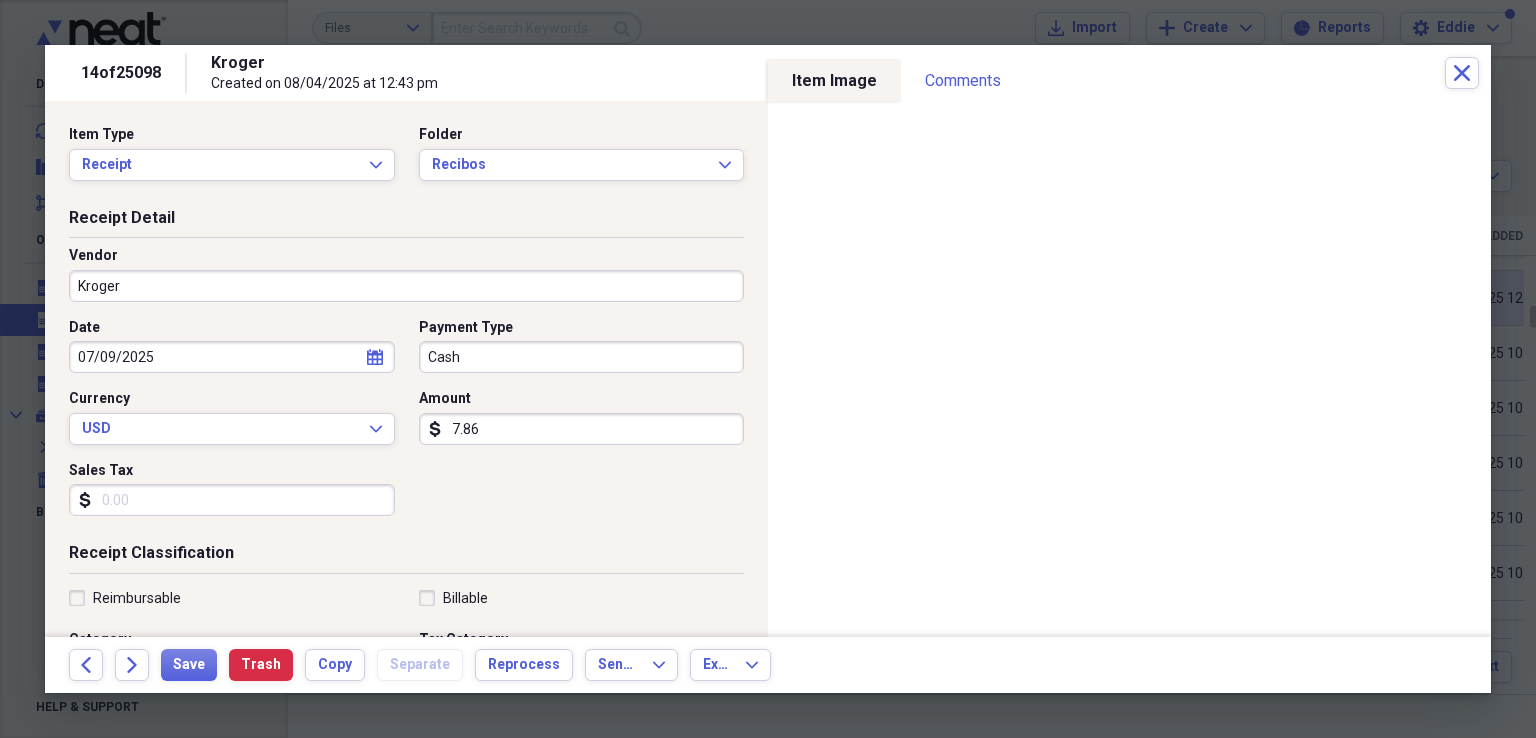 click on "Cash" at bounding box center (582, 357) 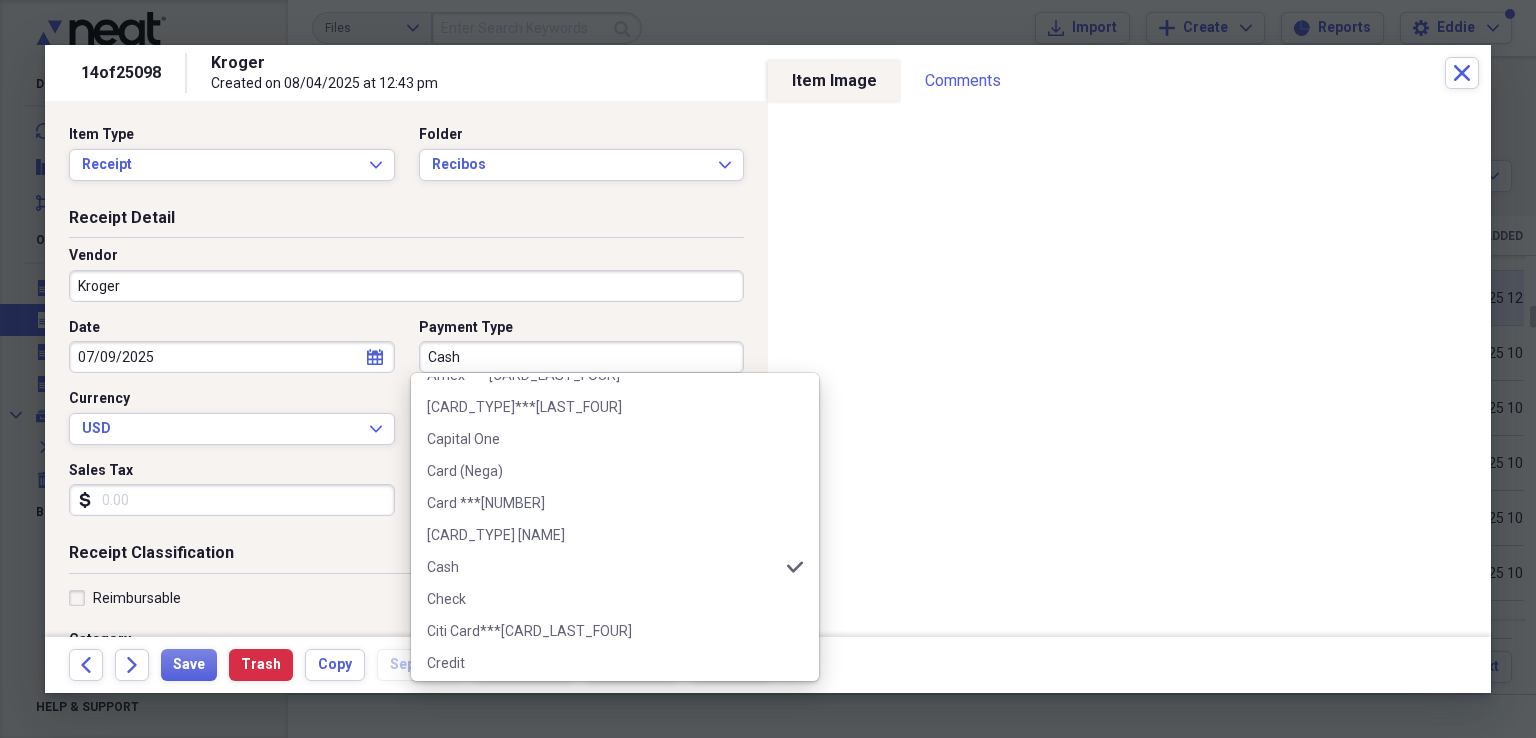 scroll, scrollTop: 700, scrollLeft: 0, axis: vertical 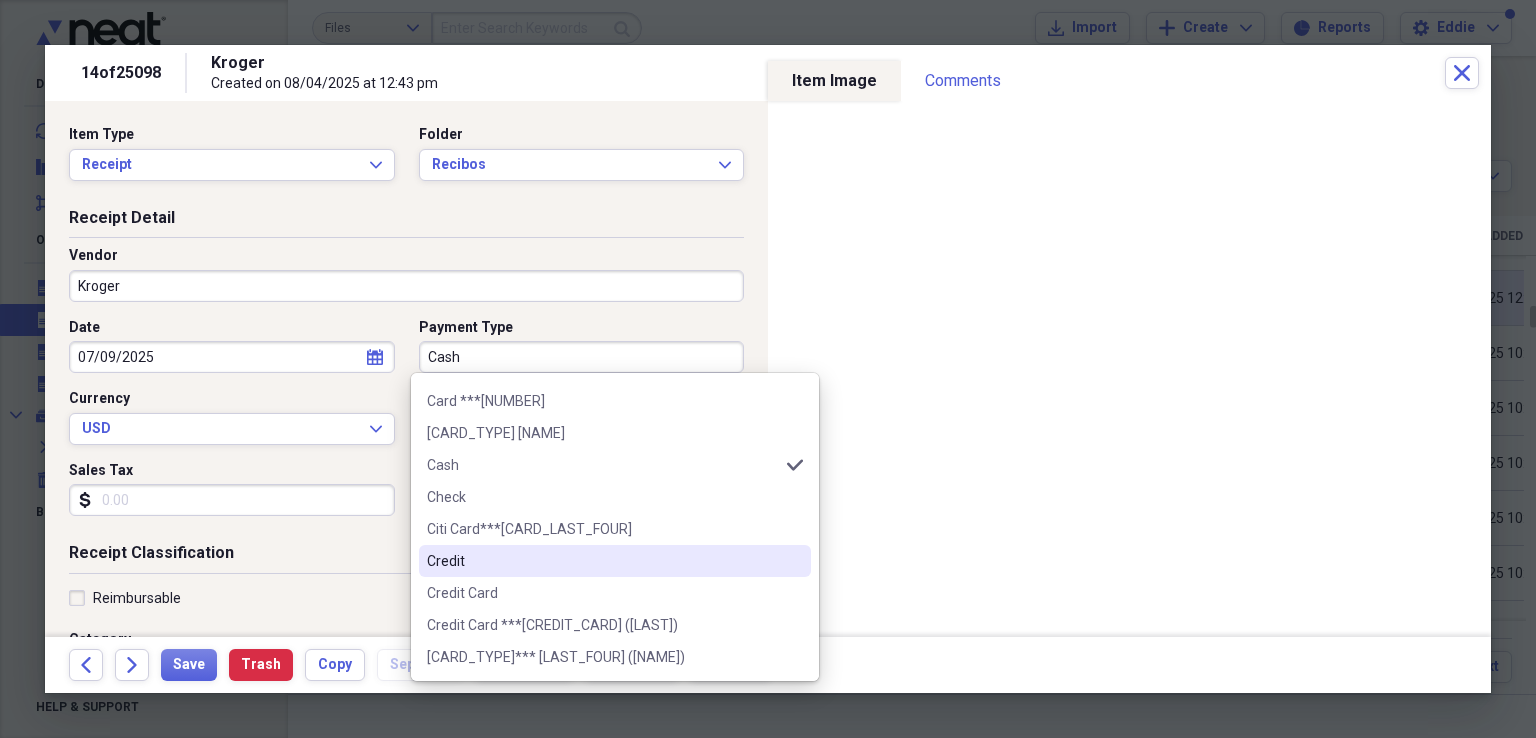 click on "Credit" at bounding box center [603, 561] 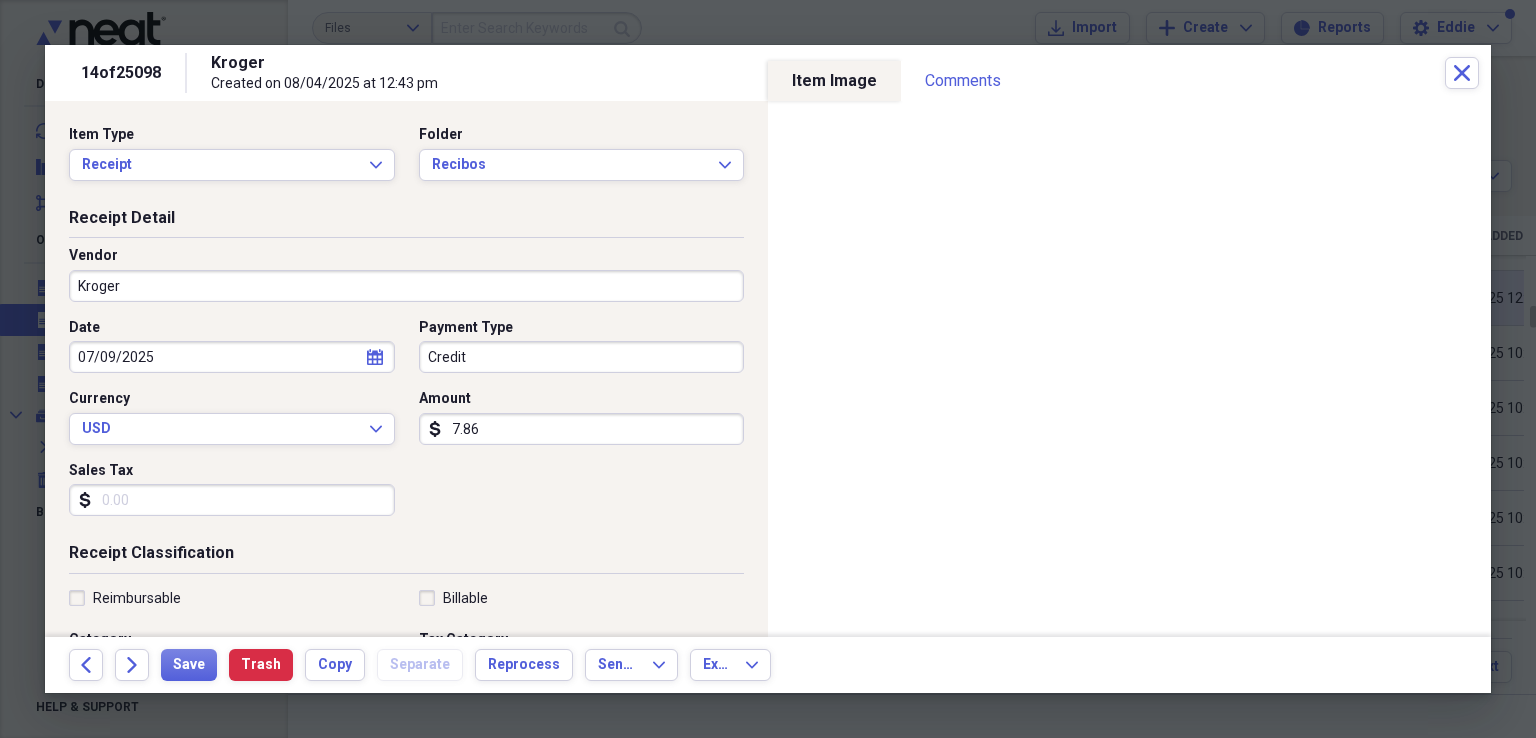 click on "7.86" at bounding box center [582, 429] 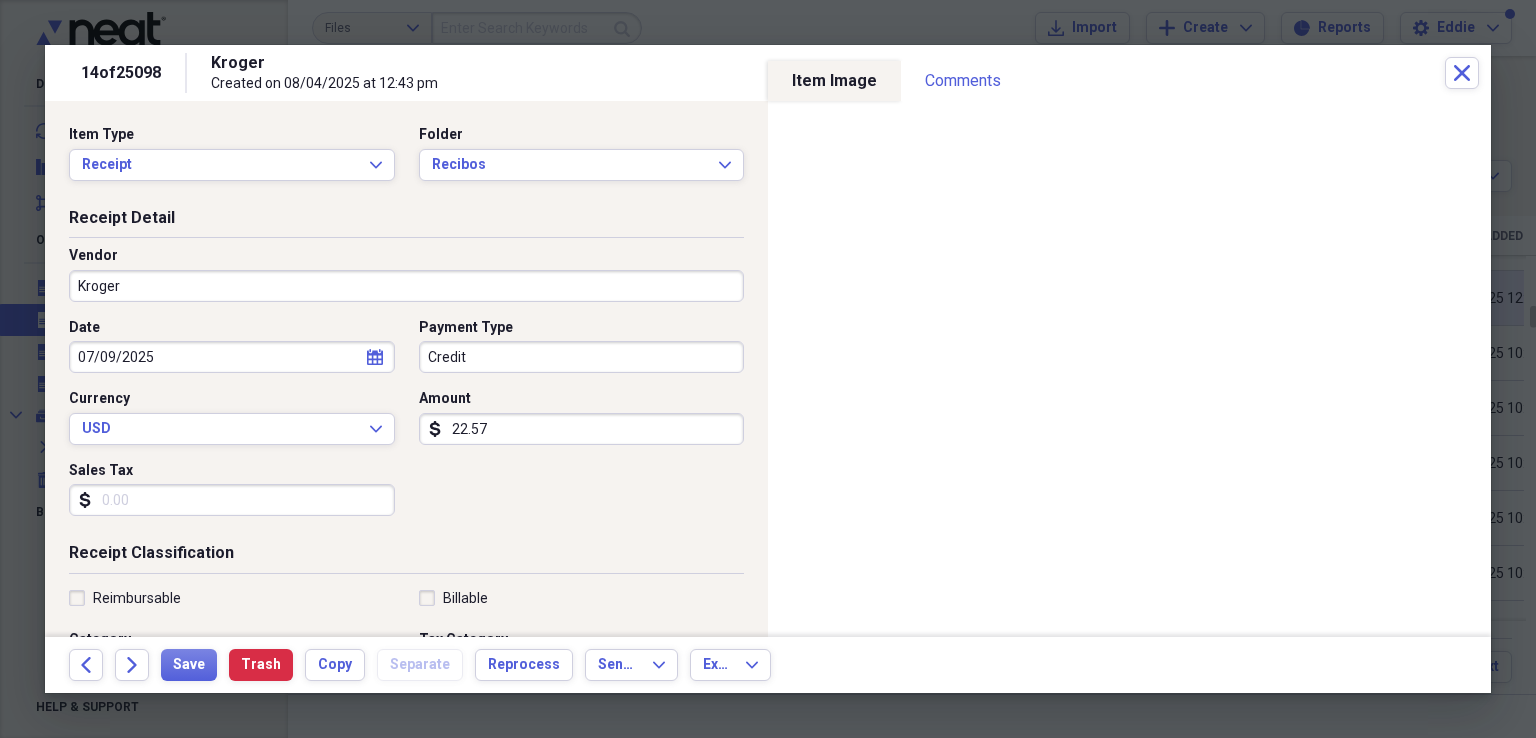 type on "22.57" 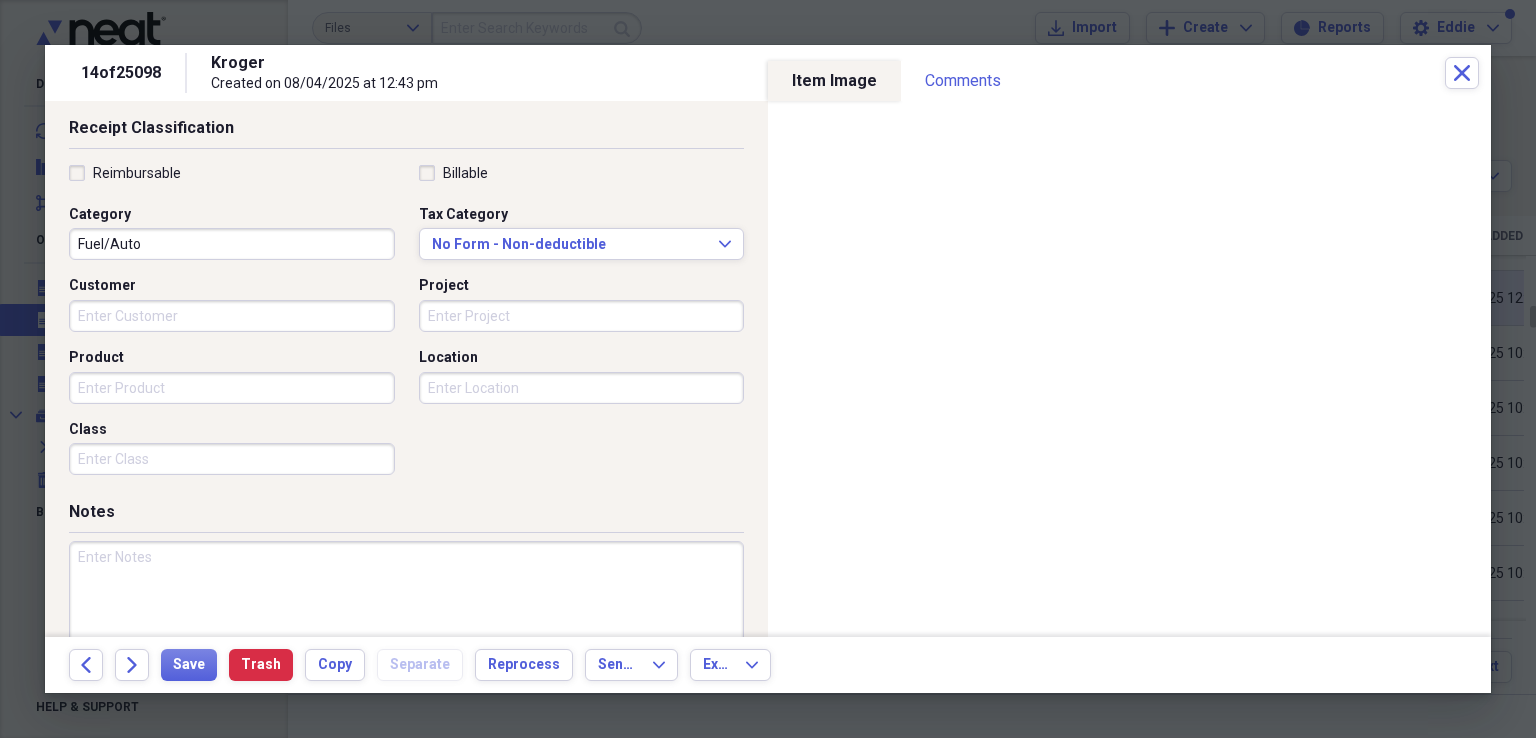 scroll, scrollTop: 440, scrollLeft: 0, axis: vertical 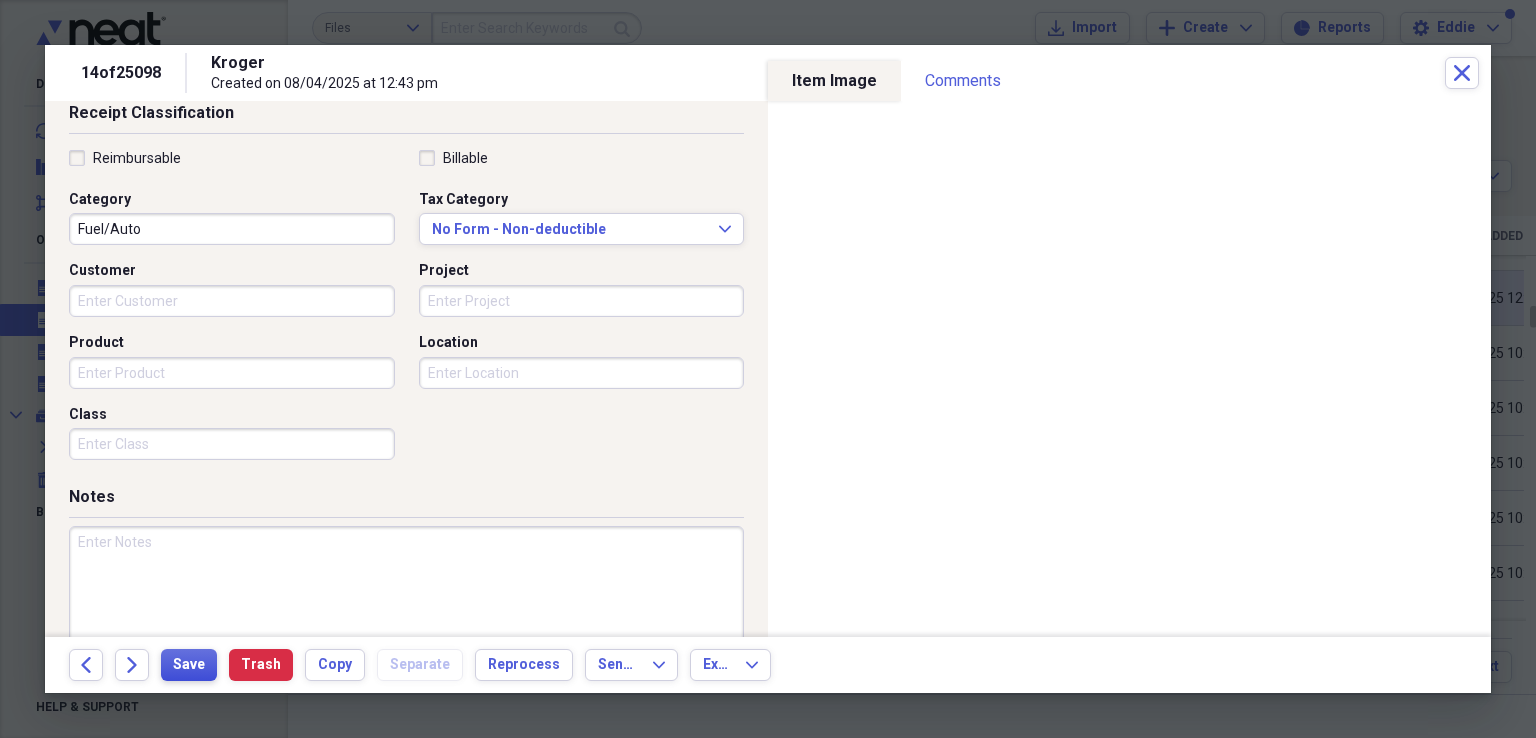 click on "Save" at bounding box center (189, 665) 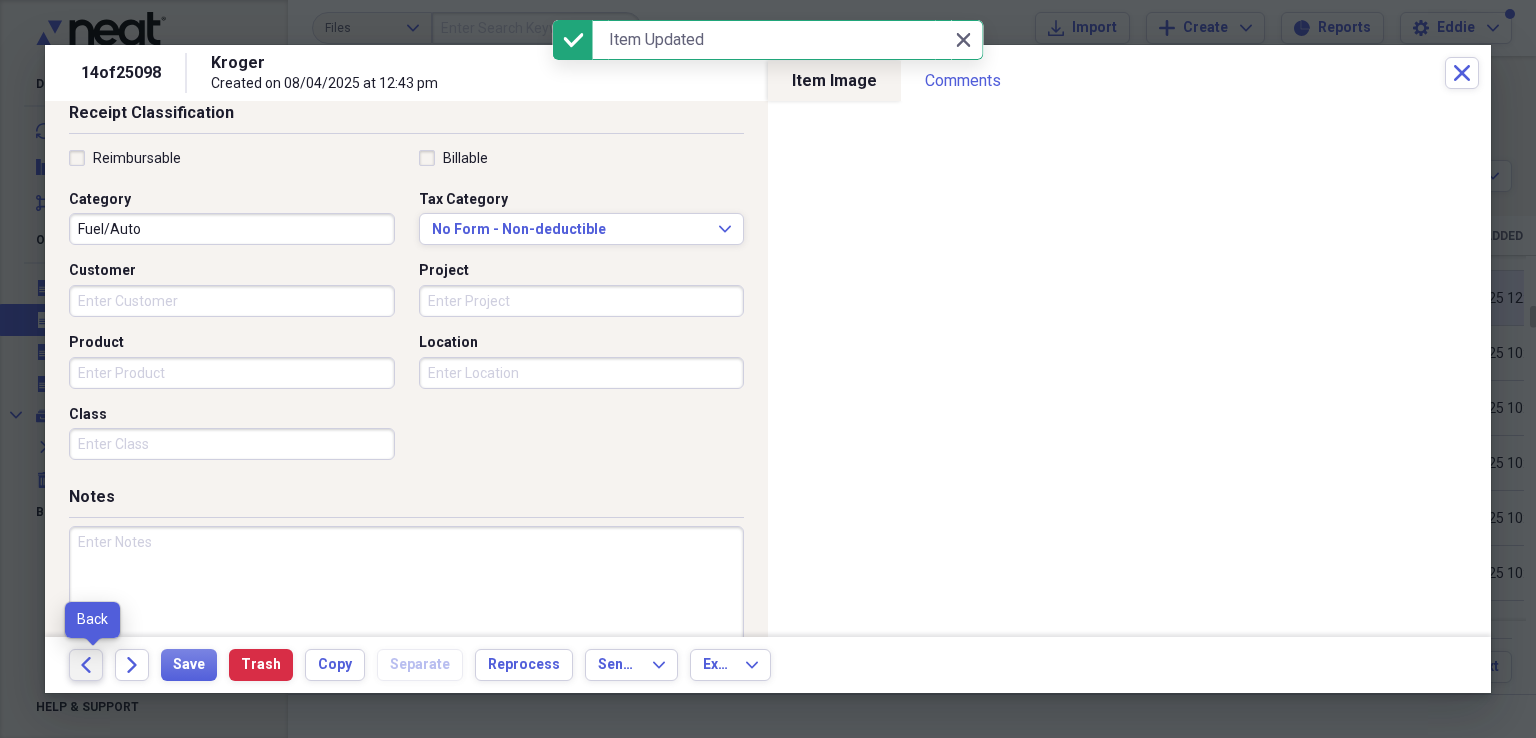 click on "Back" 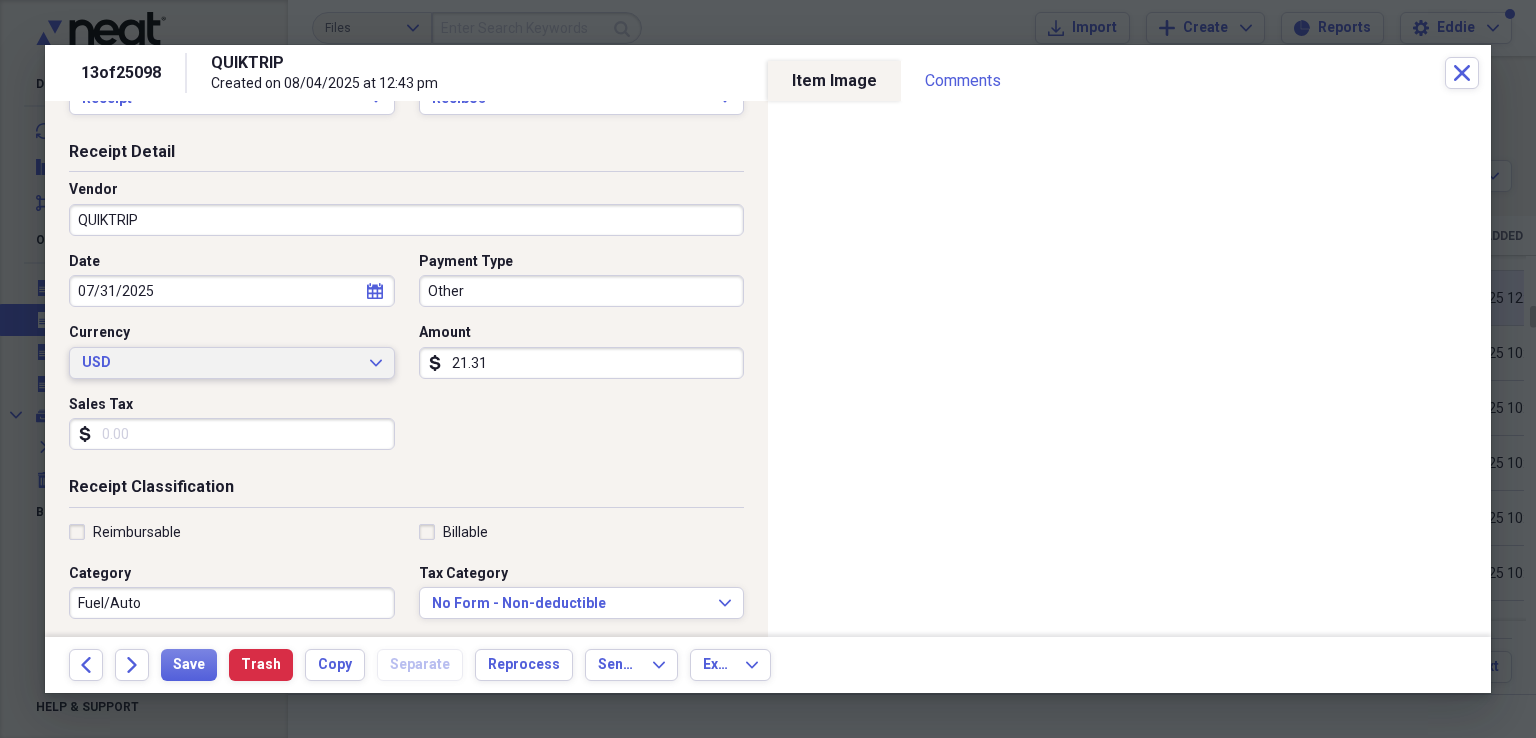 scroll, scrollTop: 100, scrollLeft: 0, axis: vertical 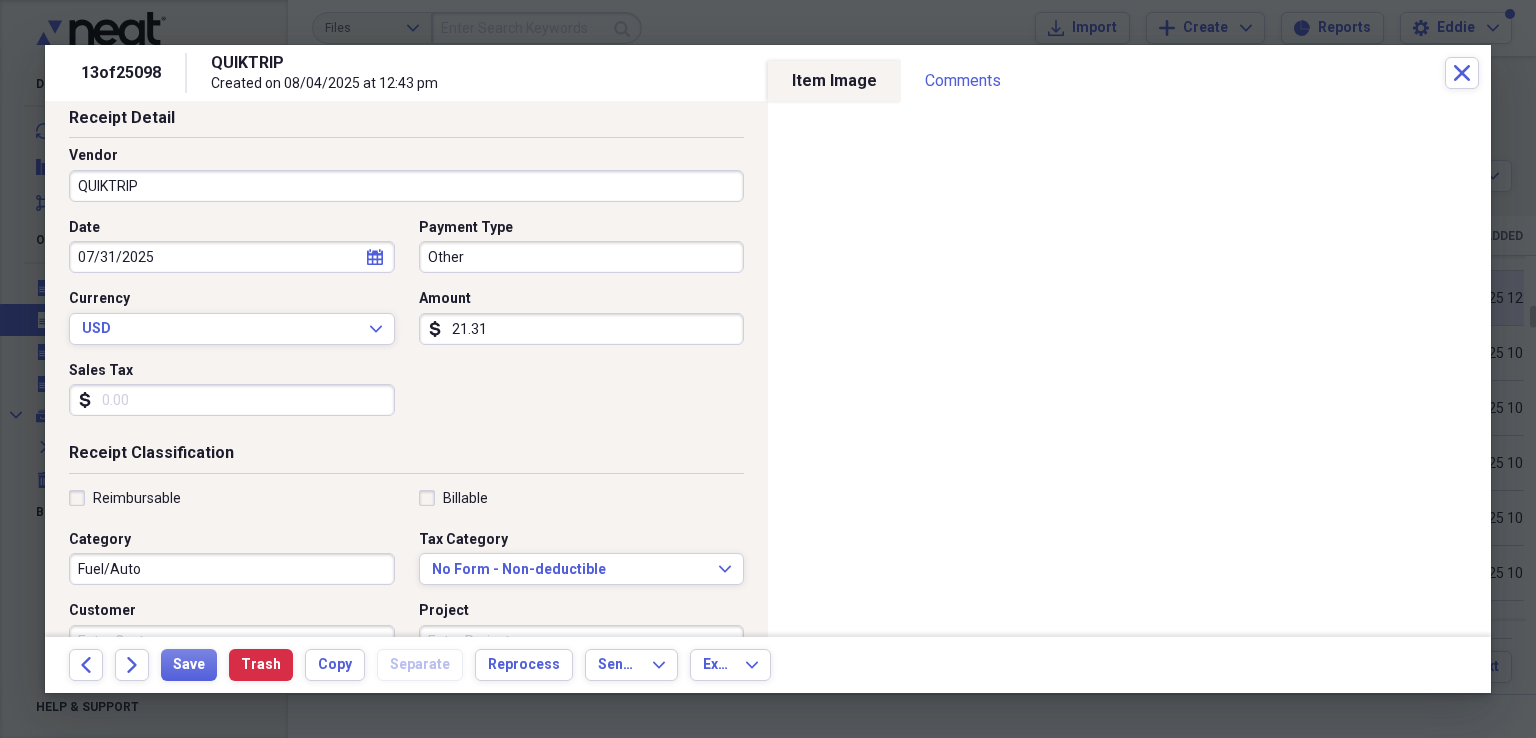 click on "Other" at bounding box center [582, 257] 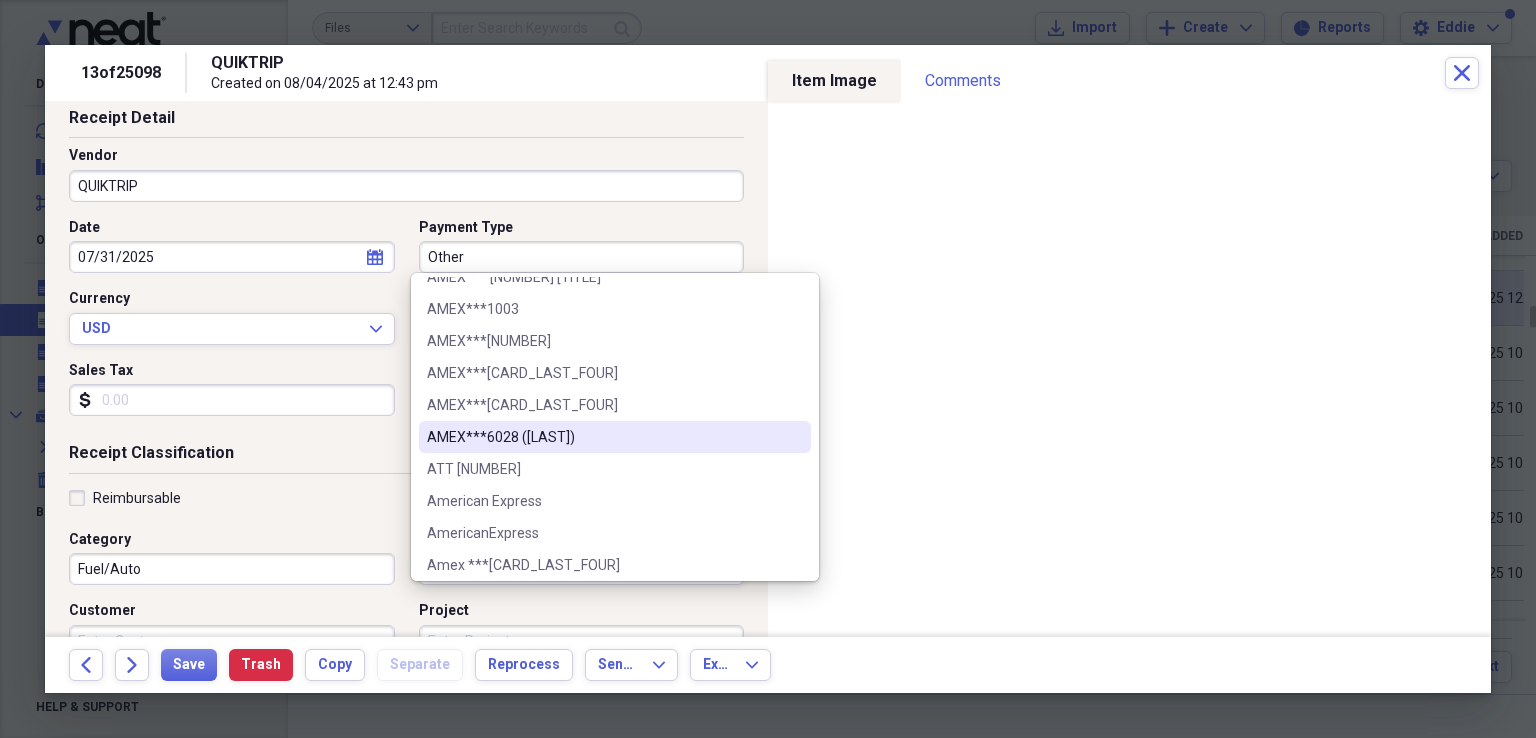 scroll, scrollTop: 600, scrollLeft: 0, axis: vertical 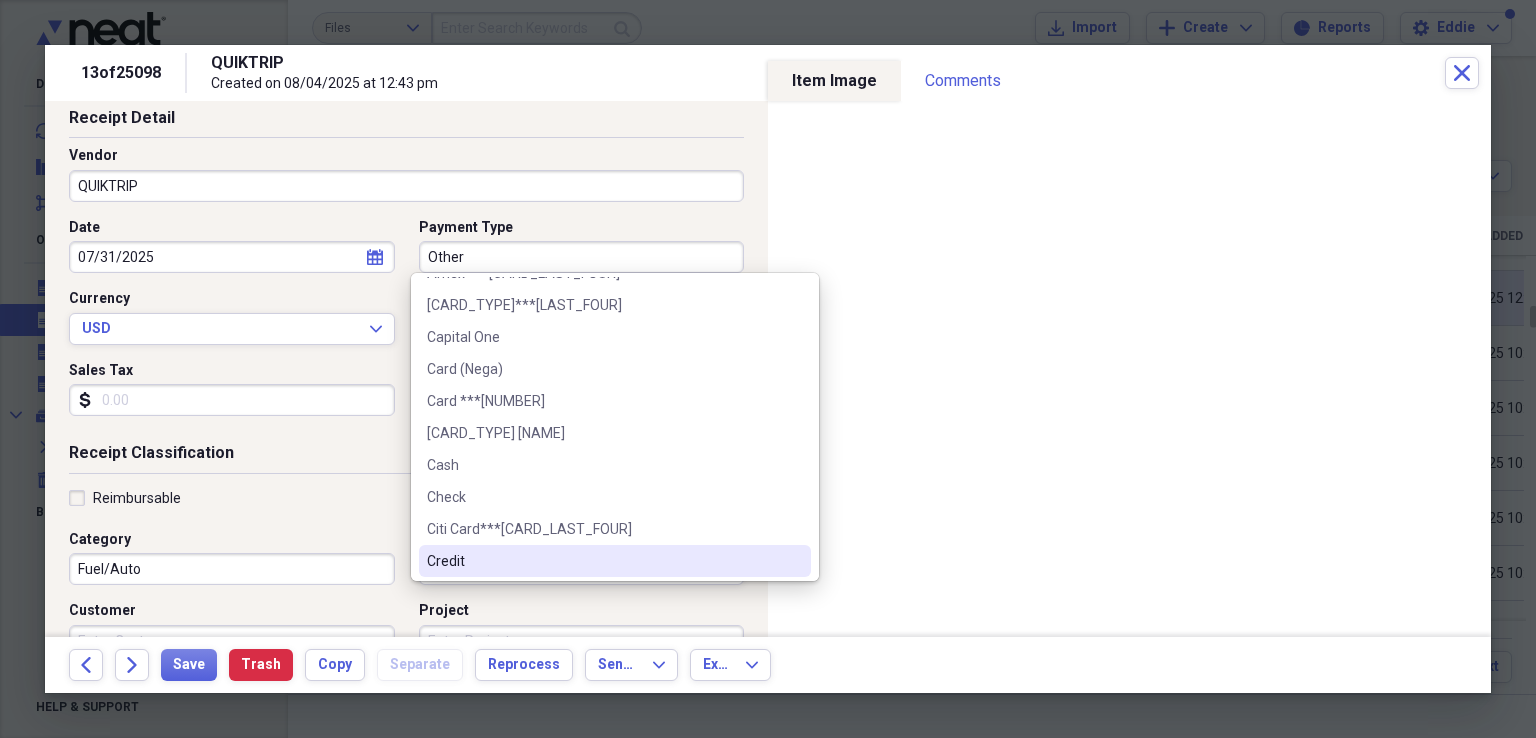 click on "Credit" at bounding box center (603, 561) 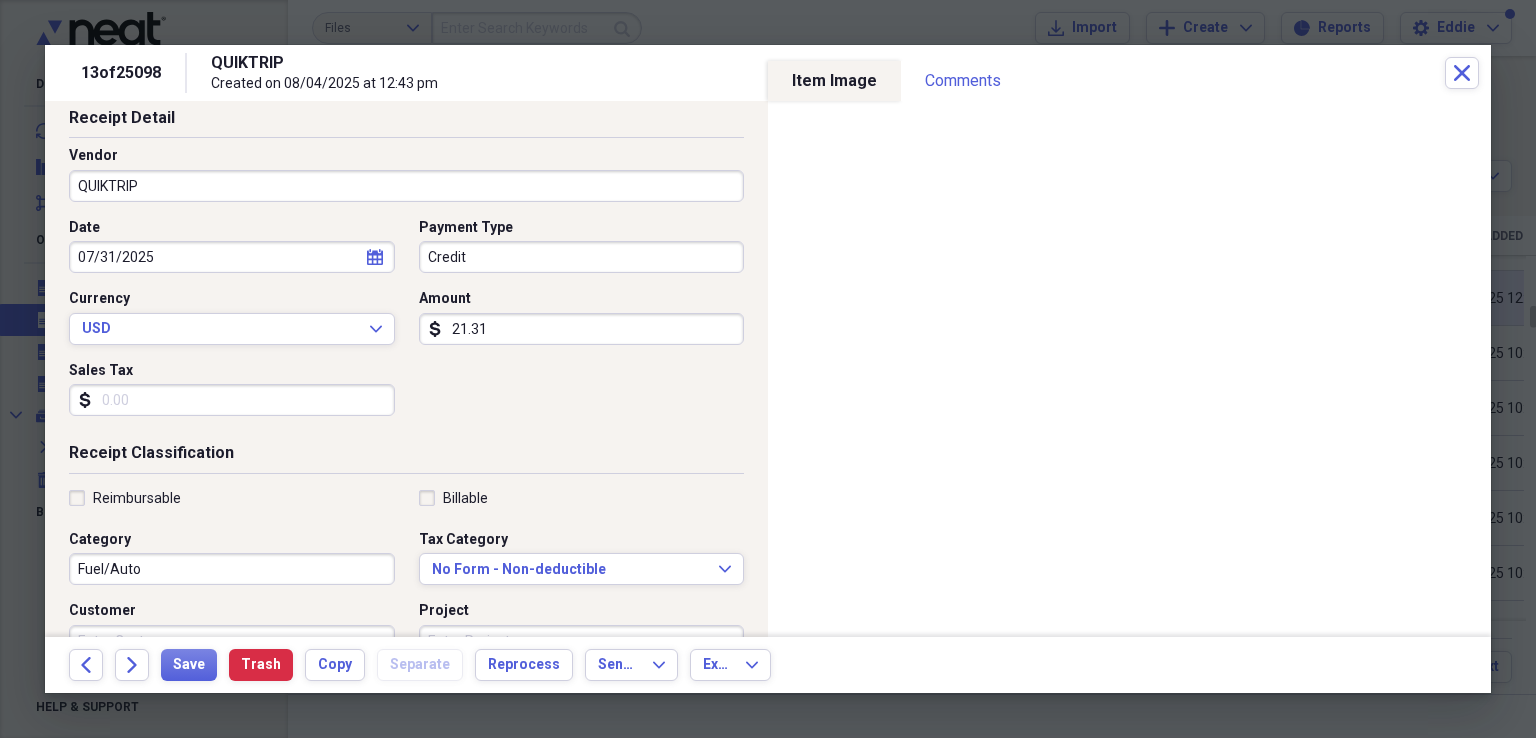 click on "Date [DATE] calendar Calendar Payment Type Credit Currency USD Expand Amount dollar-sign [PRICE] Sales Tax dollar-sign" at bounding box center (406, 325) 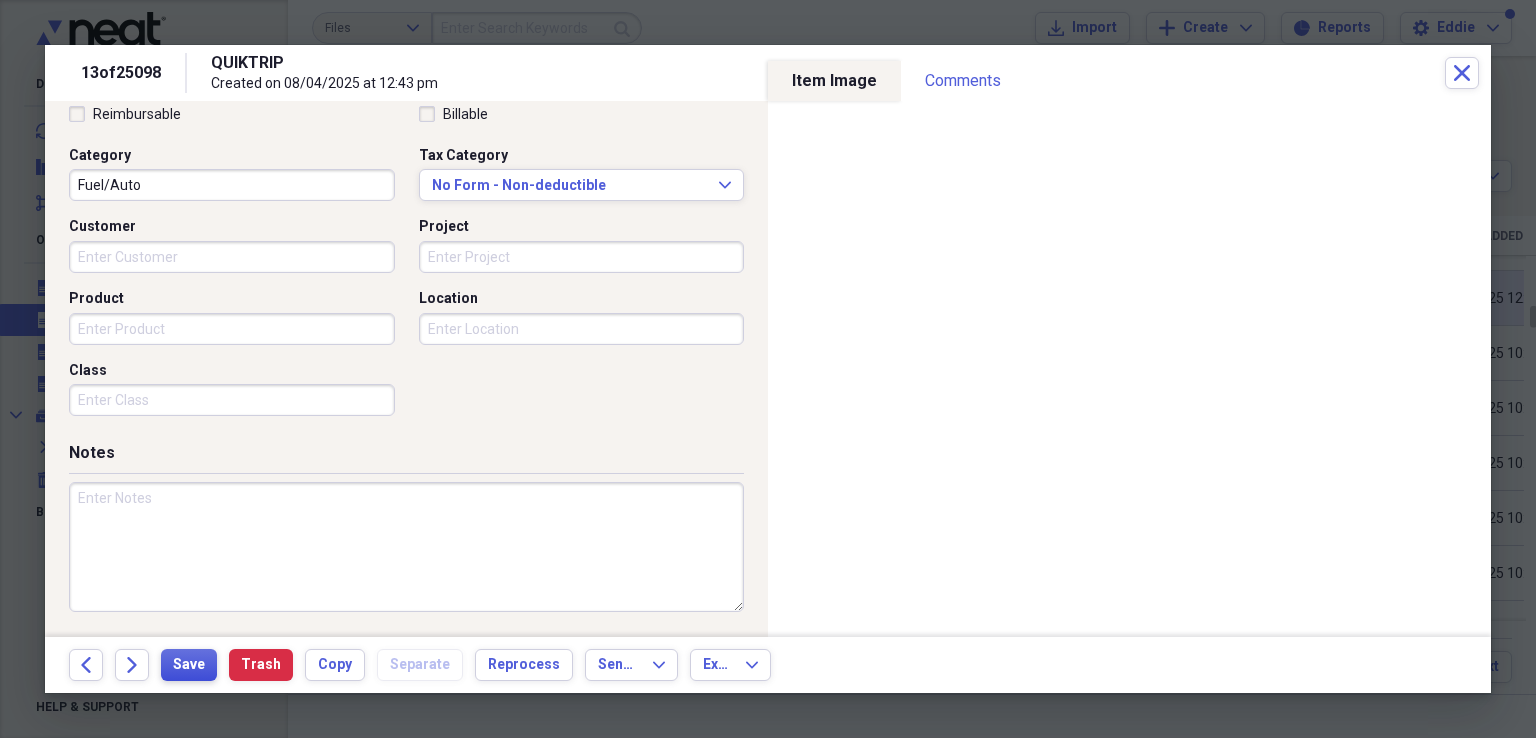click on "Save" at bounding box center (189, 665) 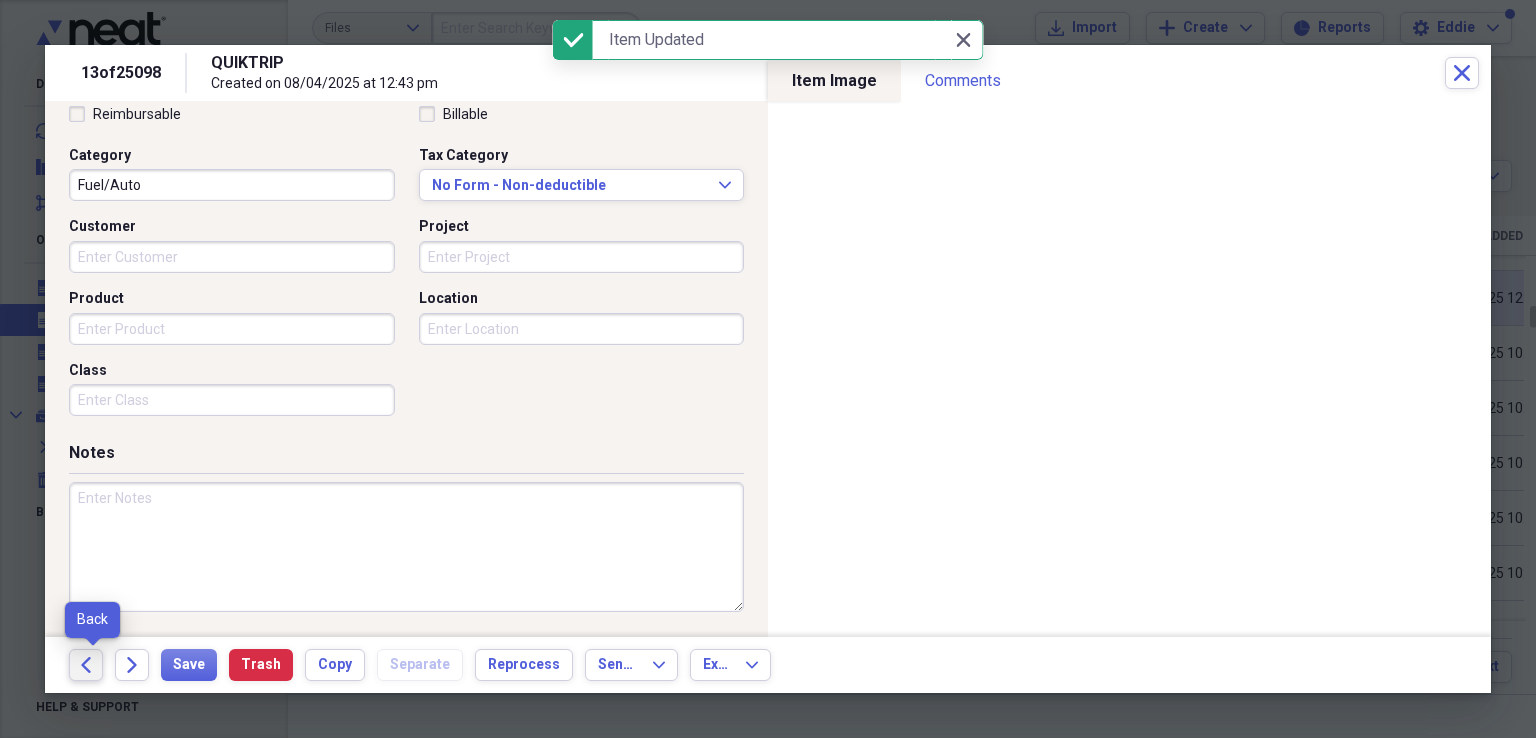 click on "Back" 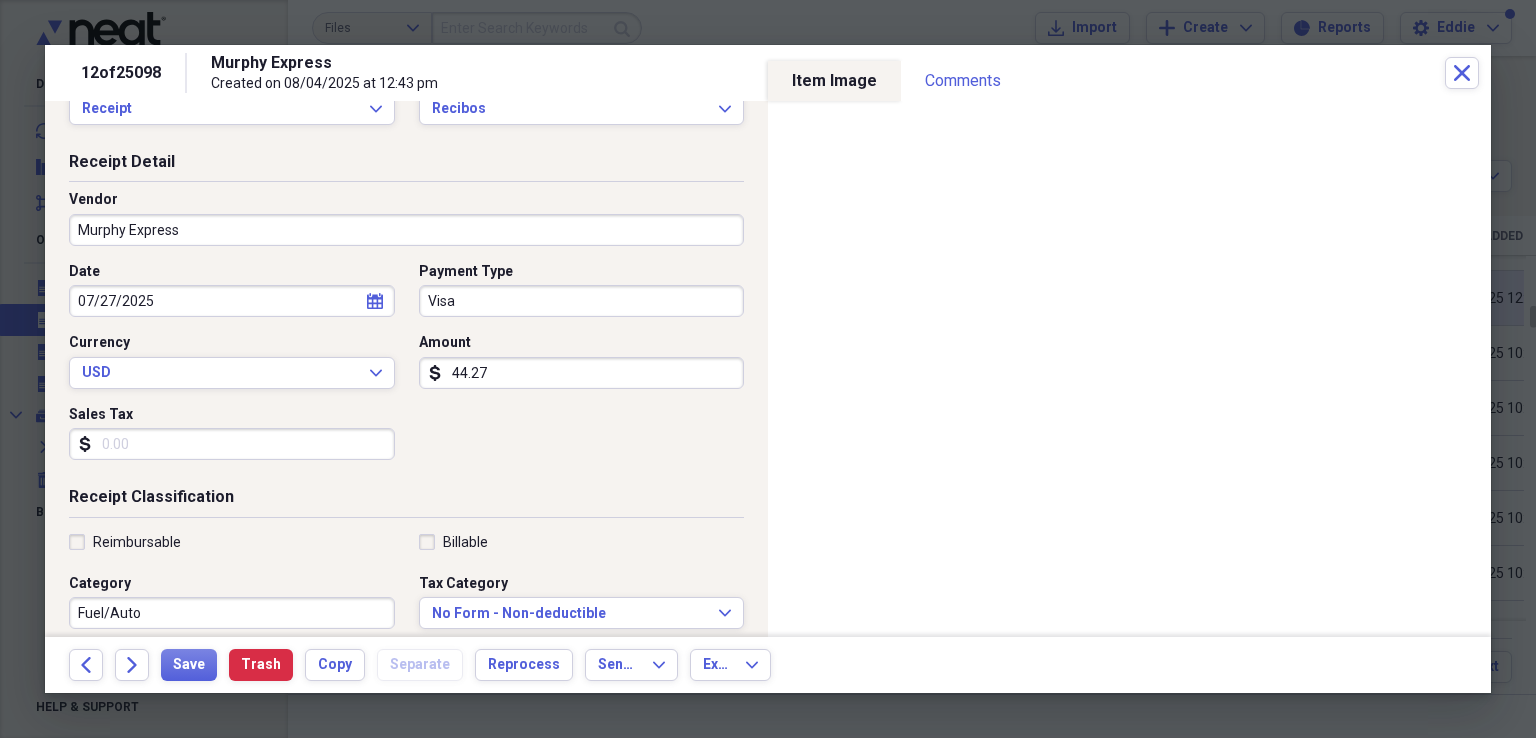 scroll, scrollTop: 0, scrollLeft: 0, axis: both 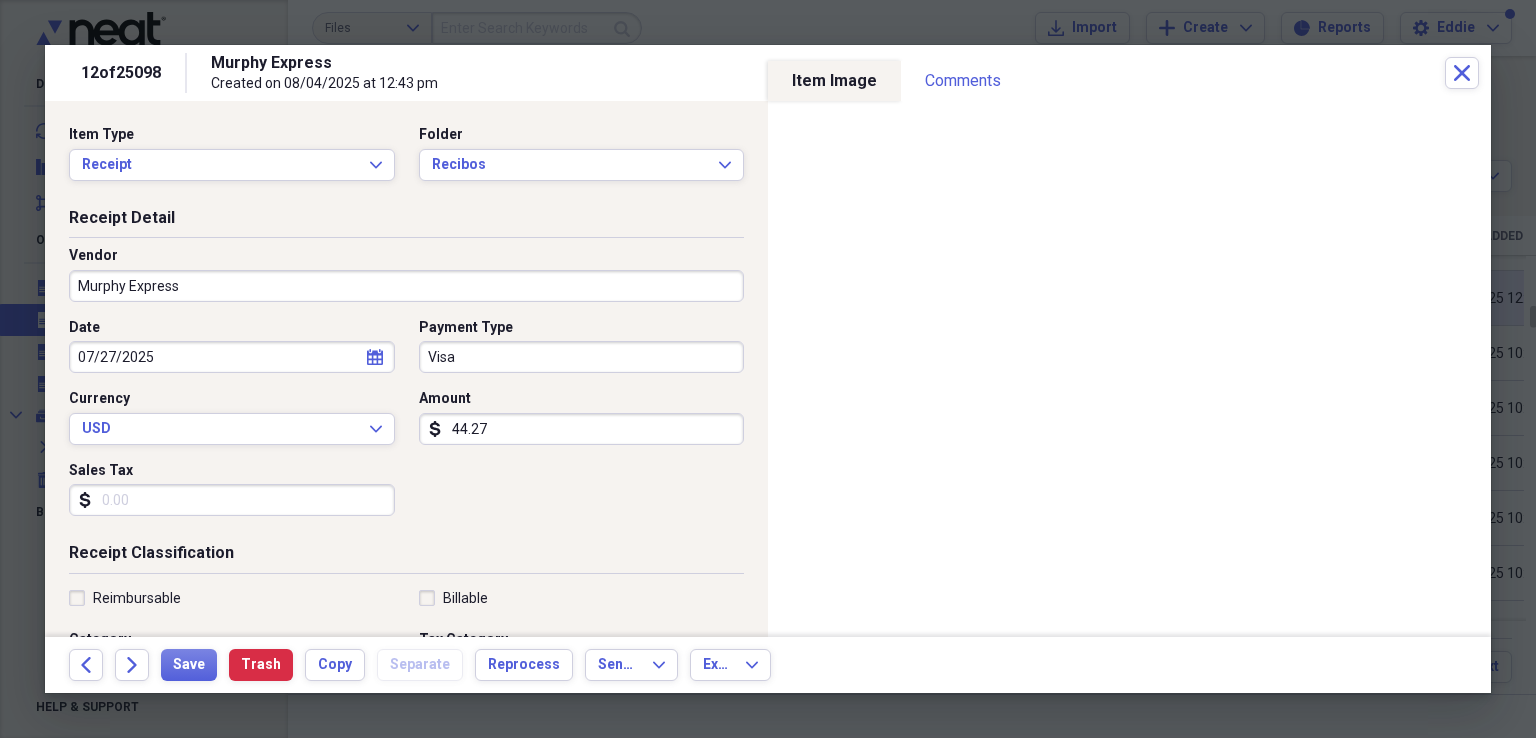 click on "Visa" at bounding box center [582, 357] 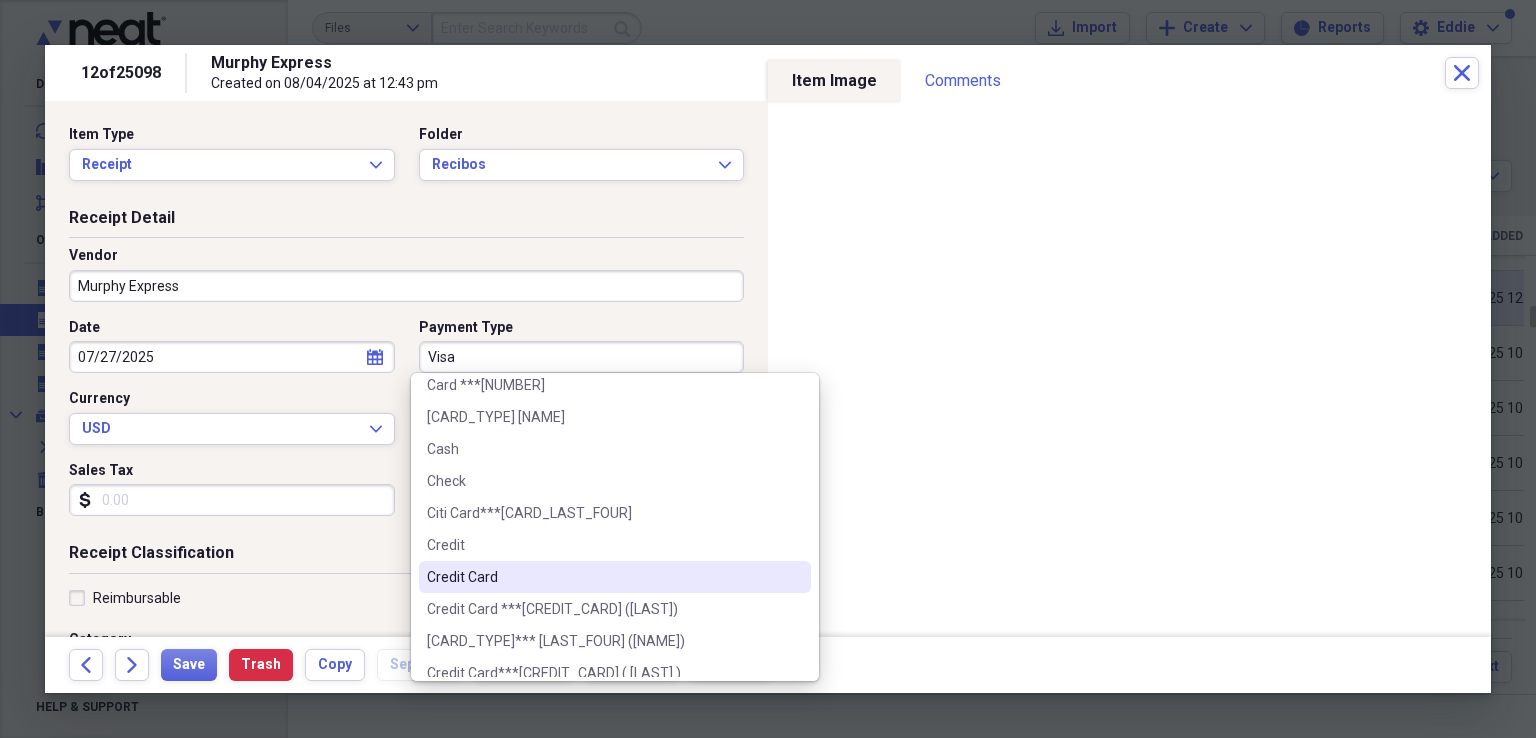 scroll, scrollTop: 696, scrollLeft: 0, axis: vertical 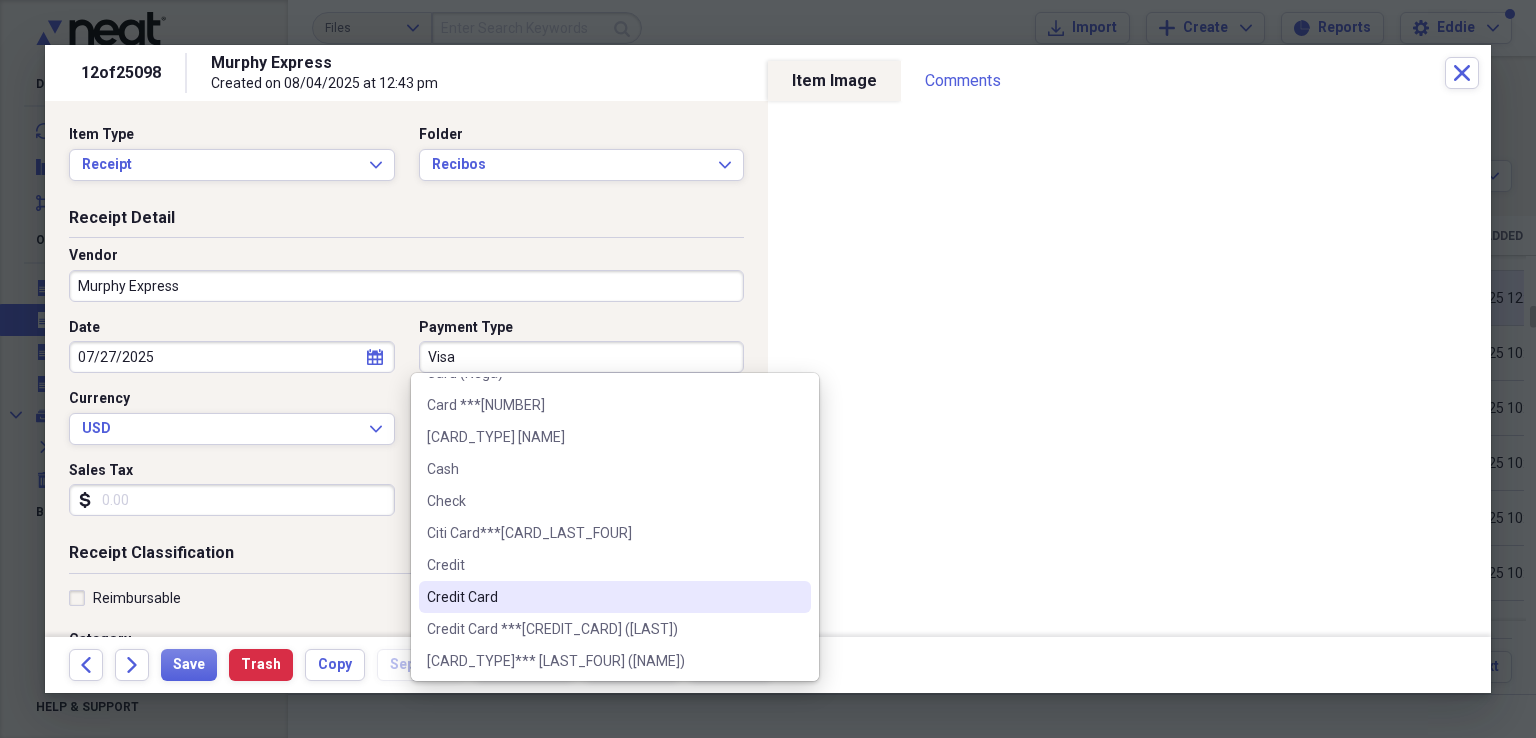 click on "Credit Card" at bounding box center (603, 597) 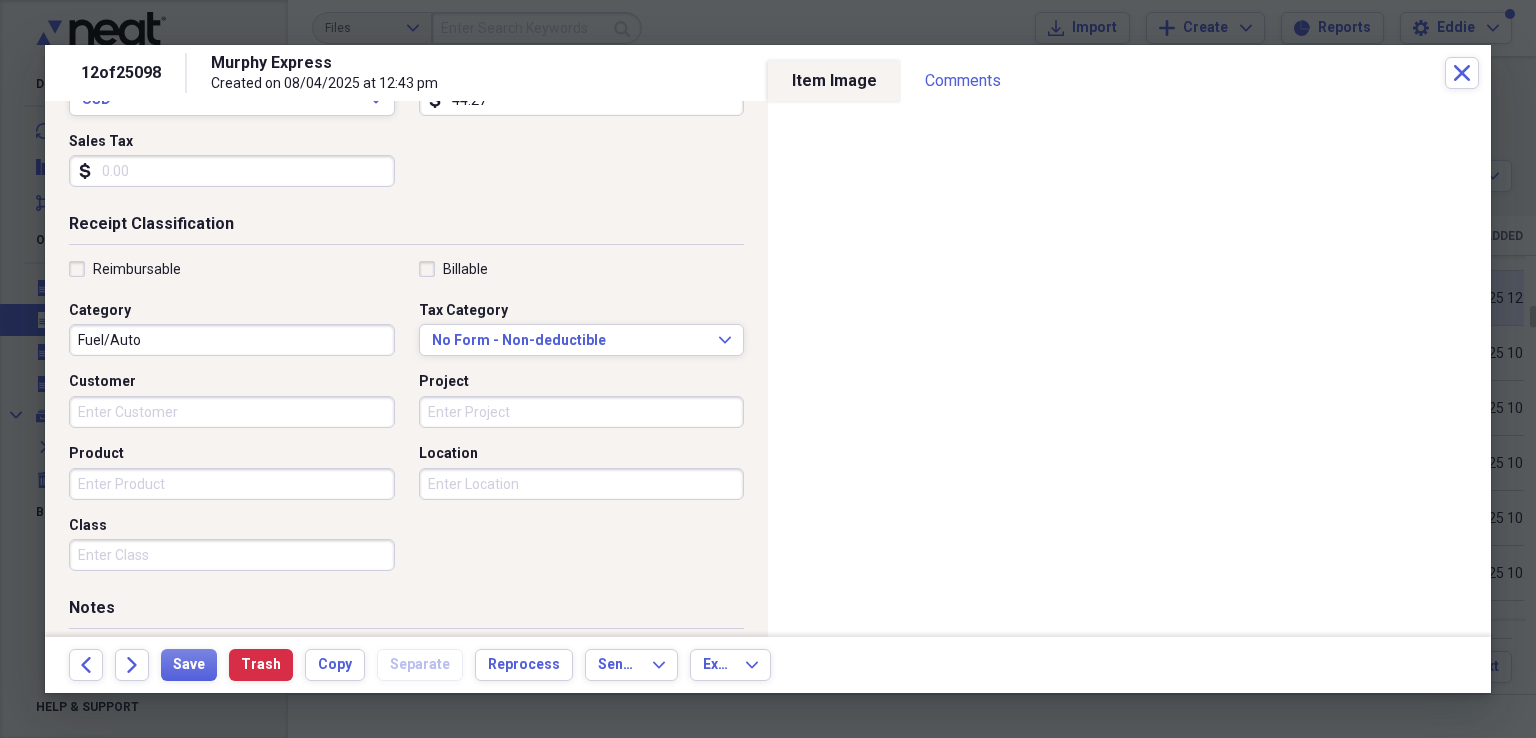 scroll, scrollTop: 400, scrollLeft: 0, axis: vertical 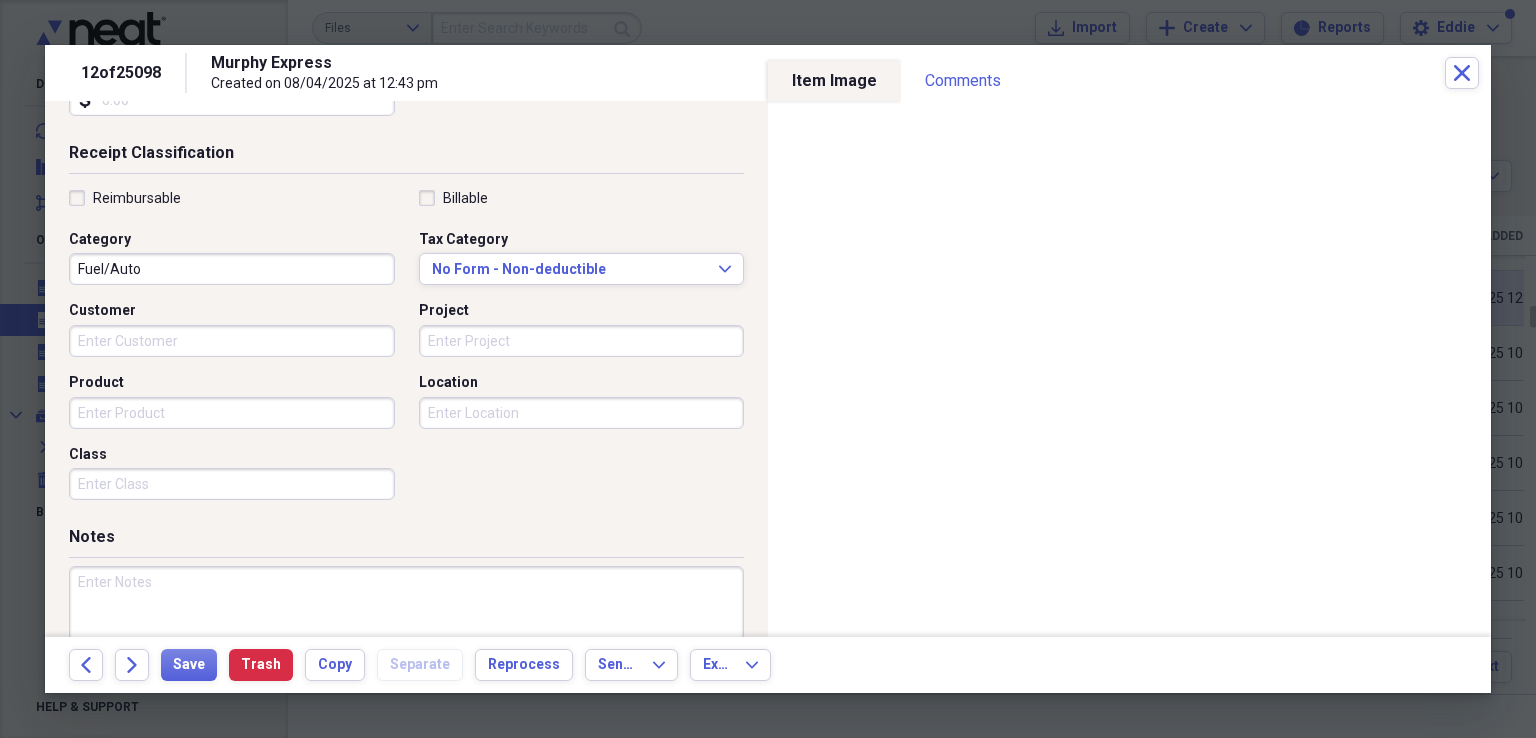 click at bounding box center (406, 631) 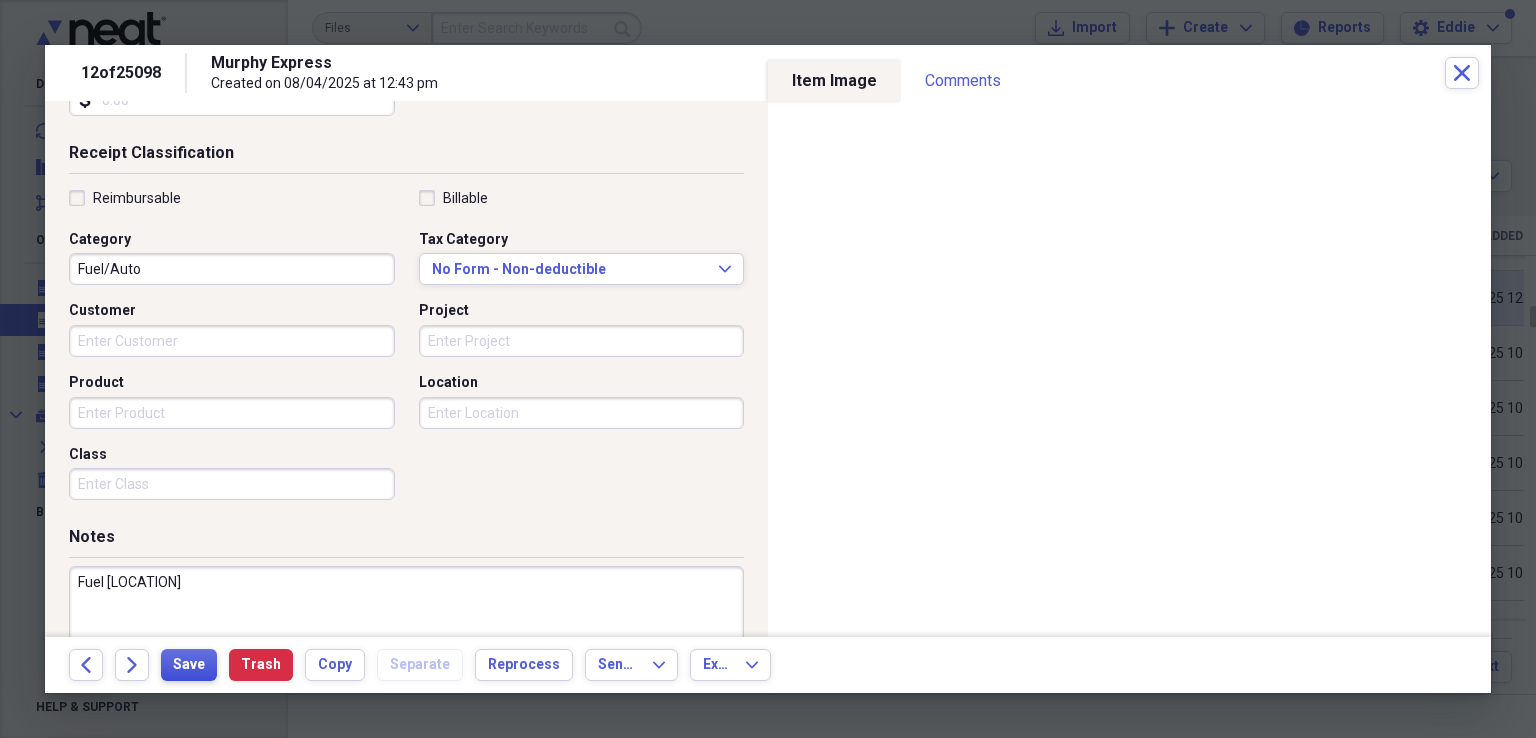 type on "Fuel [LOCATION]" 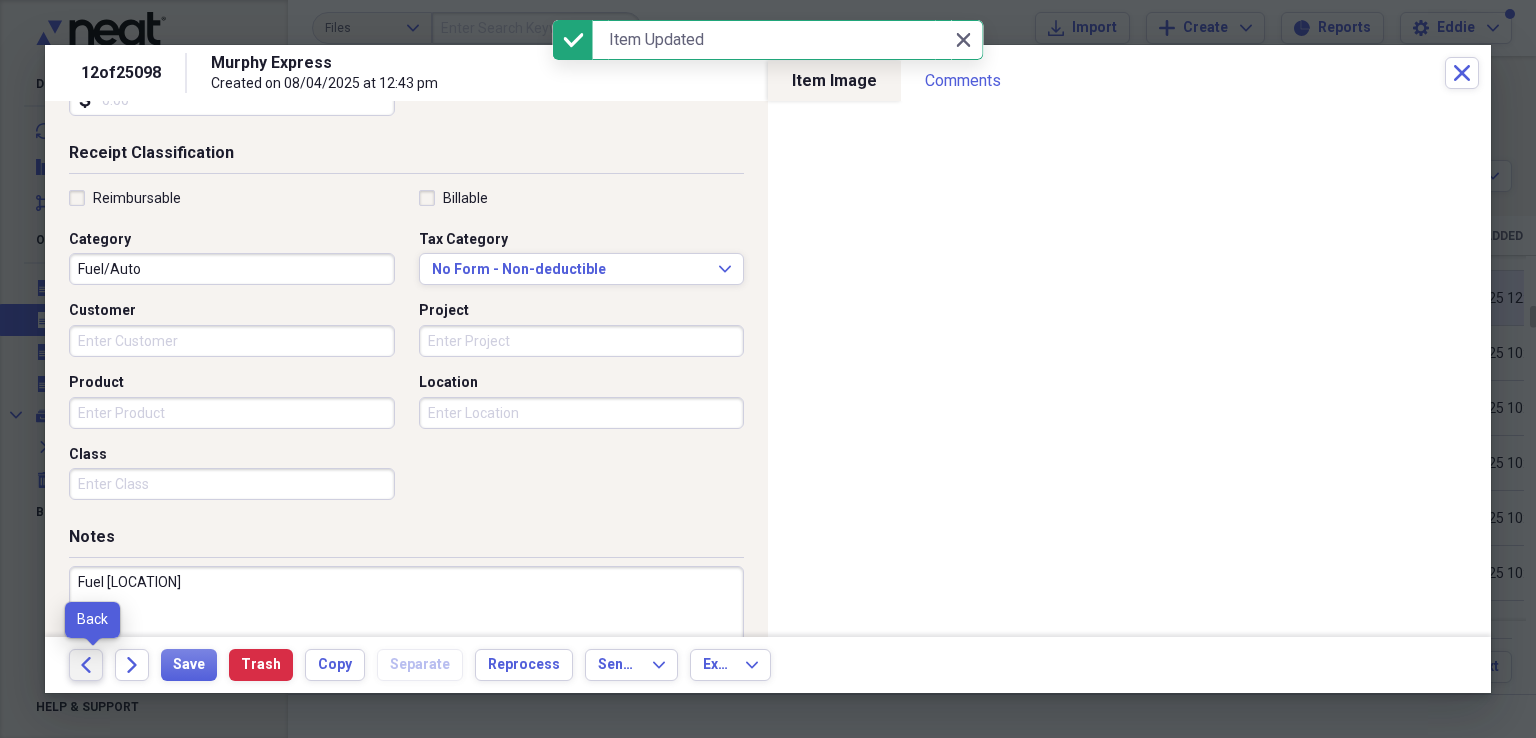 click 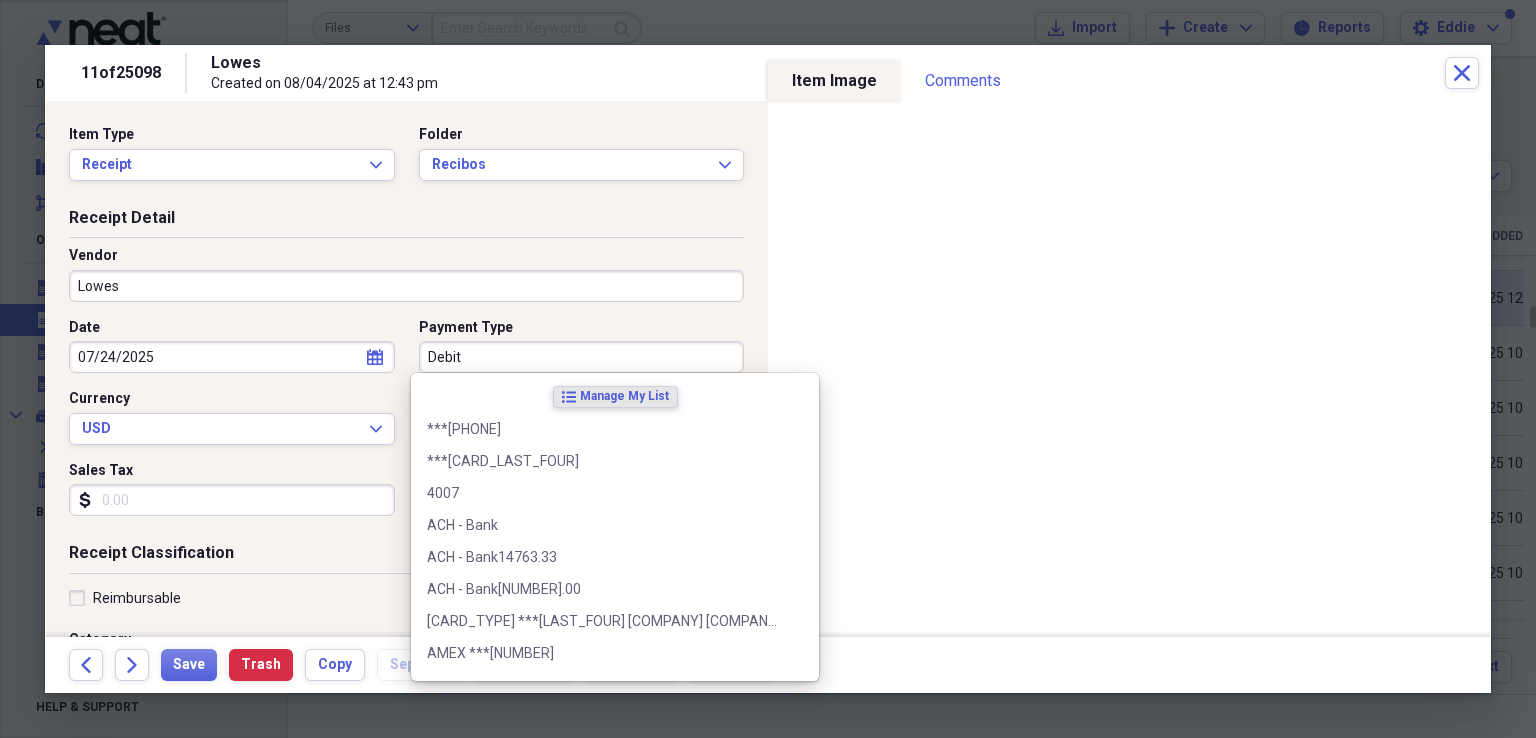 click on "Debit" at bounding box center (582, 357) 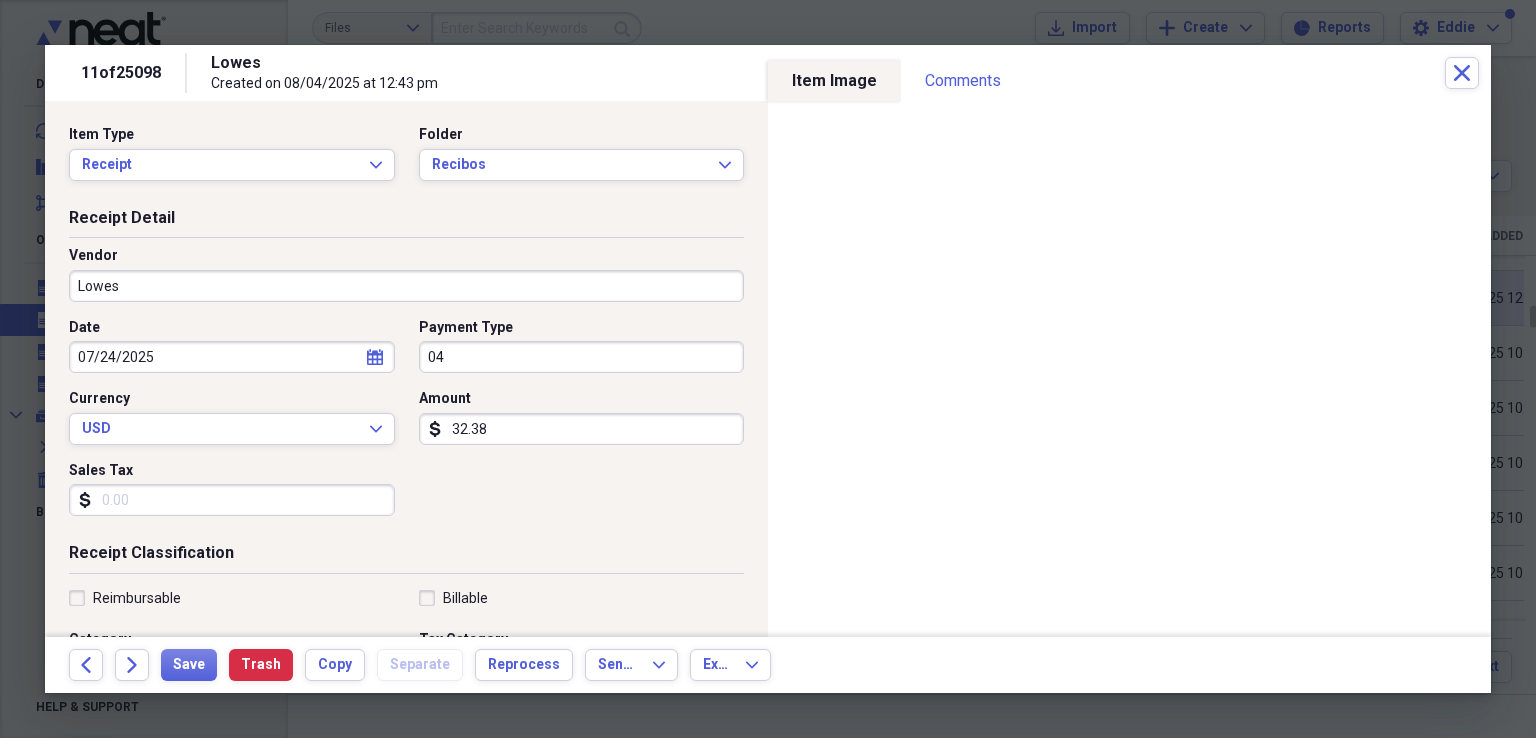 type on "0" 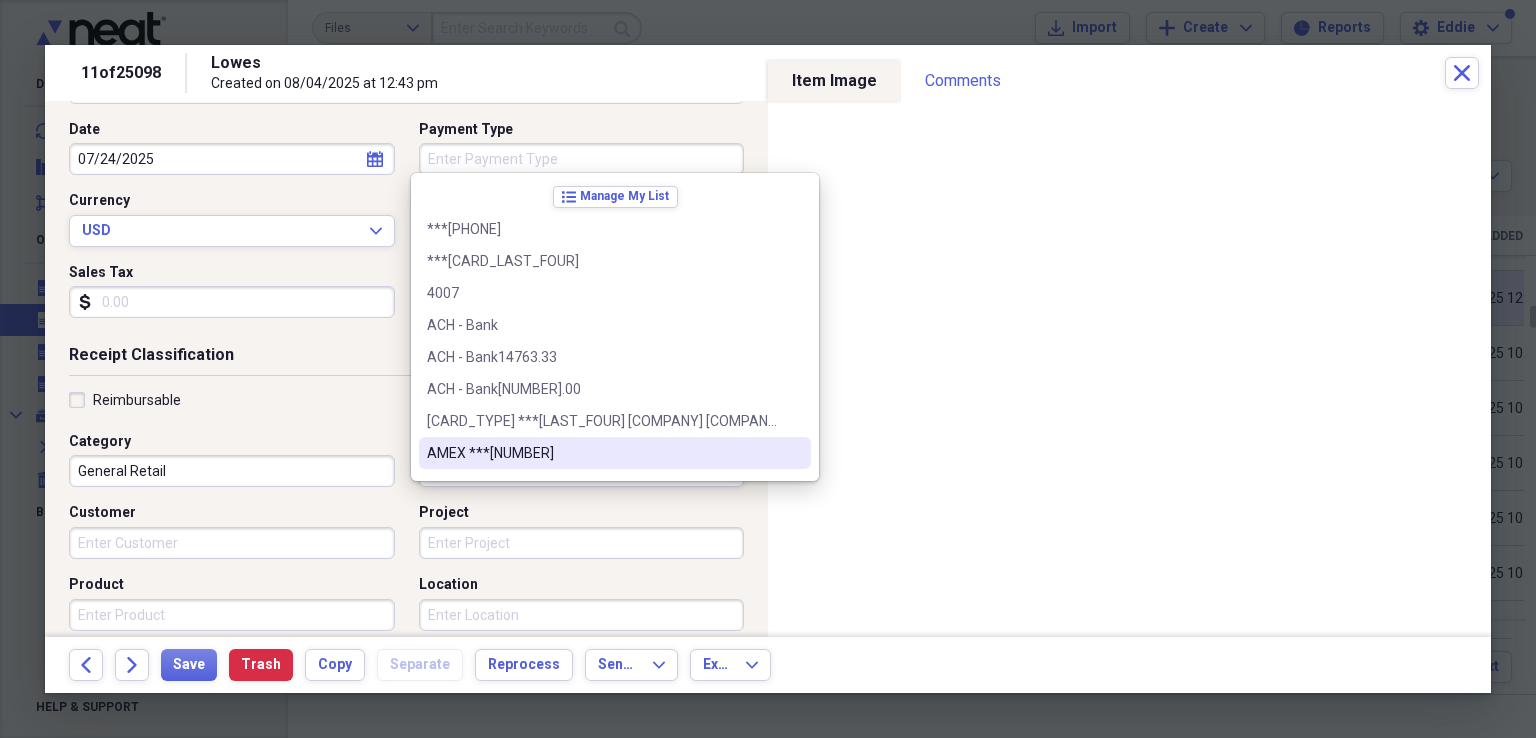 scroll, scrollTop: 200, scrollLeft: 0, axis: vertical 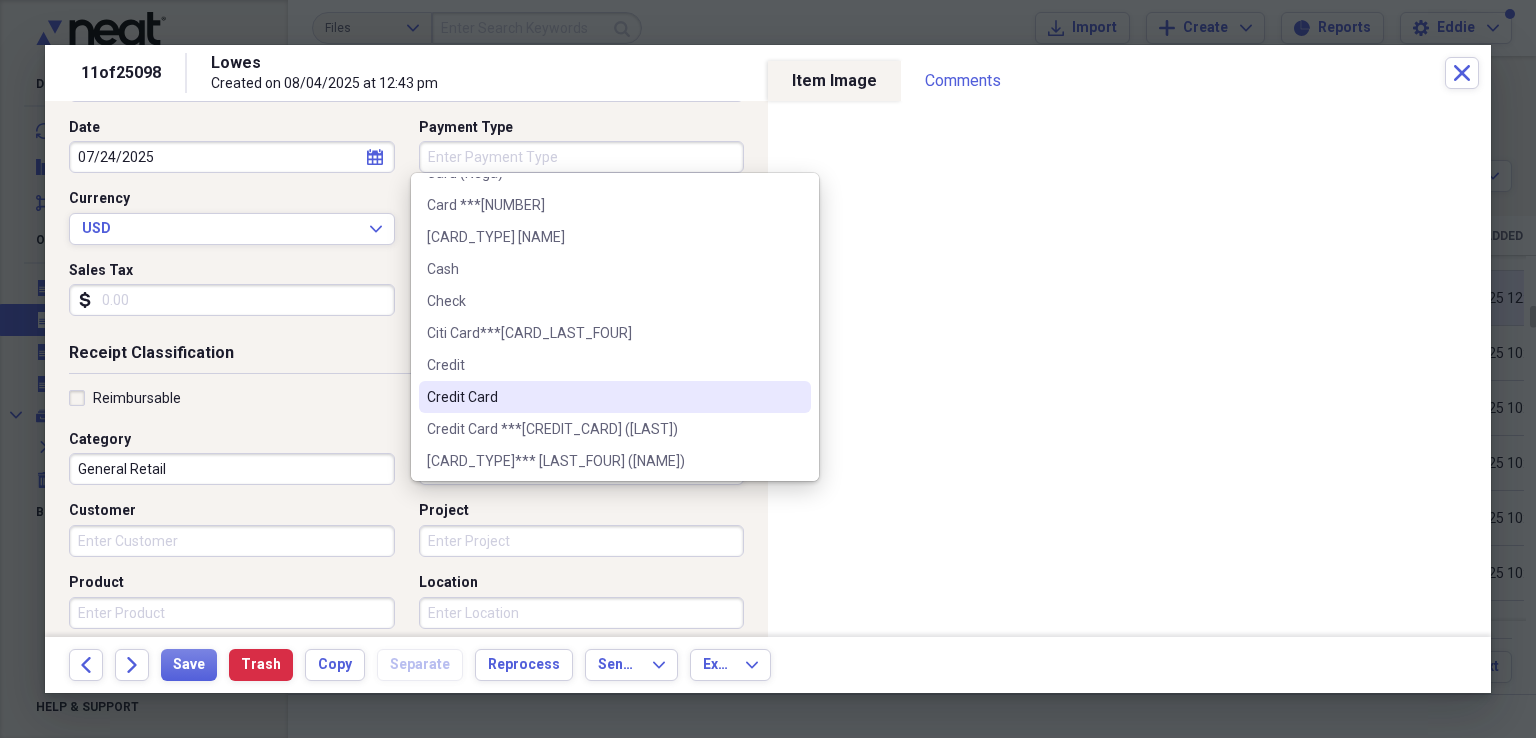 click on "Credit Card" at bounding box center [603, 397] 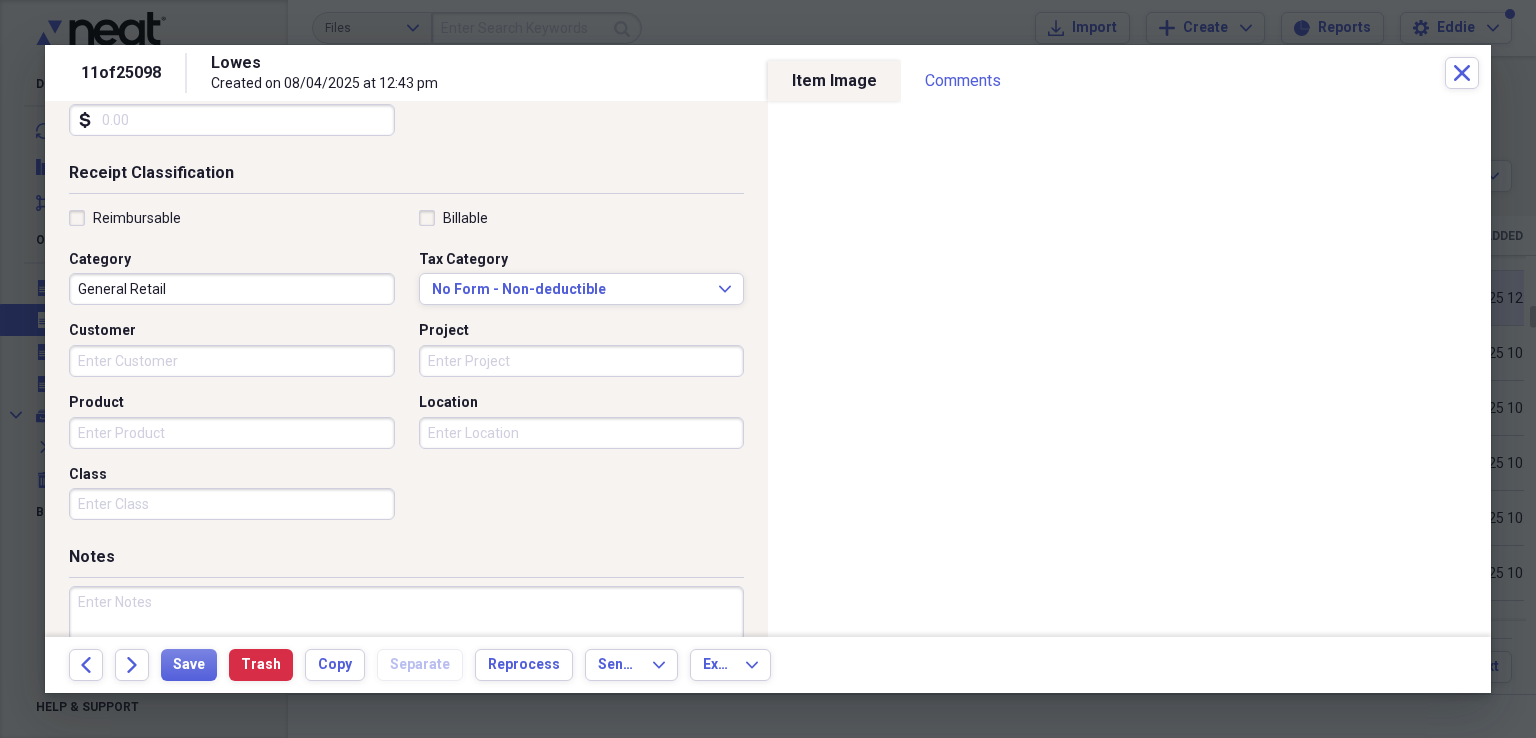 scroll, scrollTop: 400, scrollLeft: 0, axis: vertical 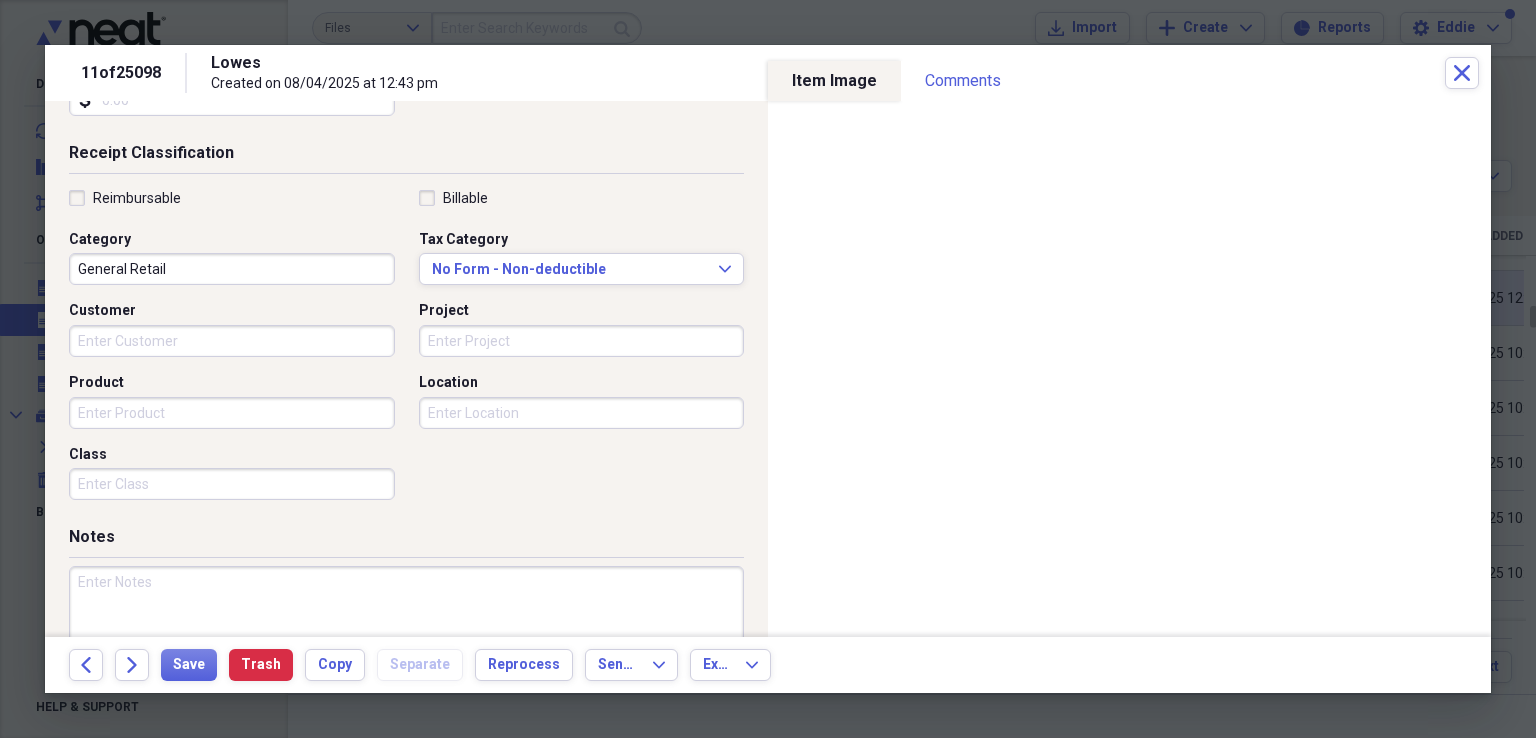 click on "Project" at bounding box center (582, 341) 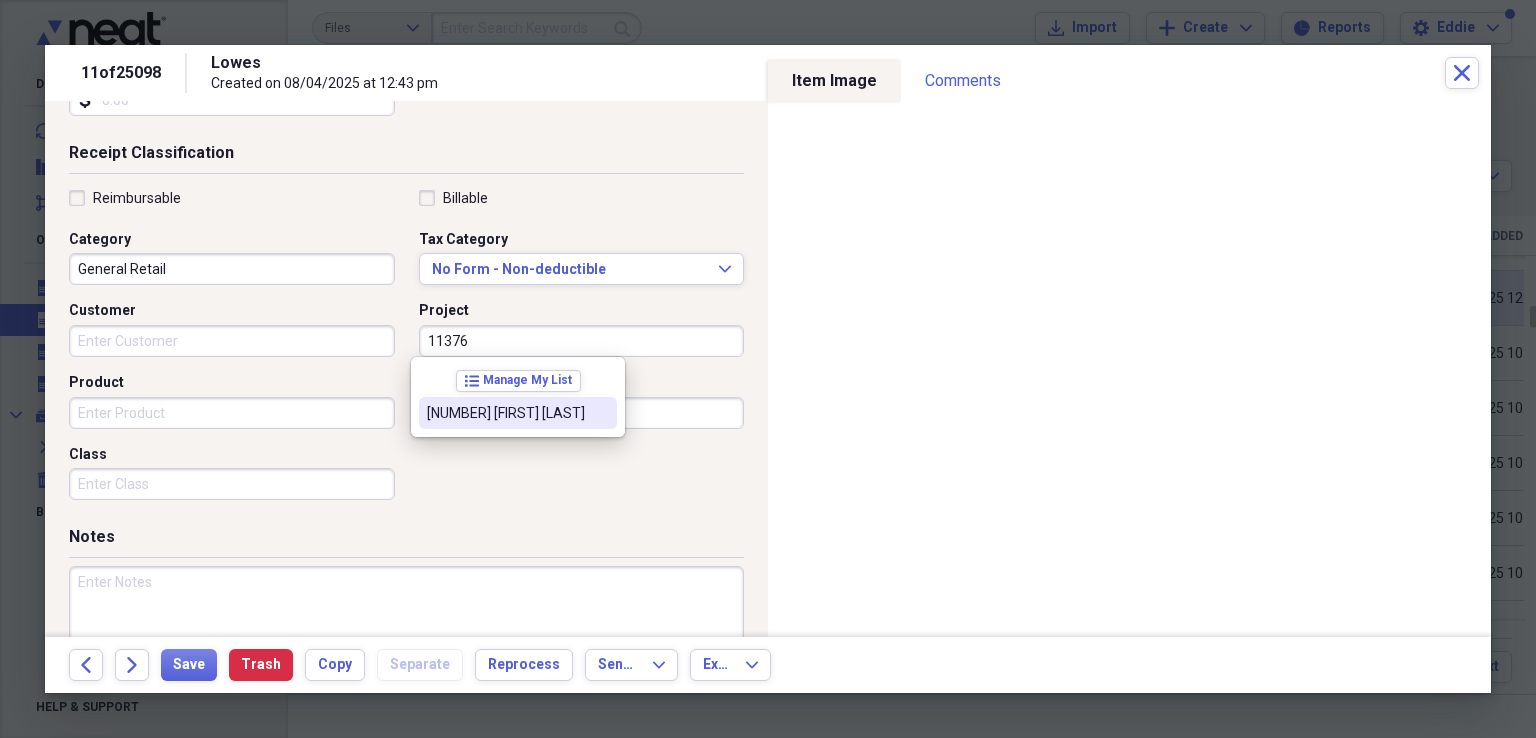 type on "[NUMBER] [FIRST] [LAST]" 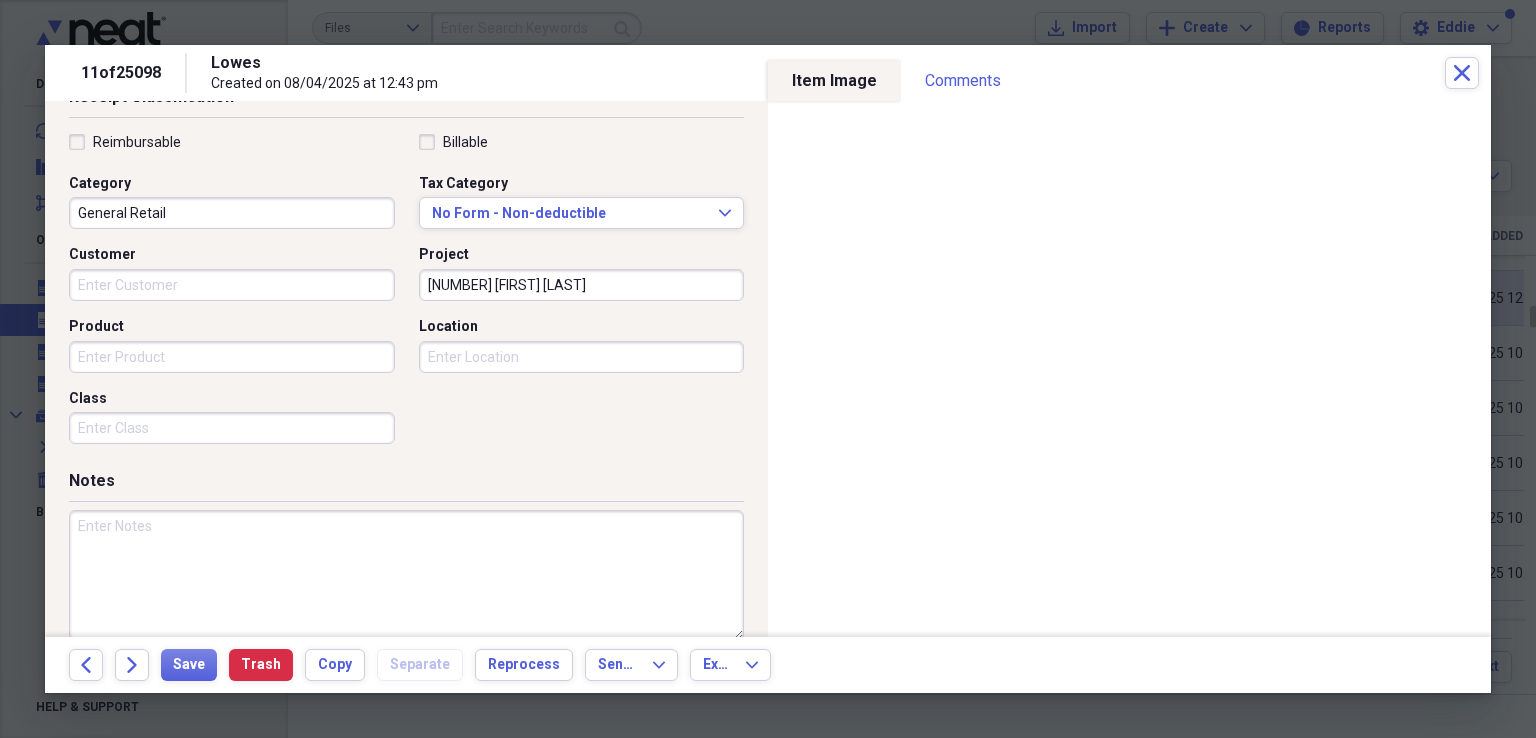 scroll, scrollTop: 484, scrollLeft: 0, axis: vertical 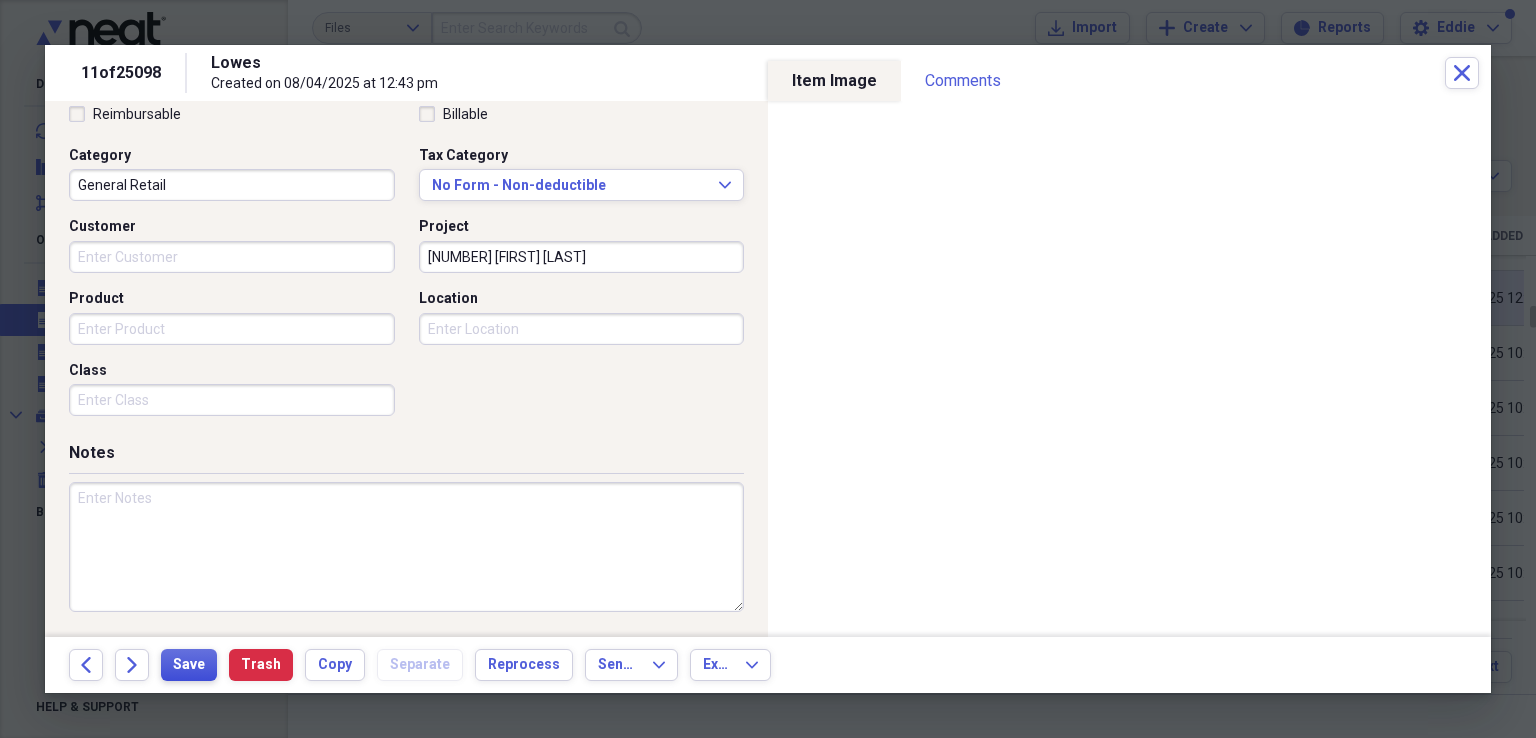 click on "Save" at bounding box center (189, 665) 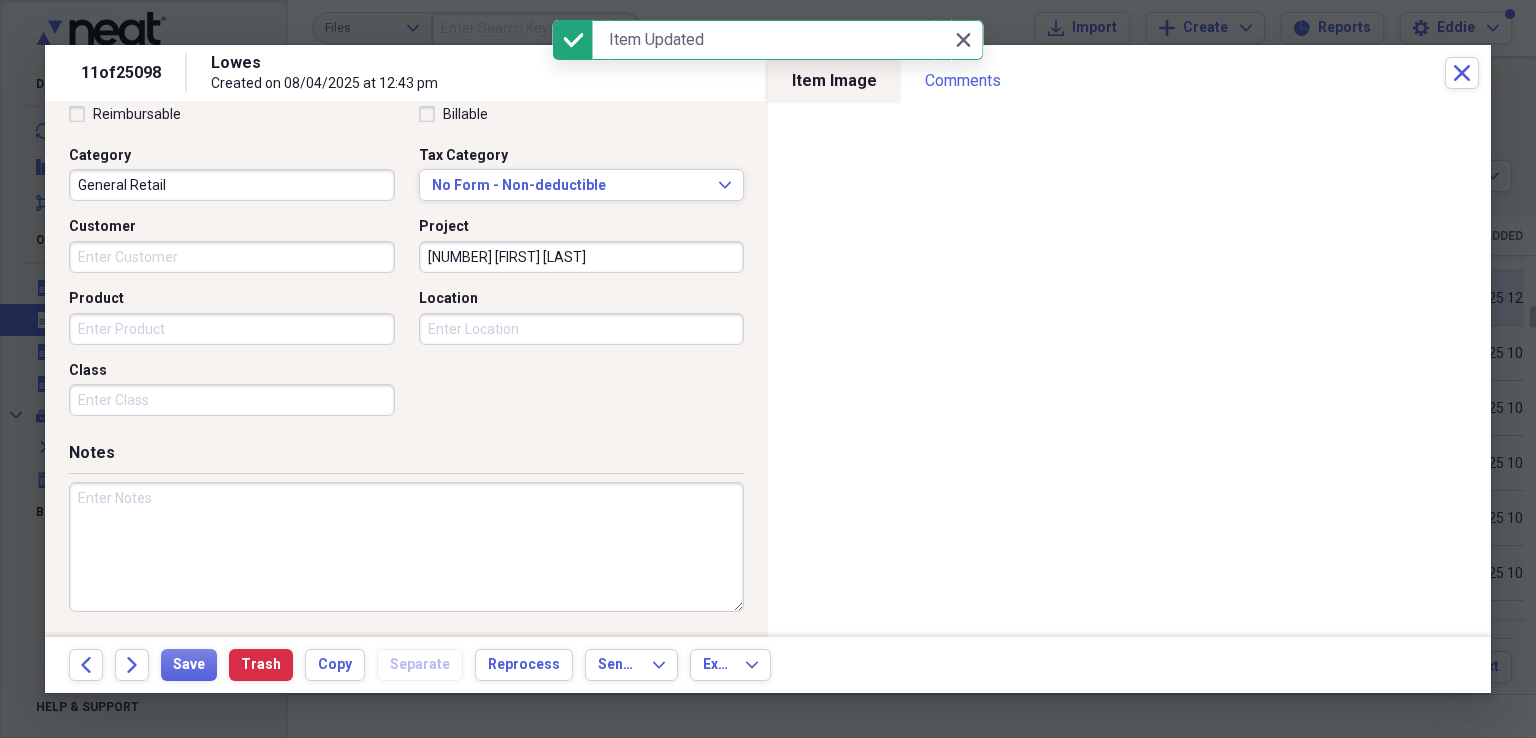 click on "Back Forward Save Trash Copy Separate Reprocess Send To Expand Export Expand" at bounding box center (768, 665) 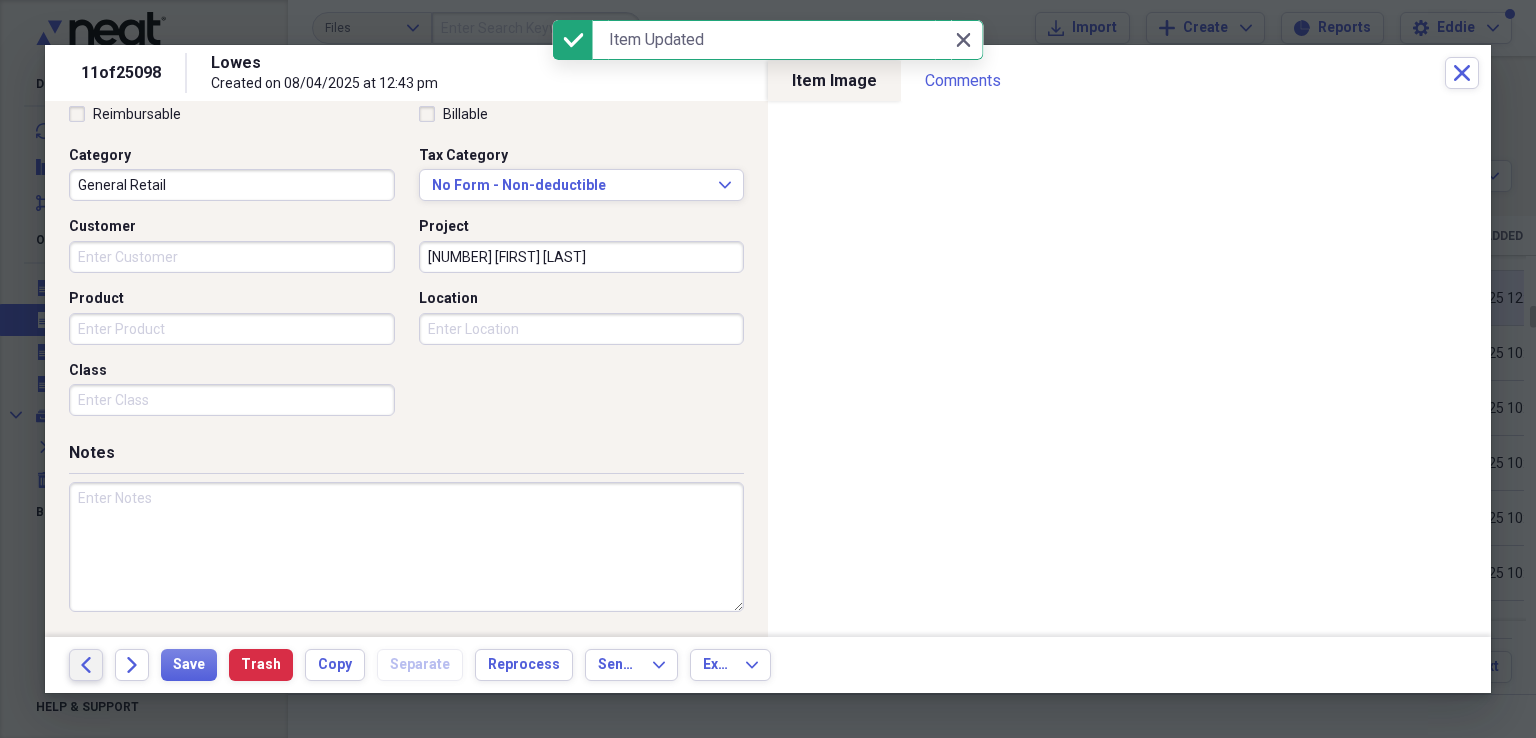 click on "Back" at bounding box center [86, 665] 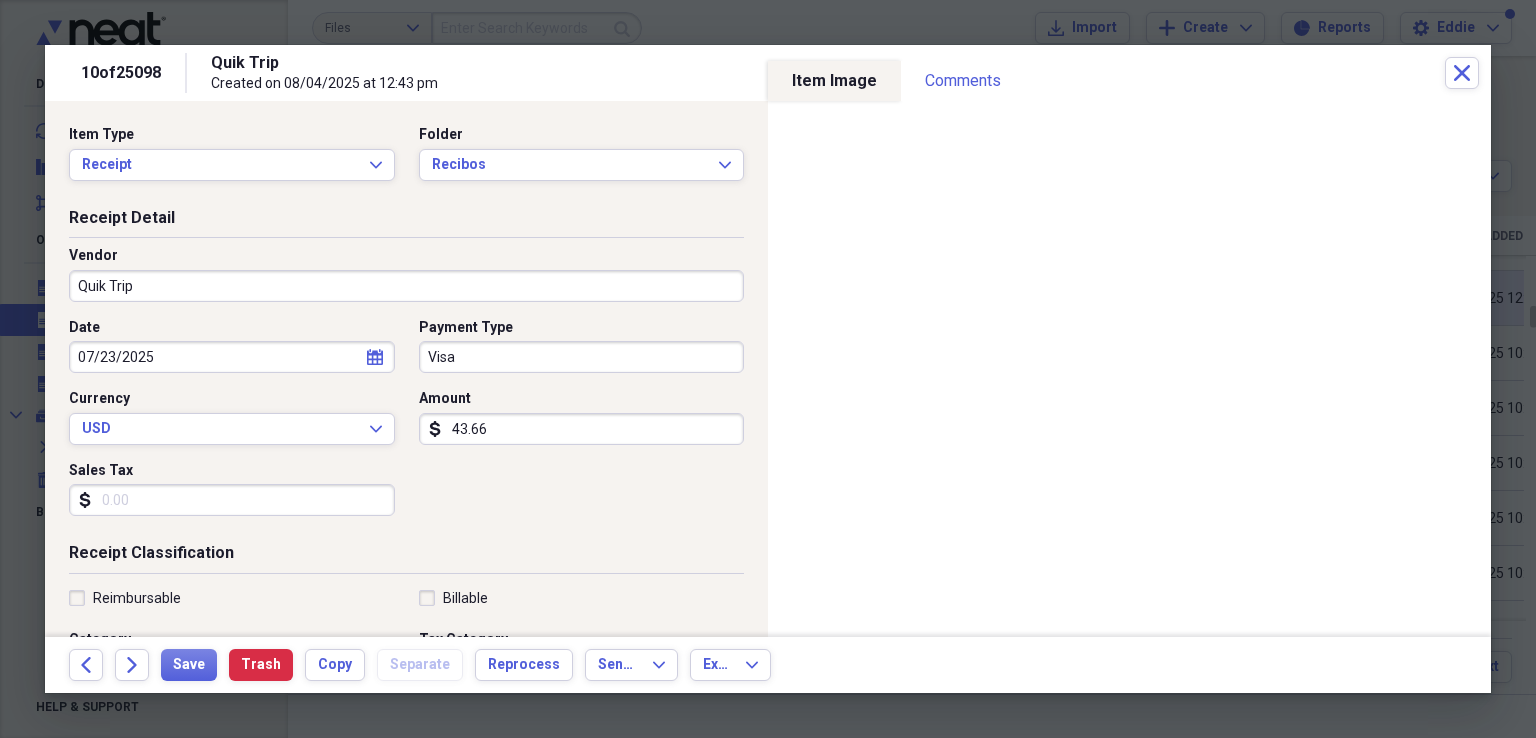 click on "Visa" at bounding box center (582, 357) 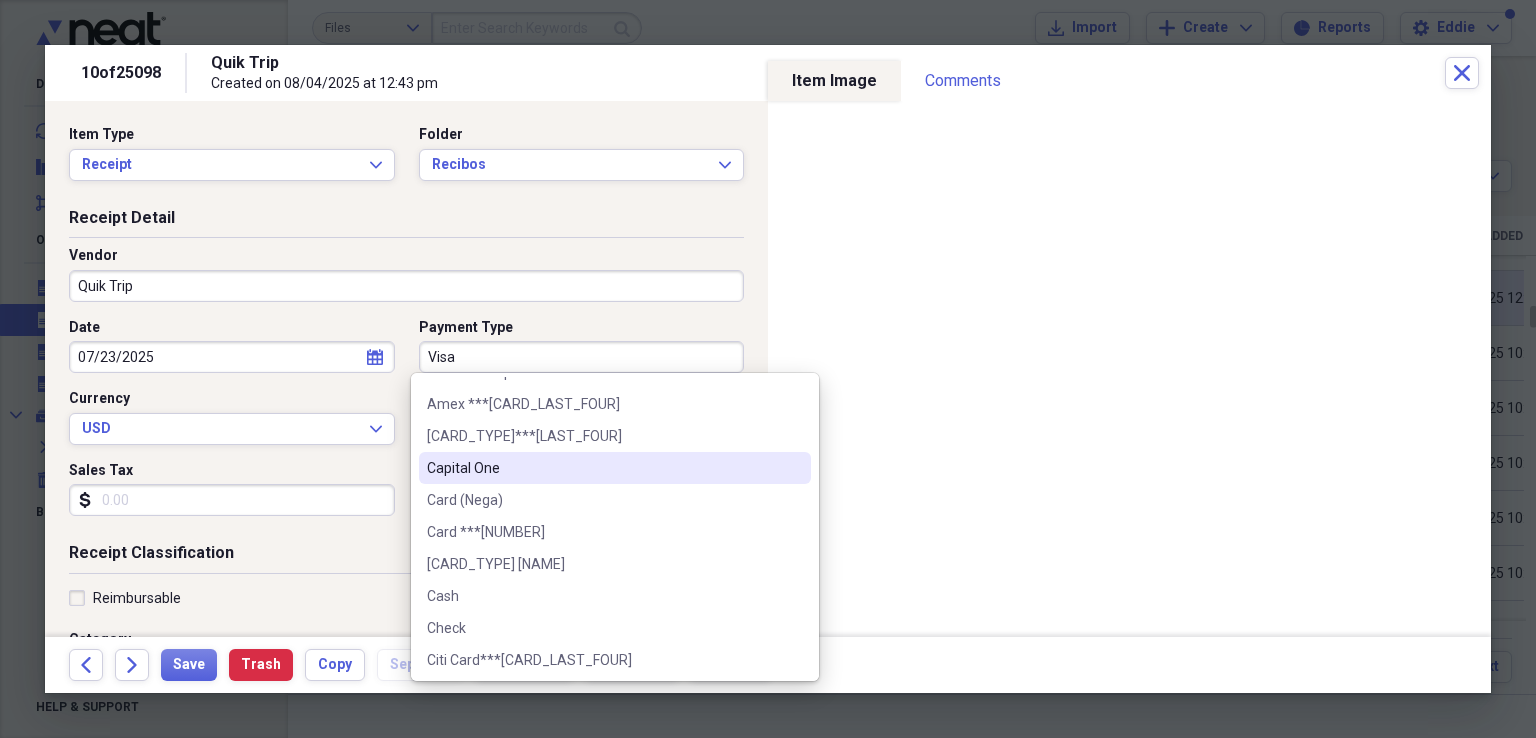 scroll, scrollTop: 600, scrollLeft: 0, axis: vertical 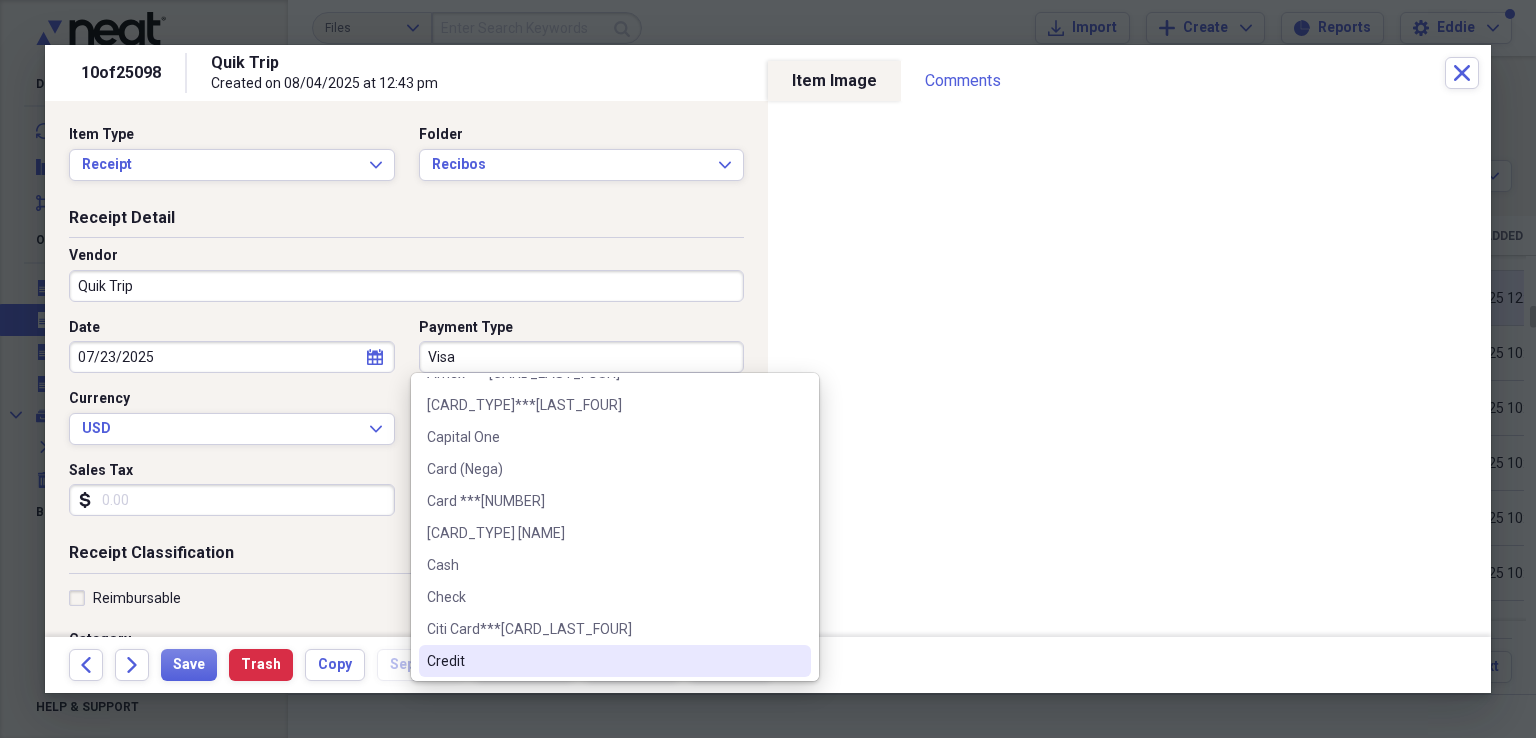 click on "Credit" at bounding box center (603, 661) 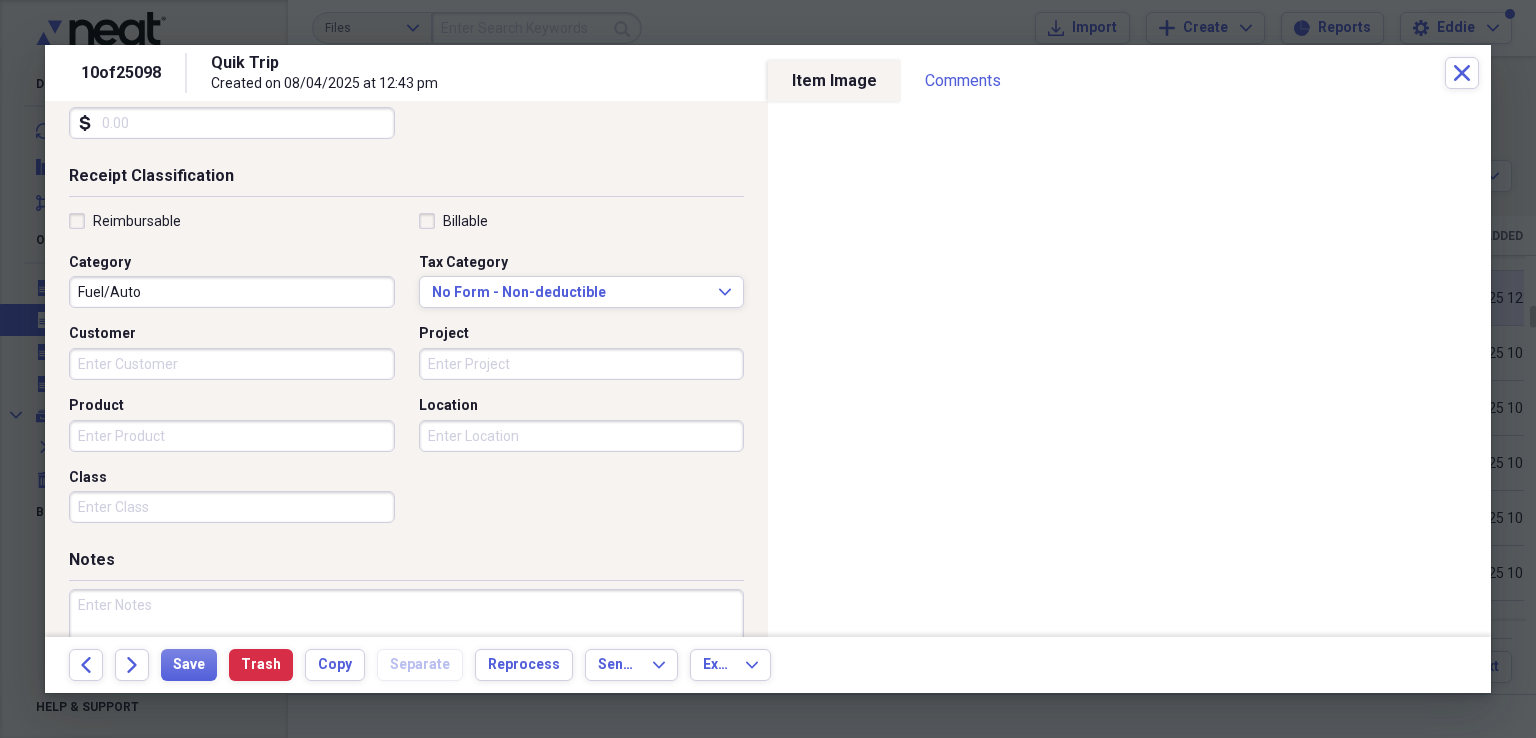 scroll, scrollTop: 484, scrollLeft: 0, axis: vertical 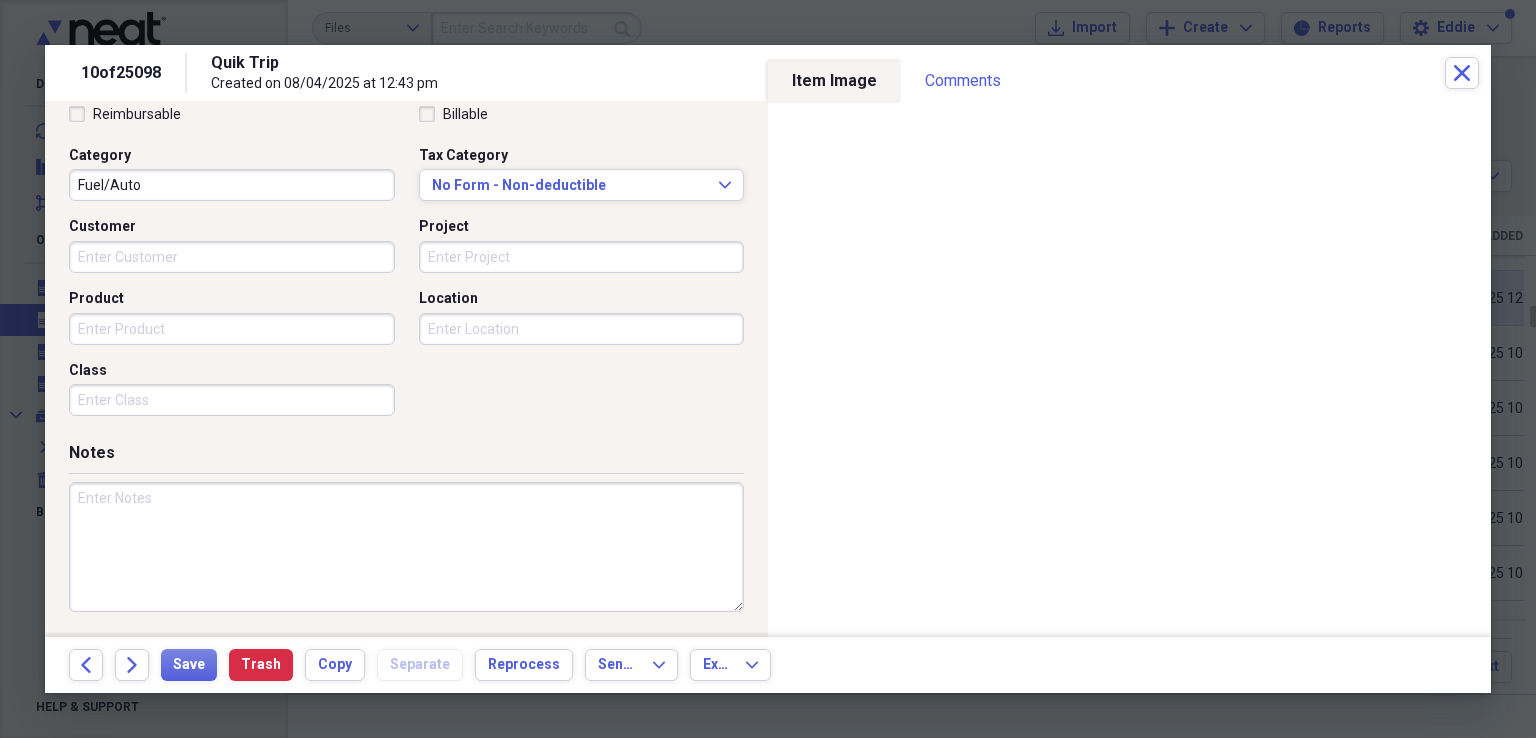 click at bounding box center [406, 547] 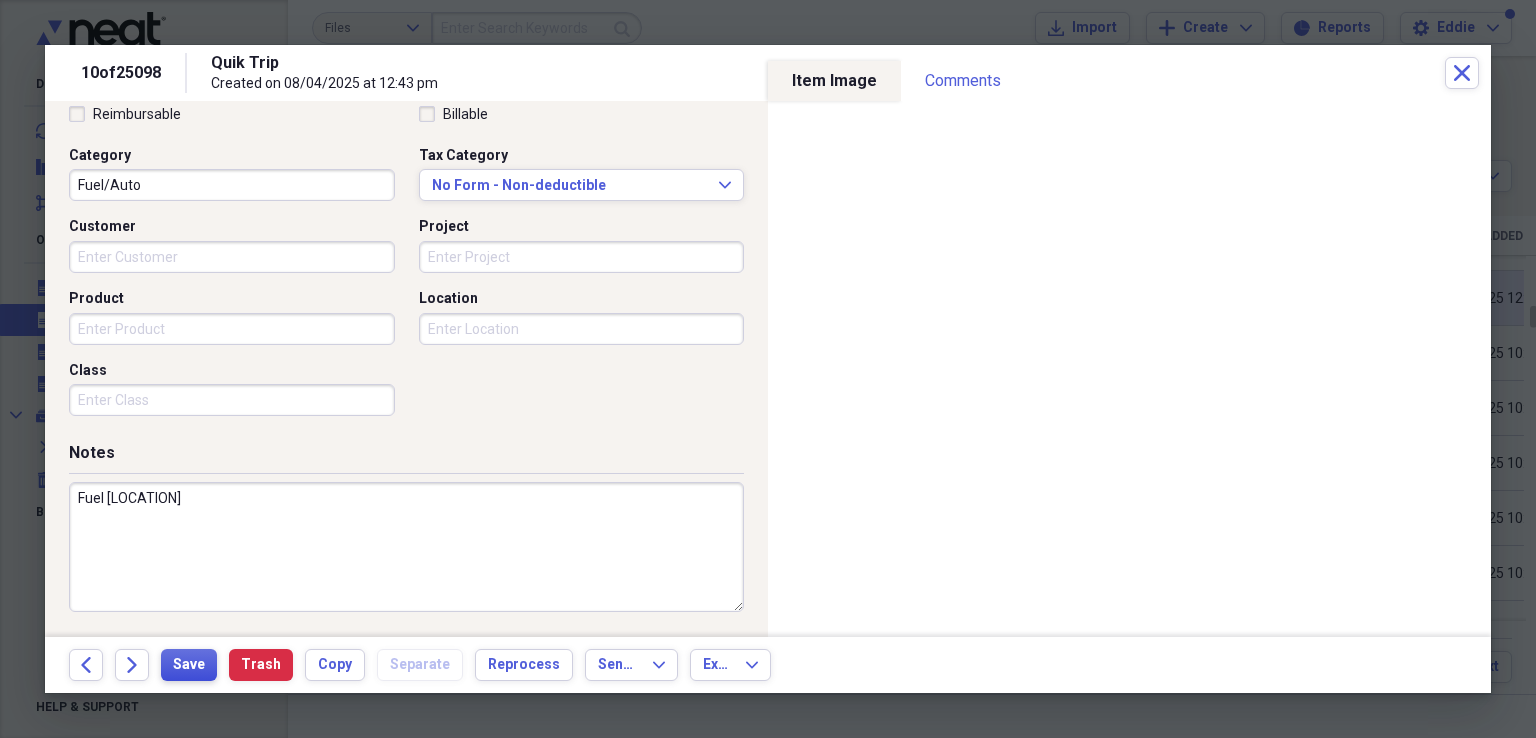 type on "Fuel [LOCATION]" 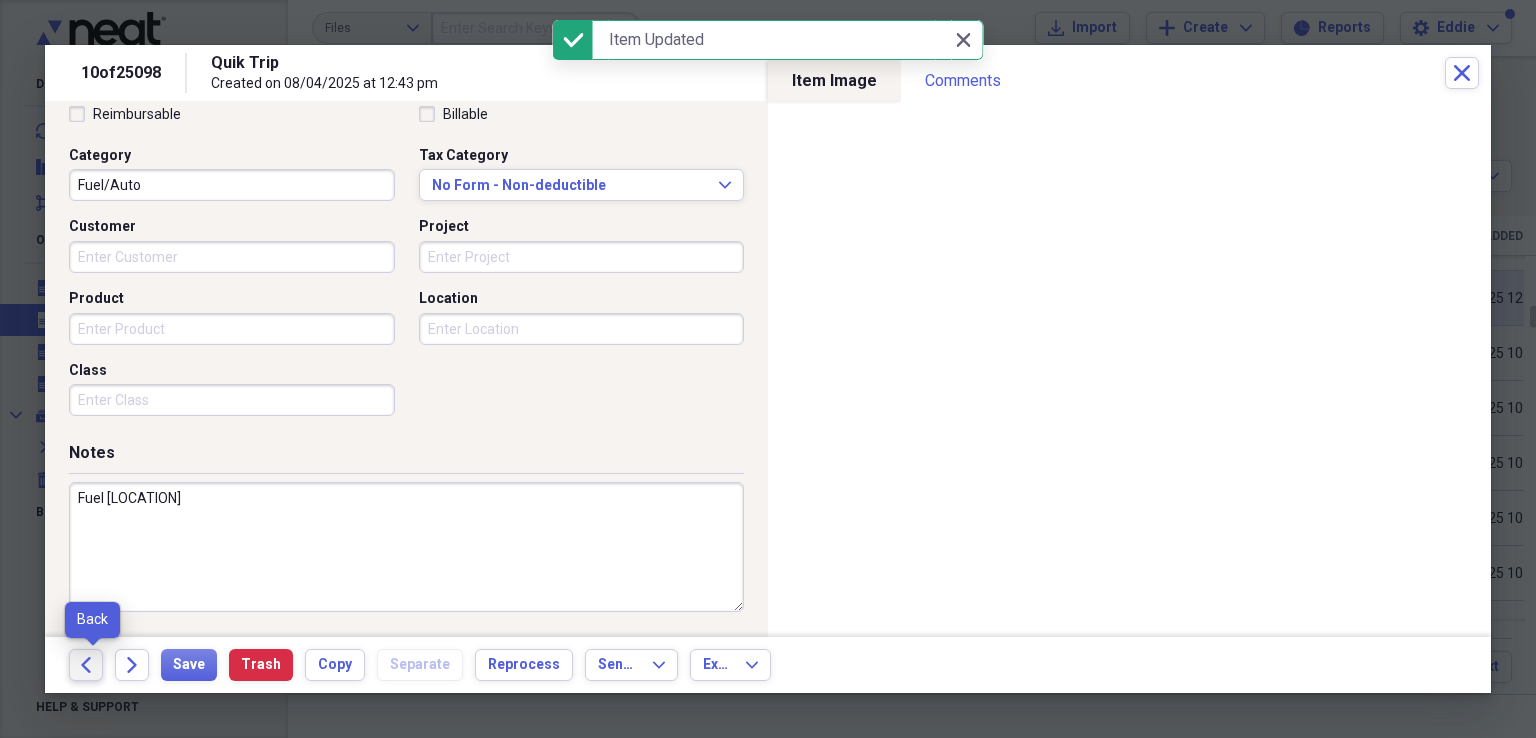 click on "Back" at bounding box center [86, 665] 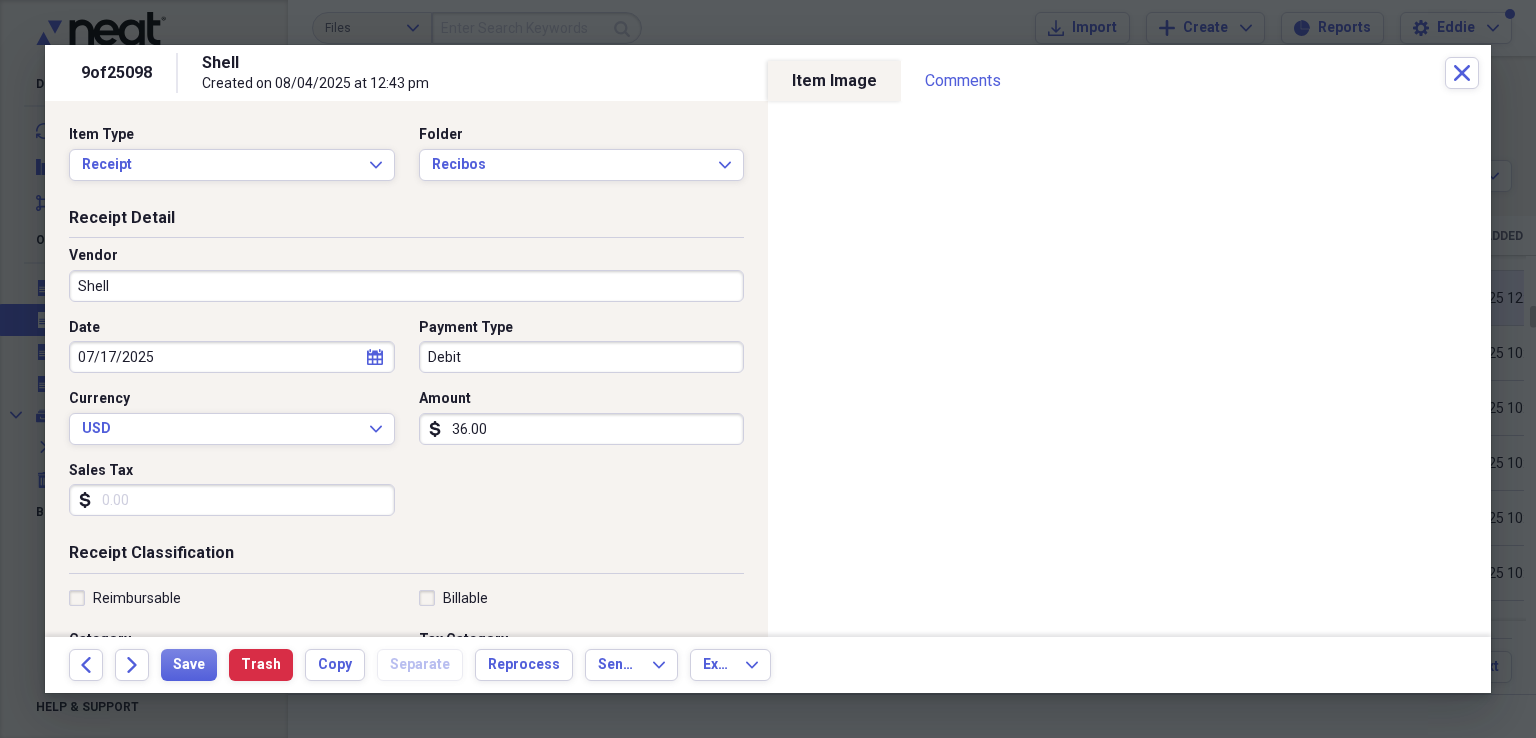 click on "Debit" at bounding box center (582, 357) 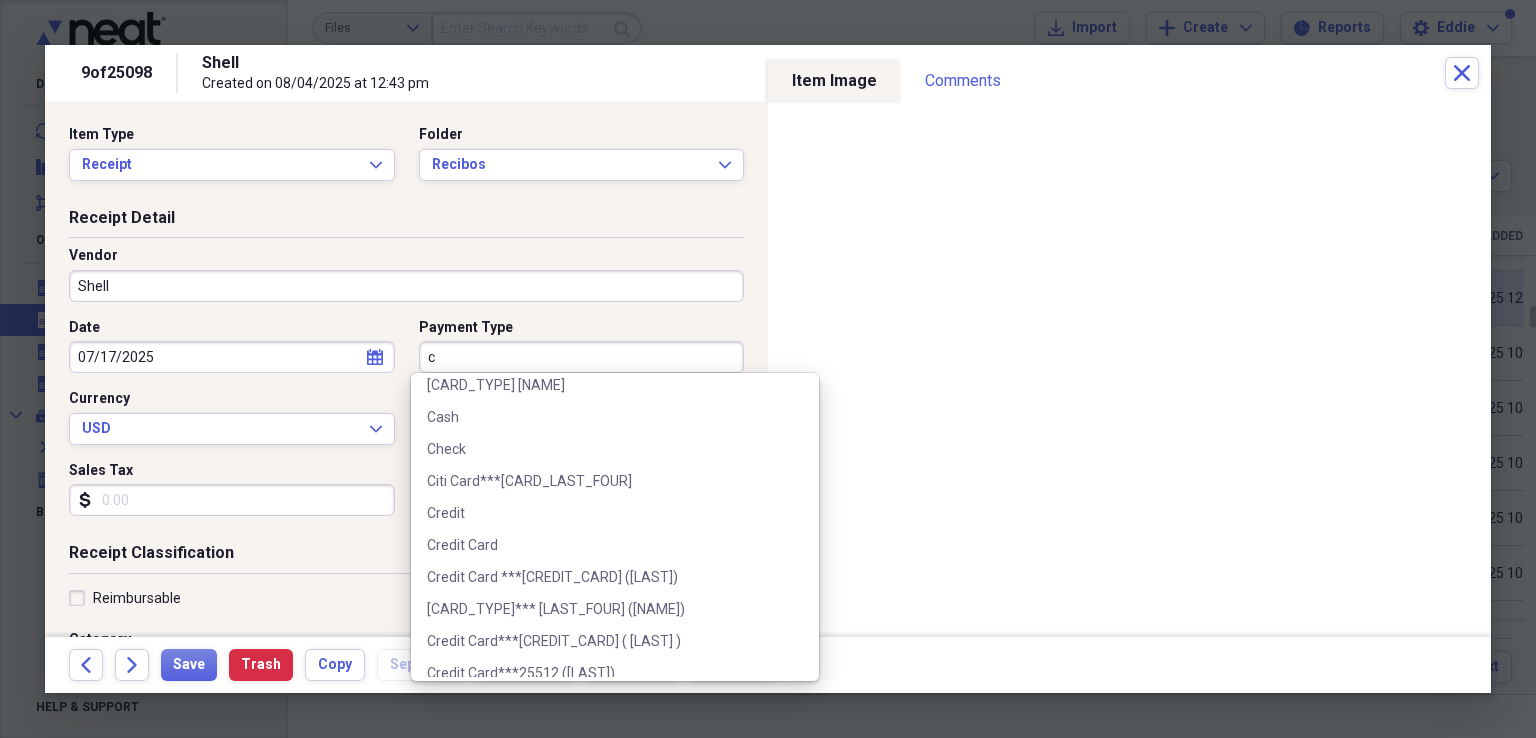 scroll, scrollTop: 0, scrollLeft: 0, axis: both 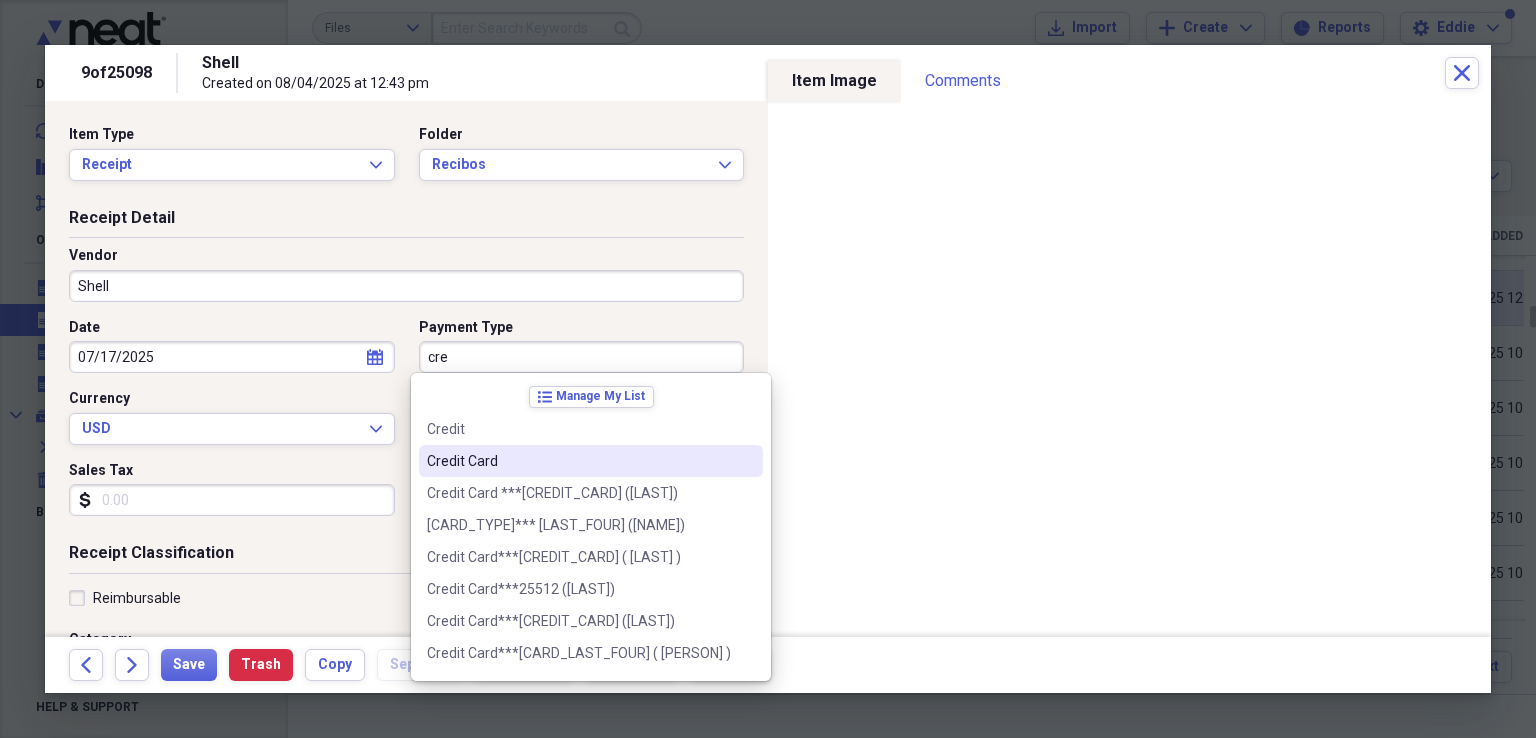 click on "Credit Card" at bounding box center (591, 461) 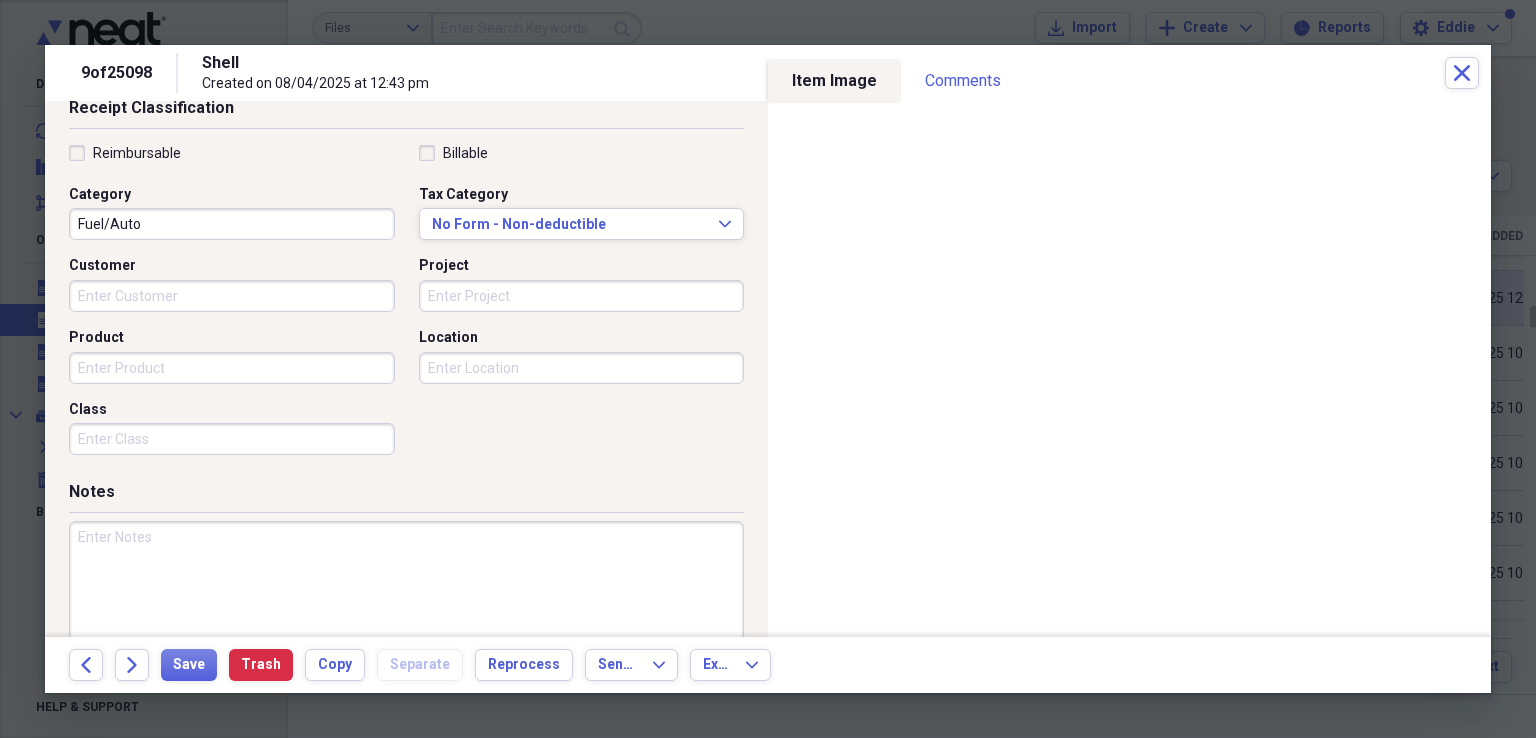 scroll, scrollTop: 484, scrollLeft: 0, axis: vertical 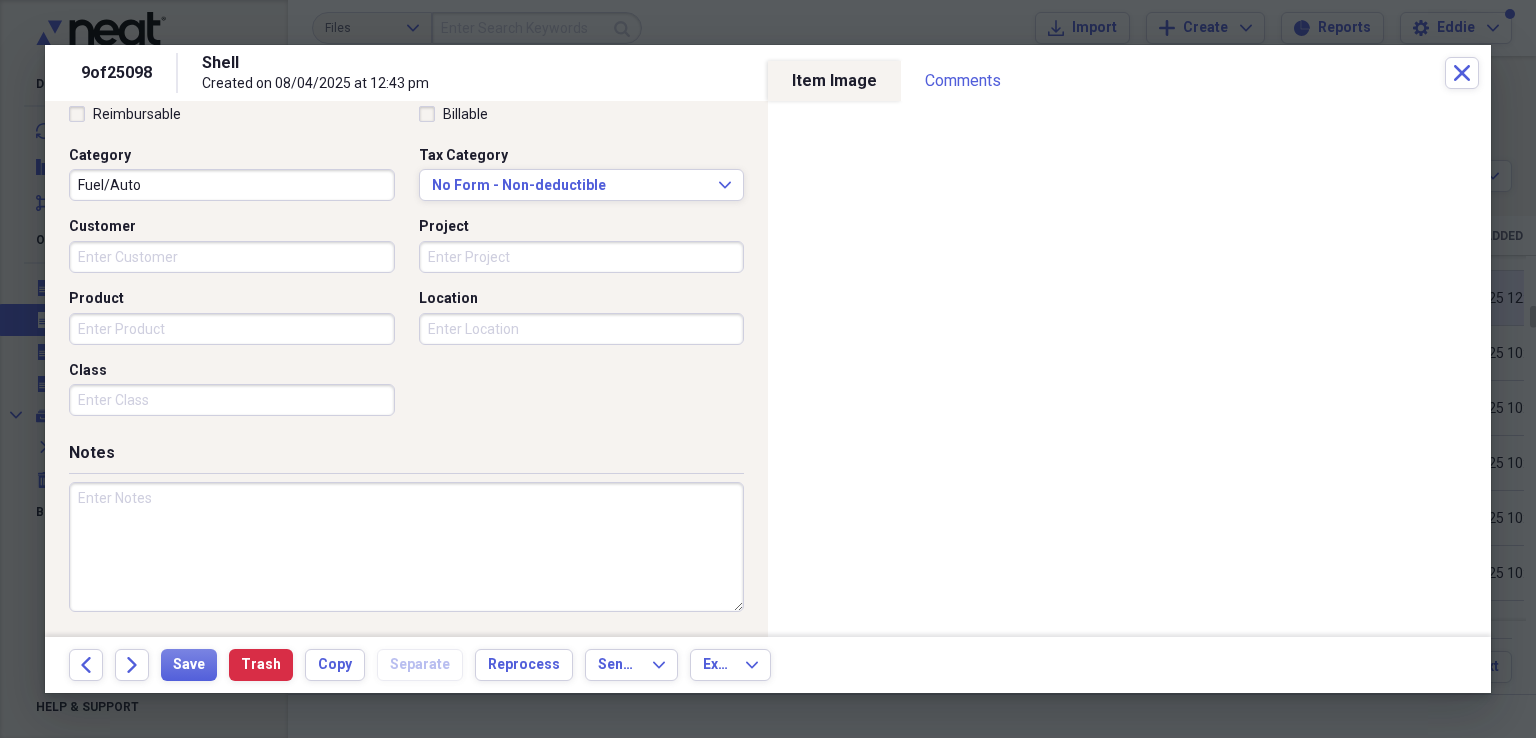 click at bounding box center (406, 547) 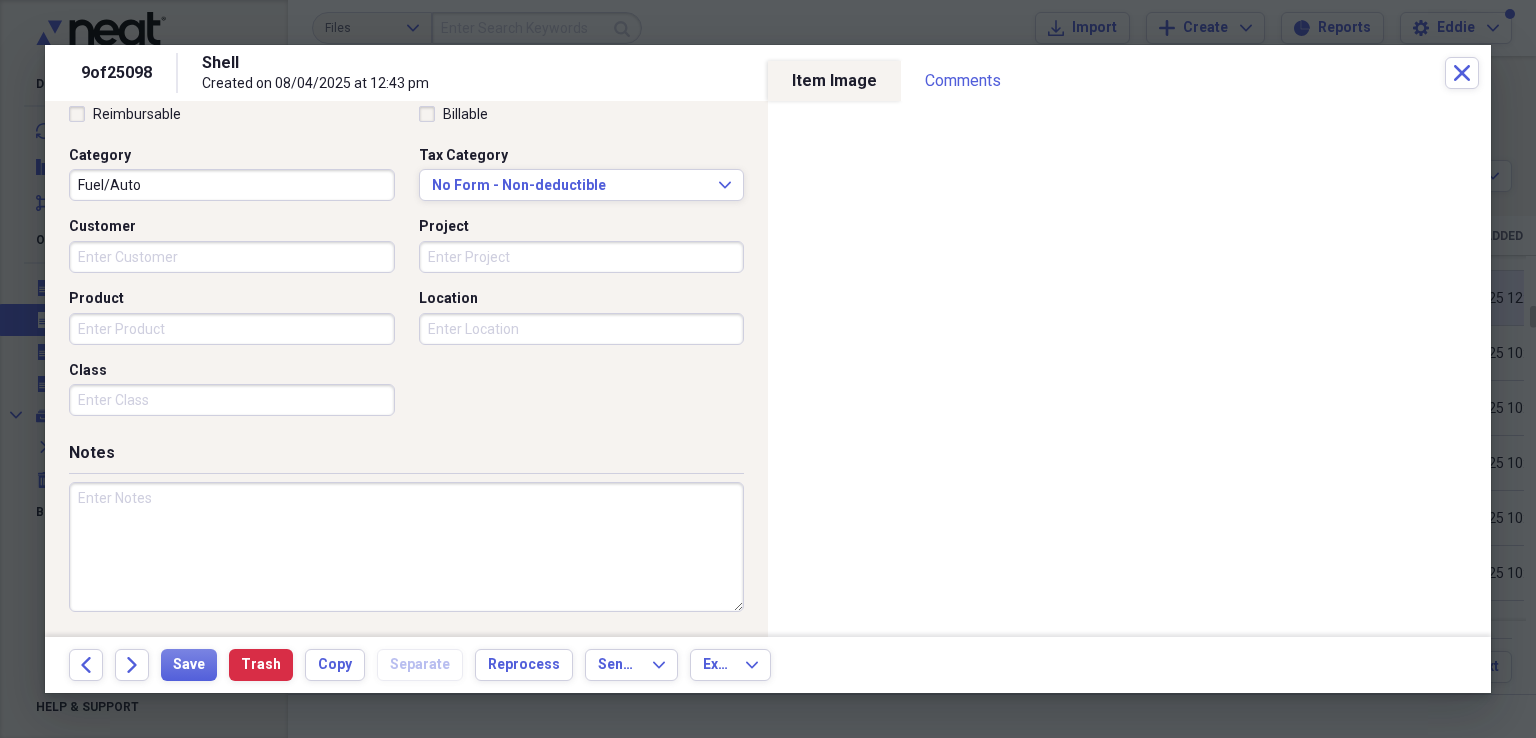 click at bounding box center [406, 547] 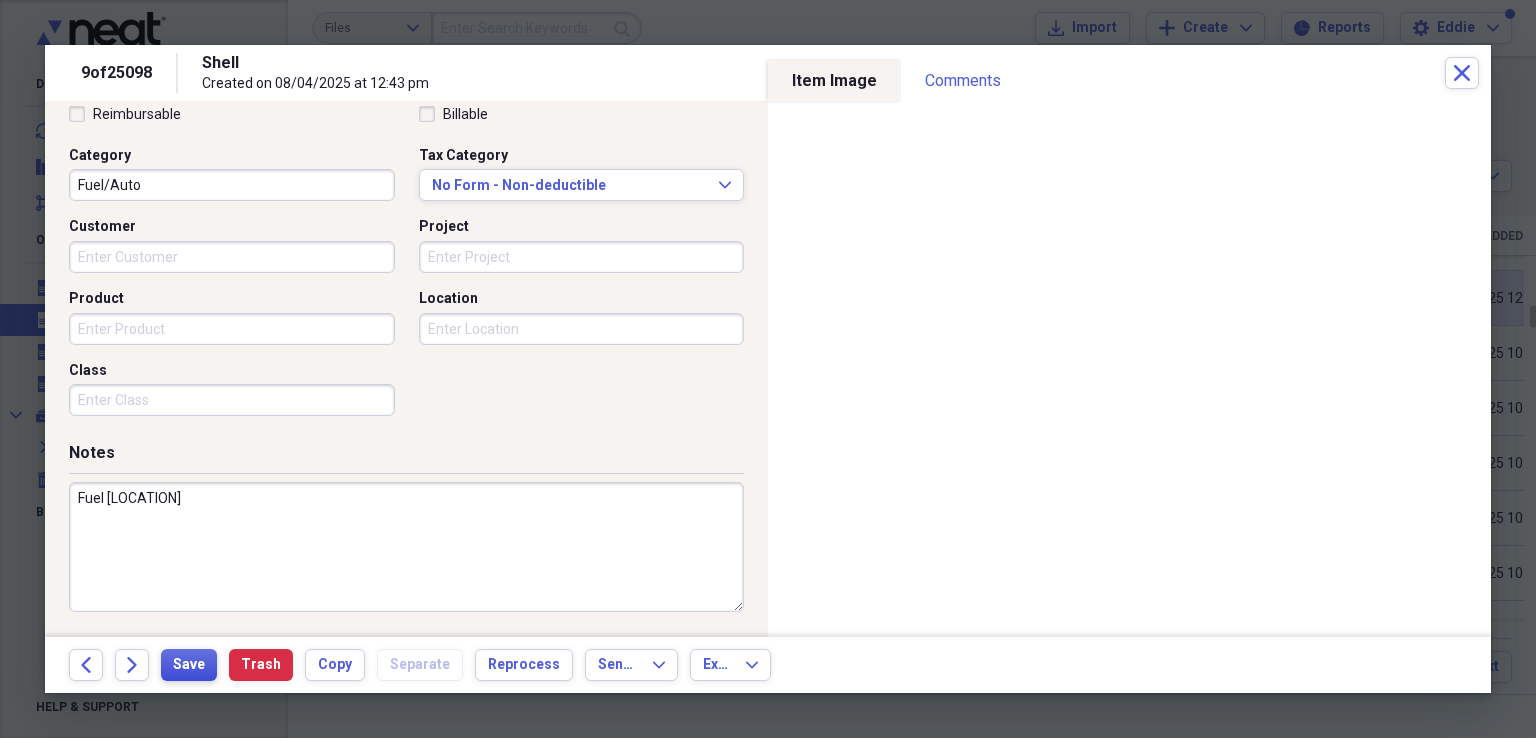 type on "Fuel [LOCATION]" 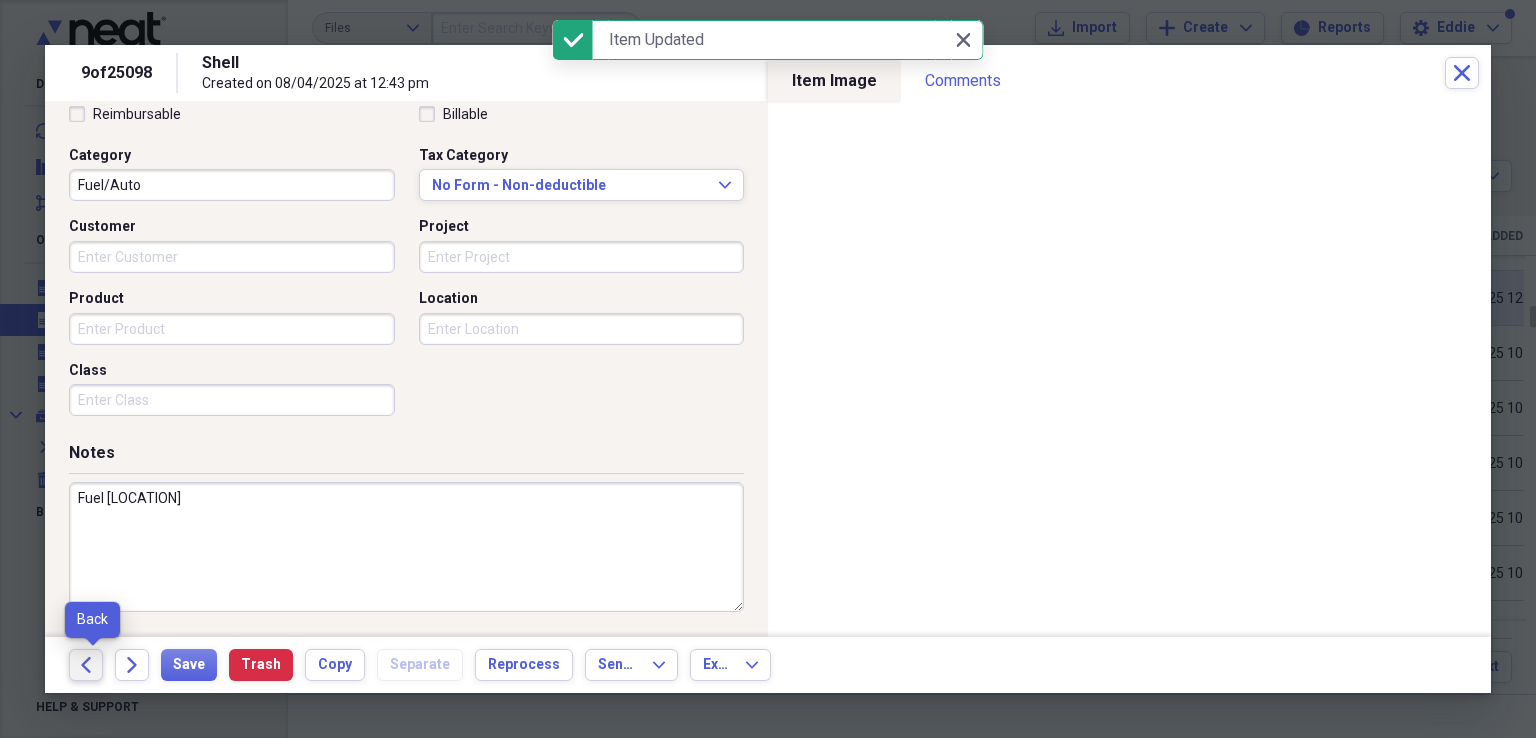 click 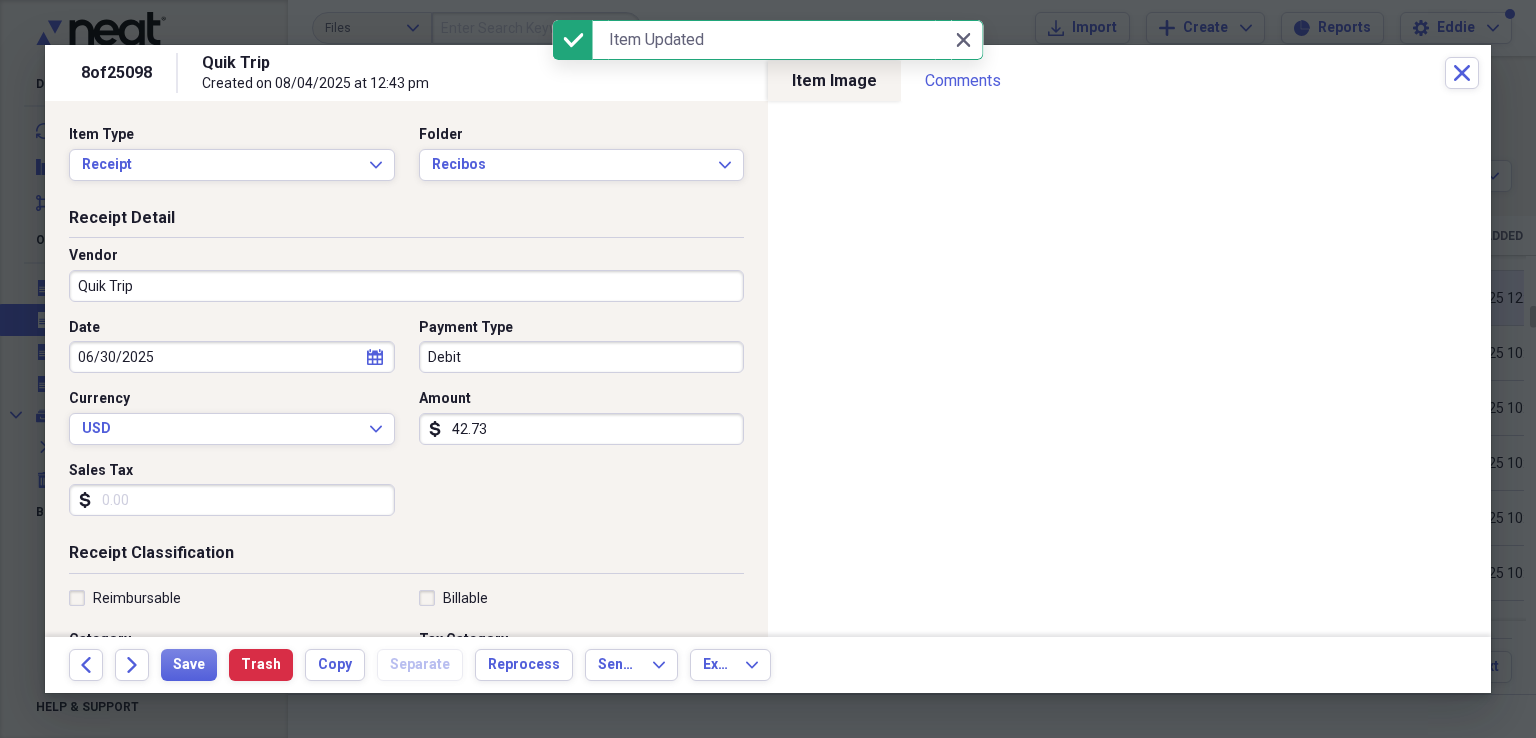 click on "Debit" at bounding box center [582, 357] 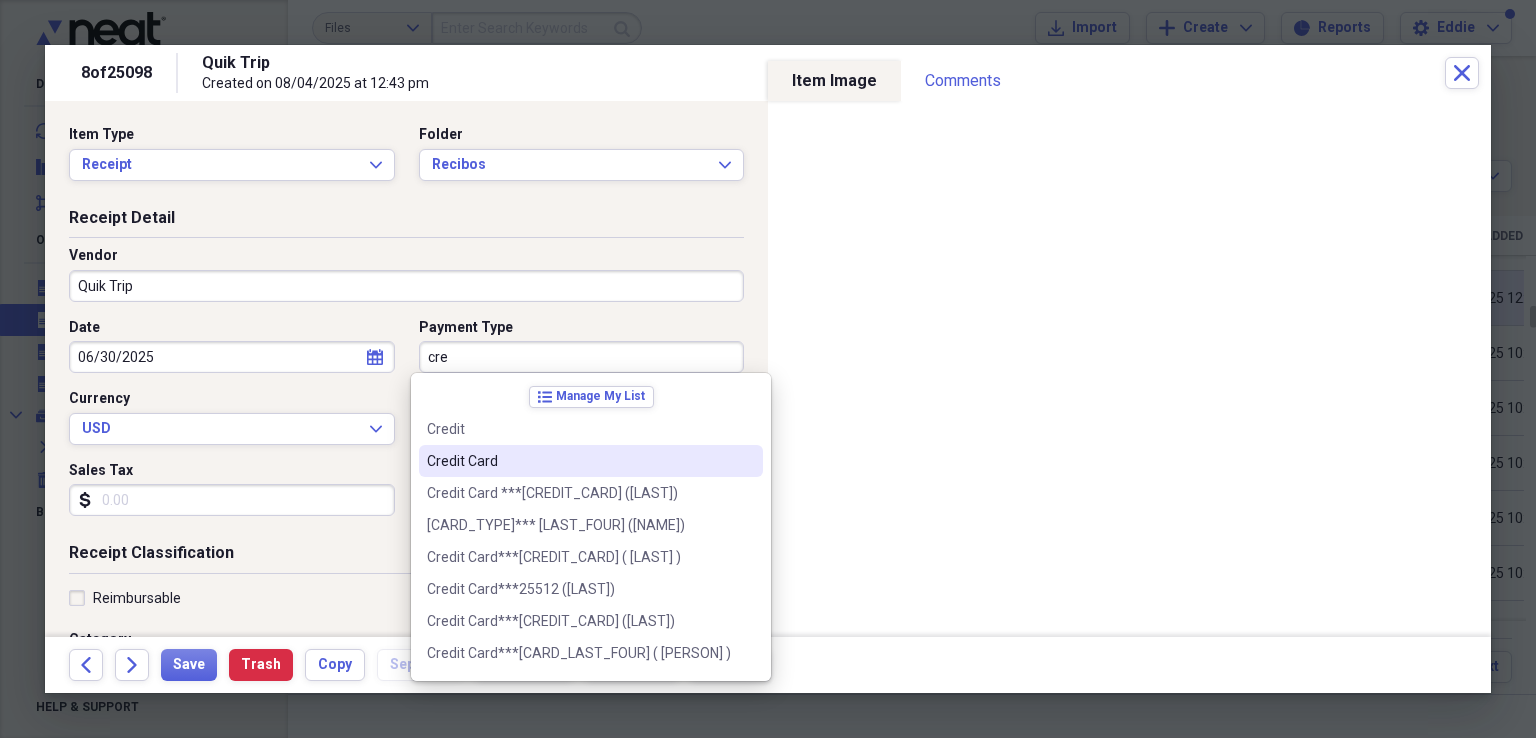 click on "Credit Card" at bounding box center (591, 461) 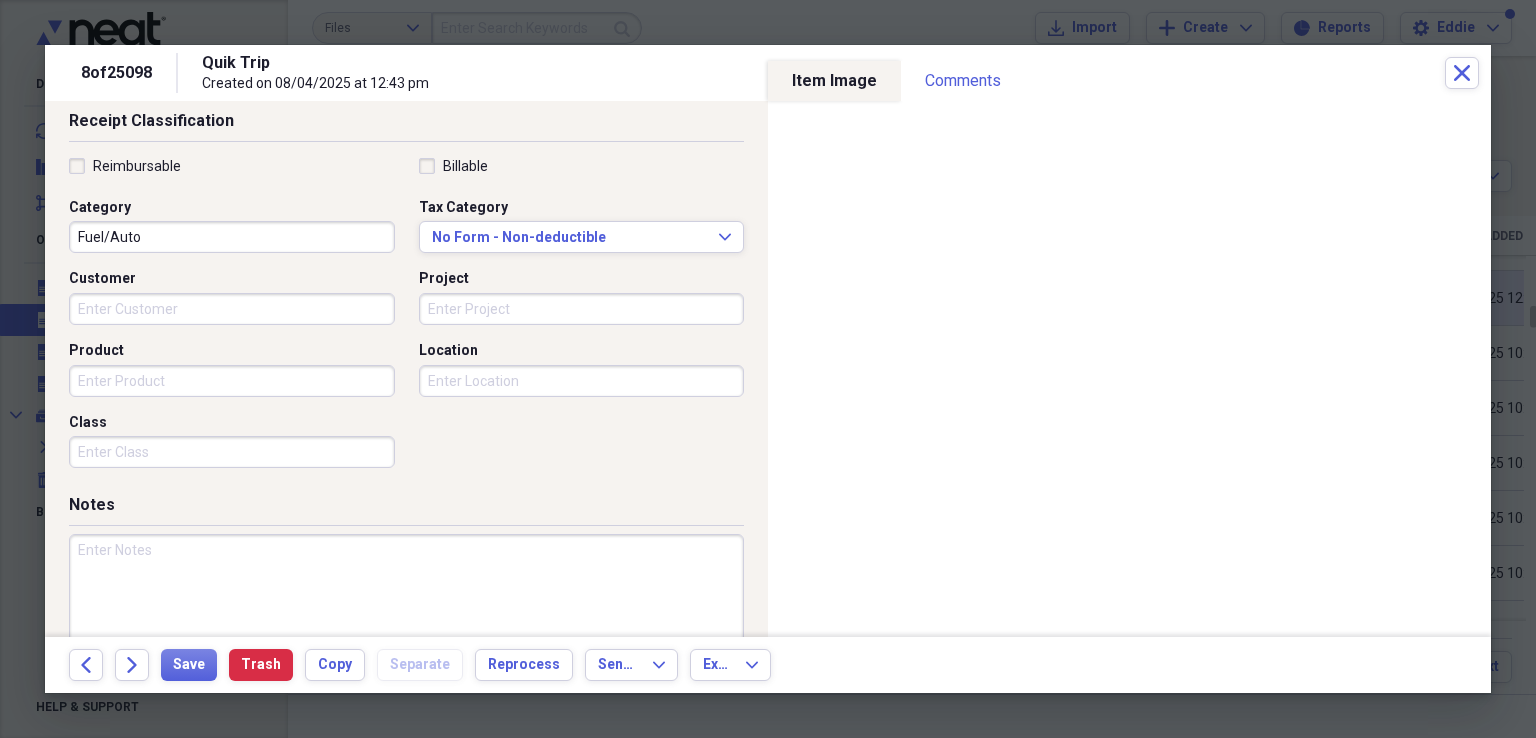 scroll, scrollTop: 484, scrollLeft: 0, axis: vertical 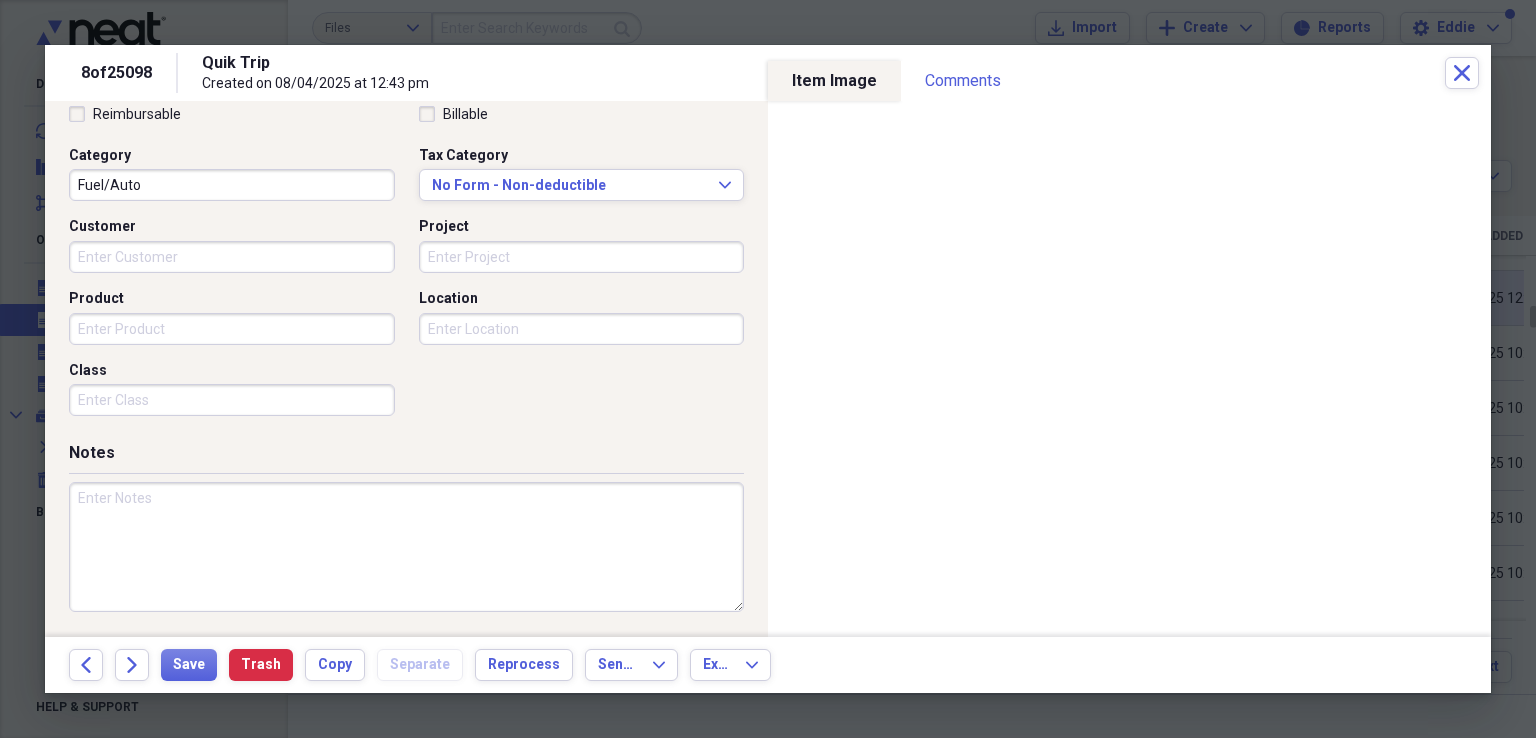 click at bounding box center (406, 547) 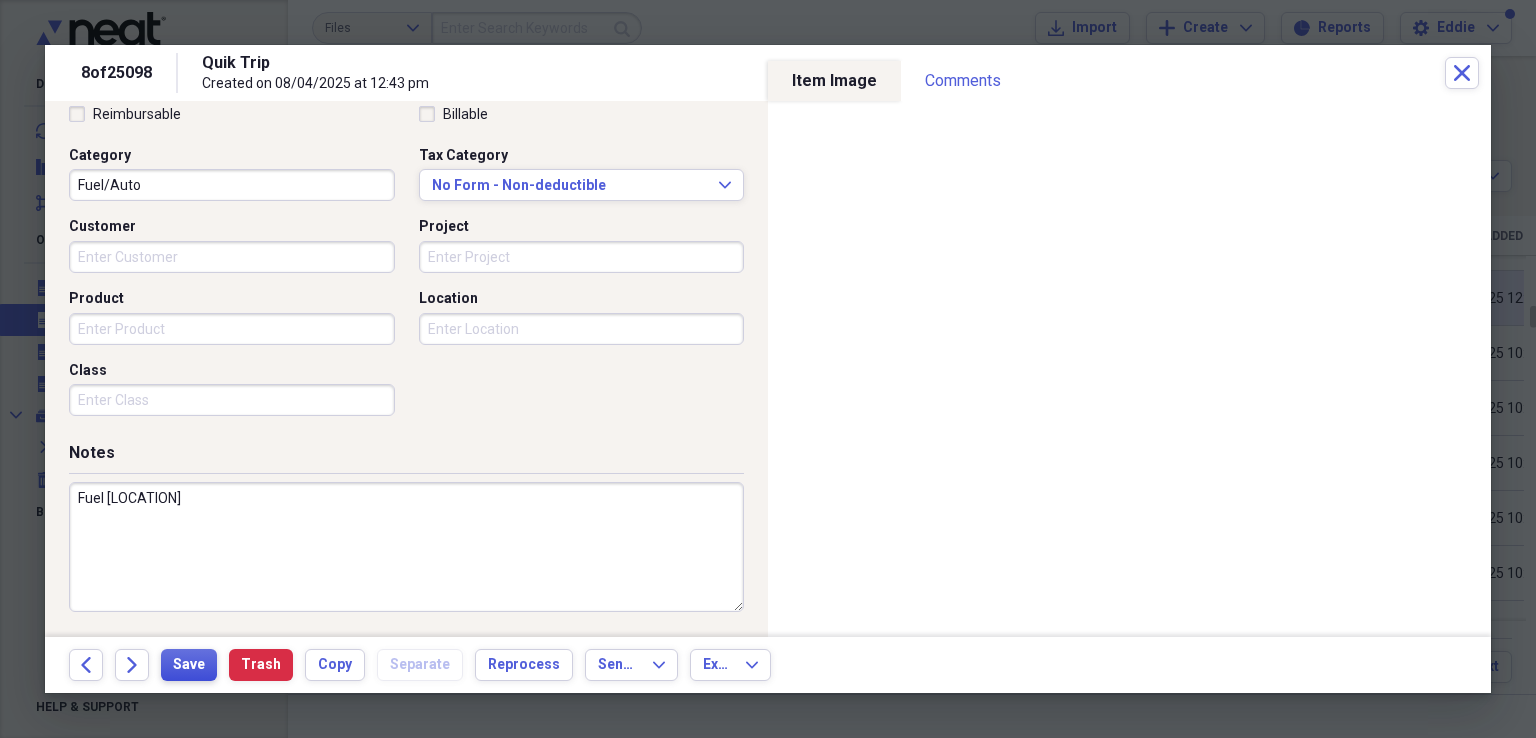 type on "Fuel [LOCATION]" 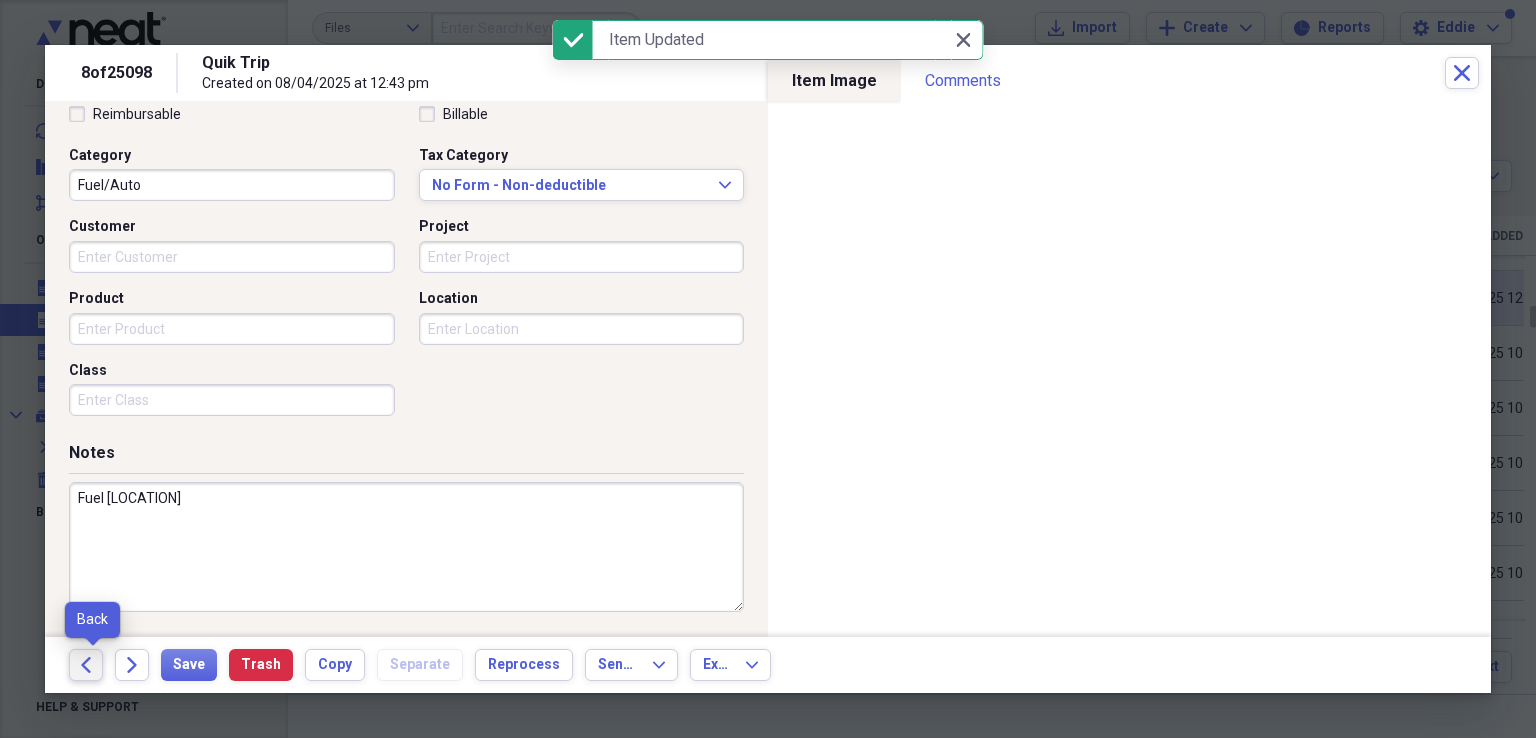 click on "Back" 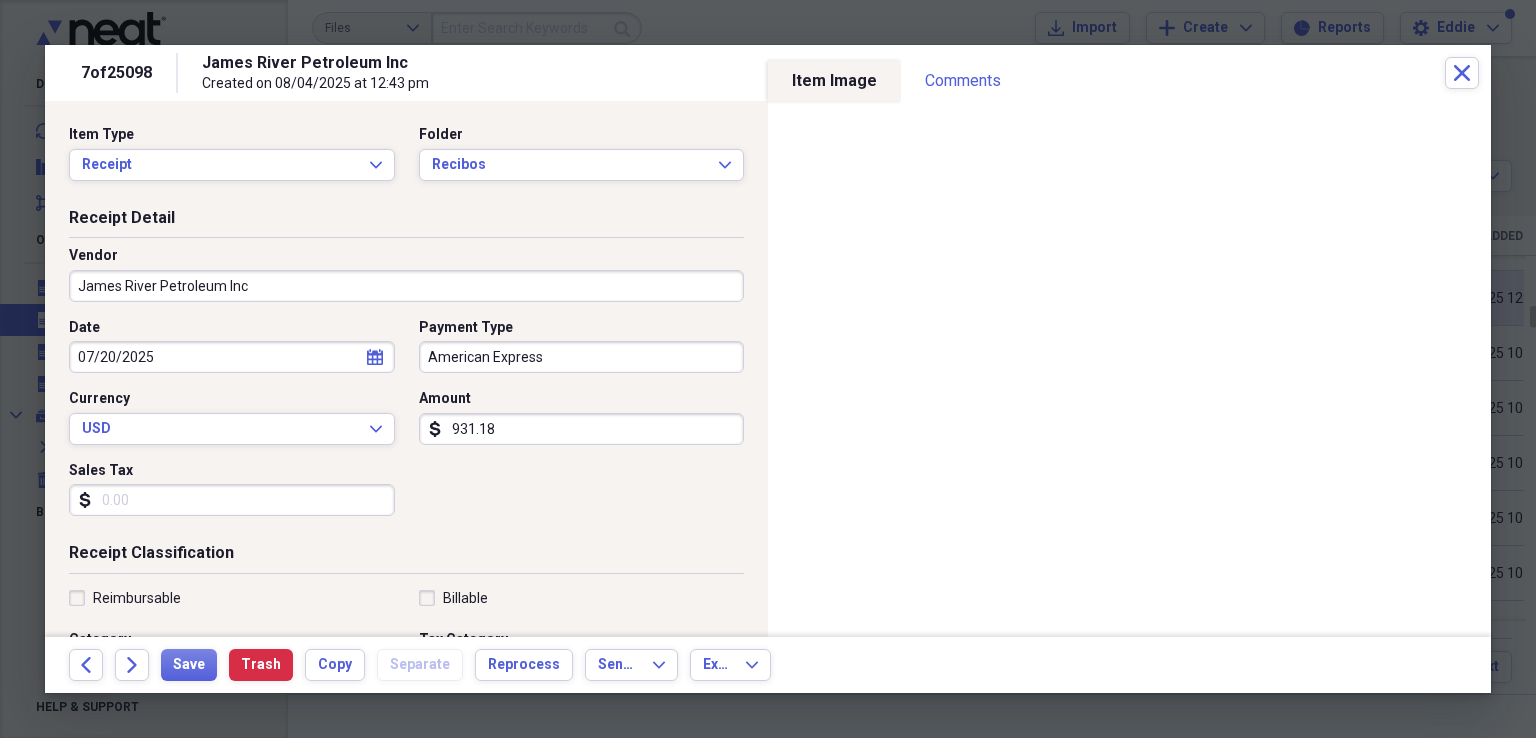 click on "07/20/2025" at bounding box center (232, 357) 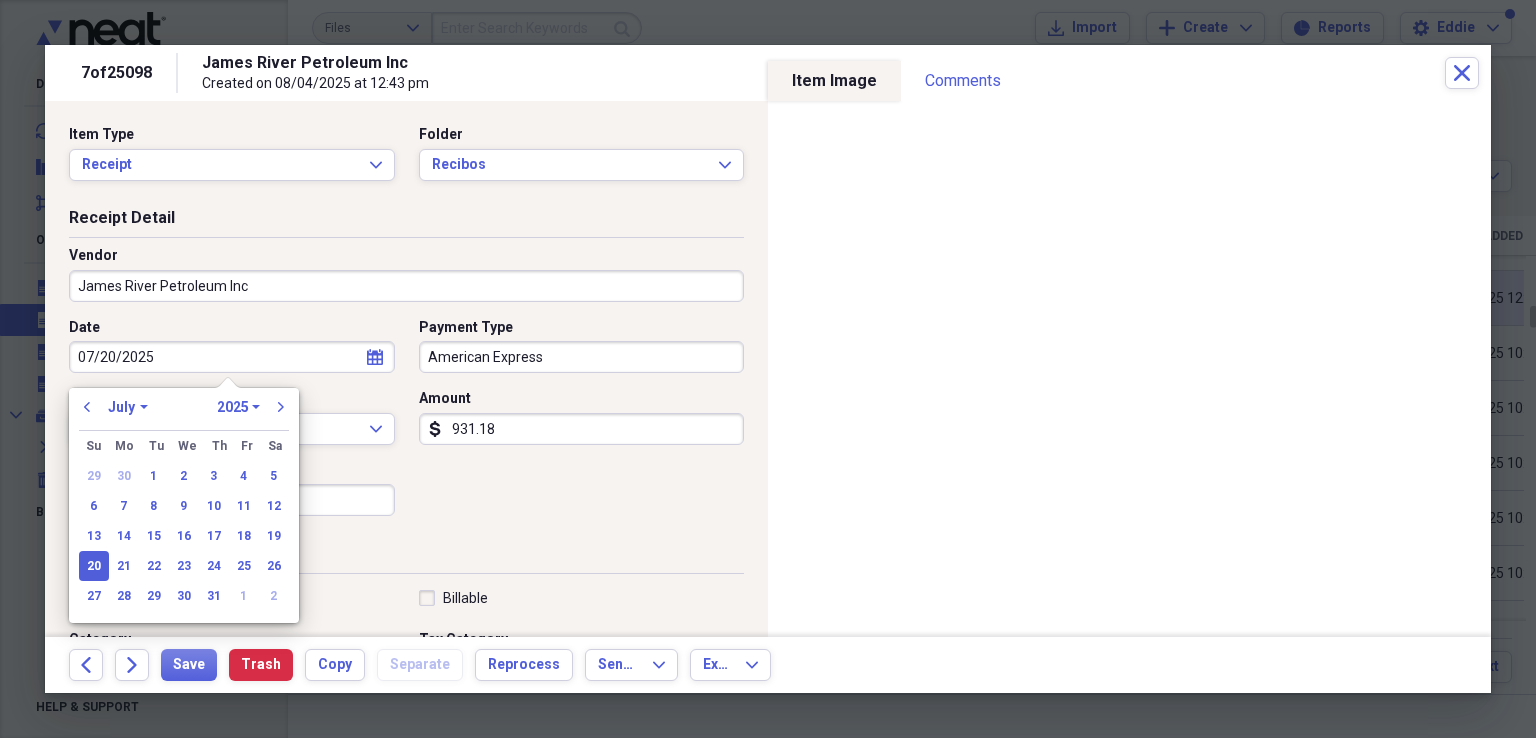 click on "07/20/2025" at bounding box center [232, 357] 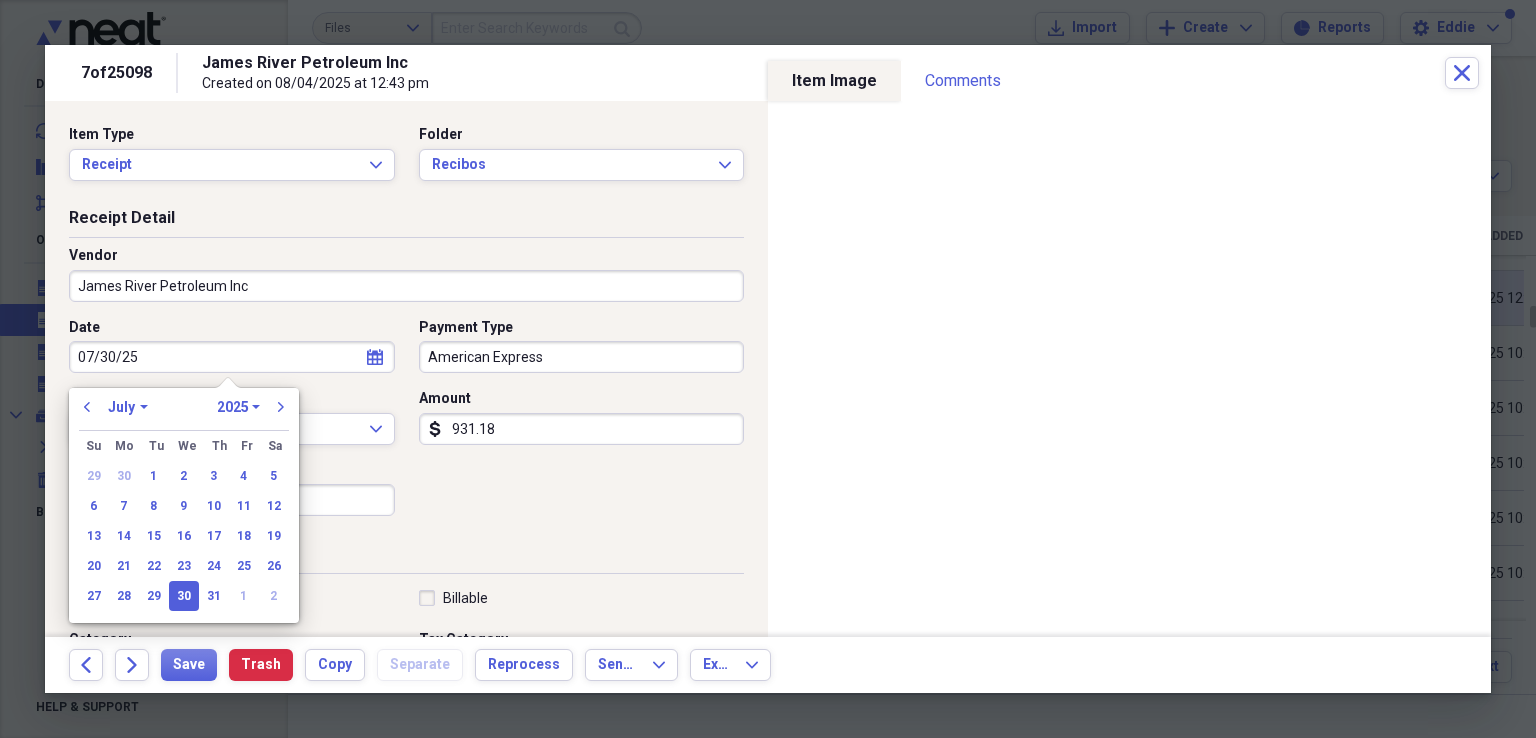 type on "07/30/2025" 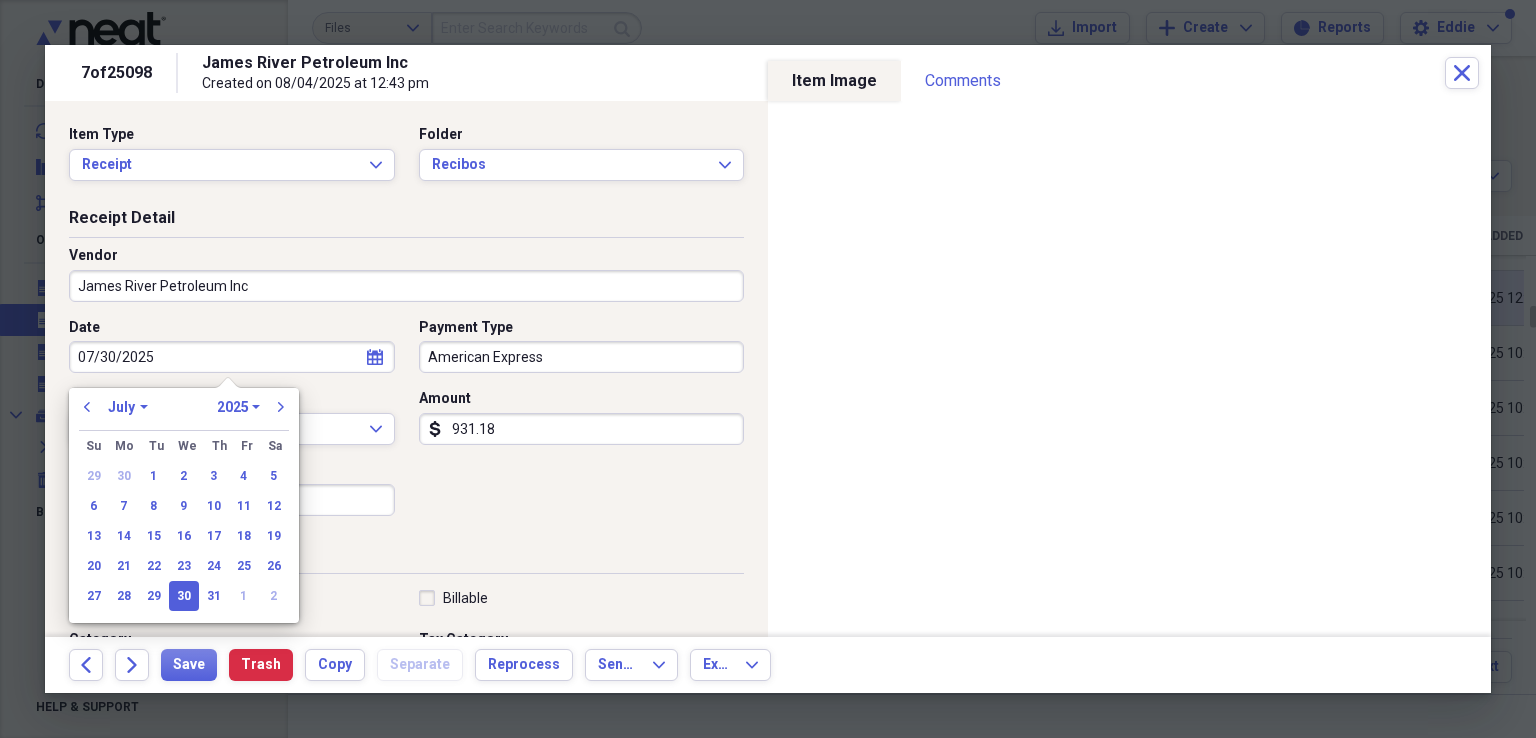 drag, startPoint x: 654, startPoint y: 495, endPoint x: 632, endPoint y: 489, distance: 22.803509 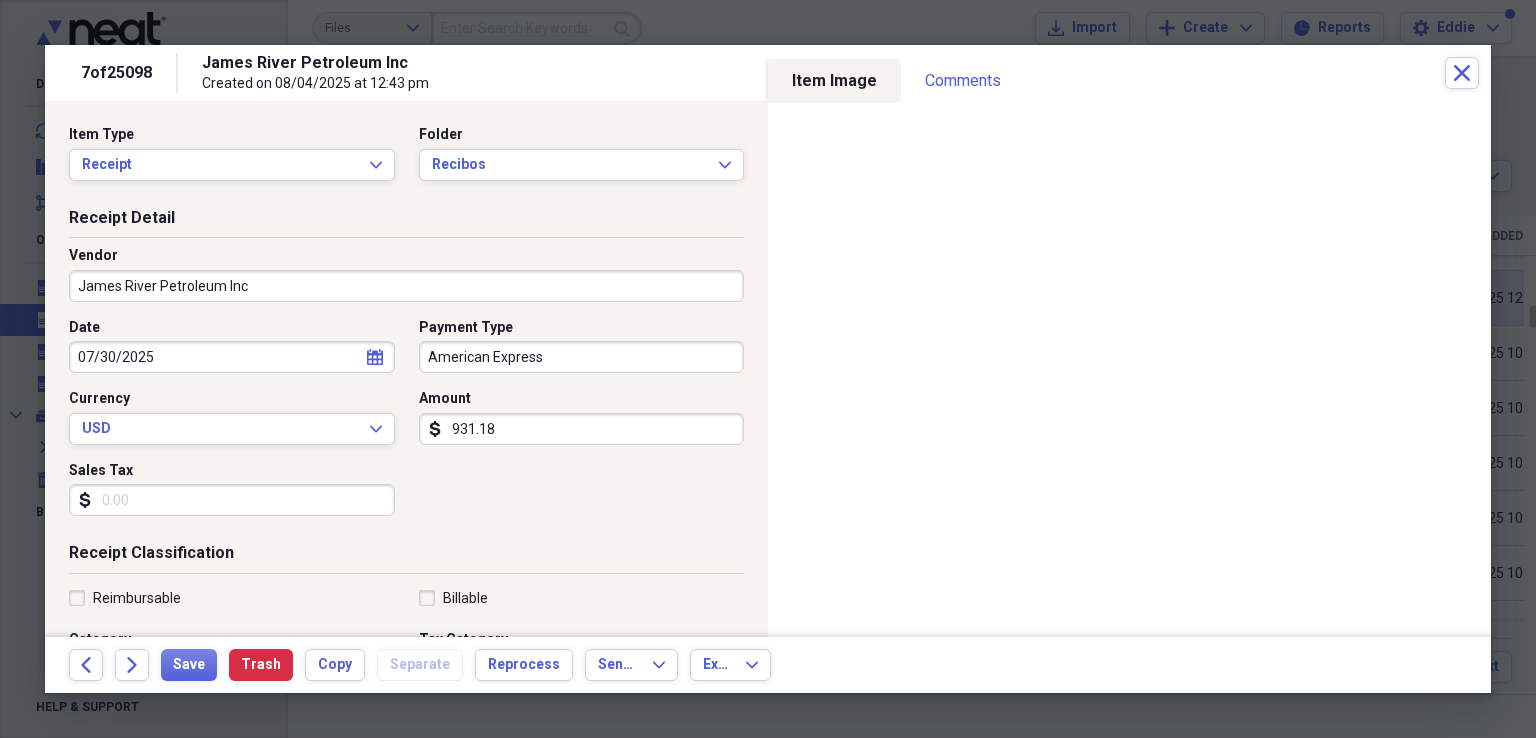 click on "American Express" at bounding box center (582, 357) 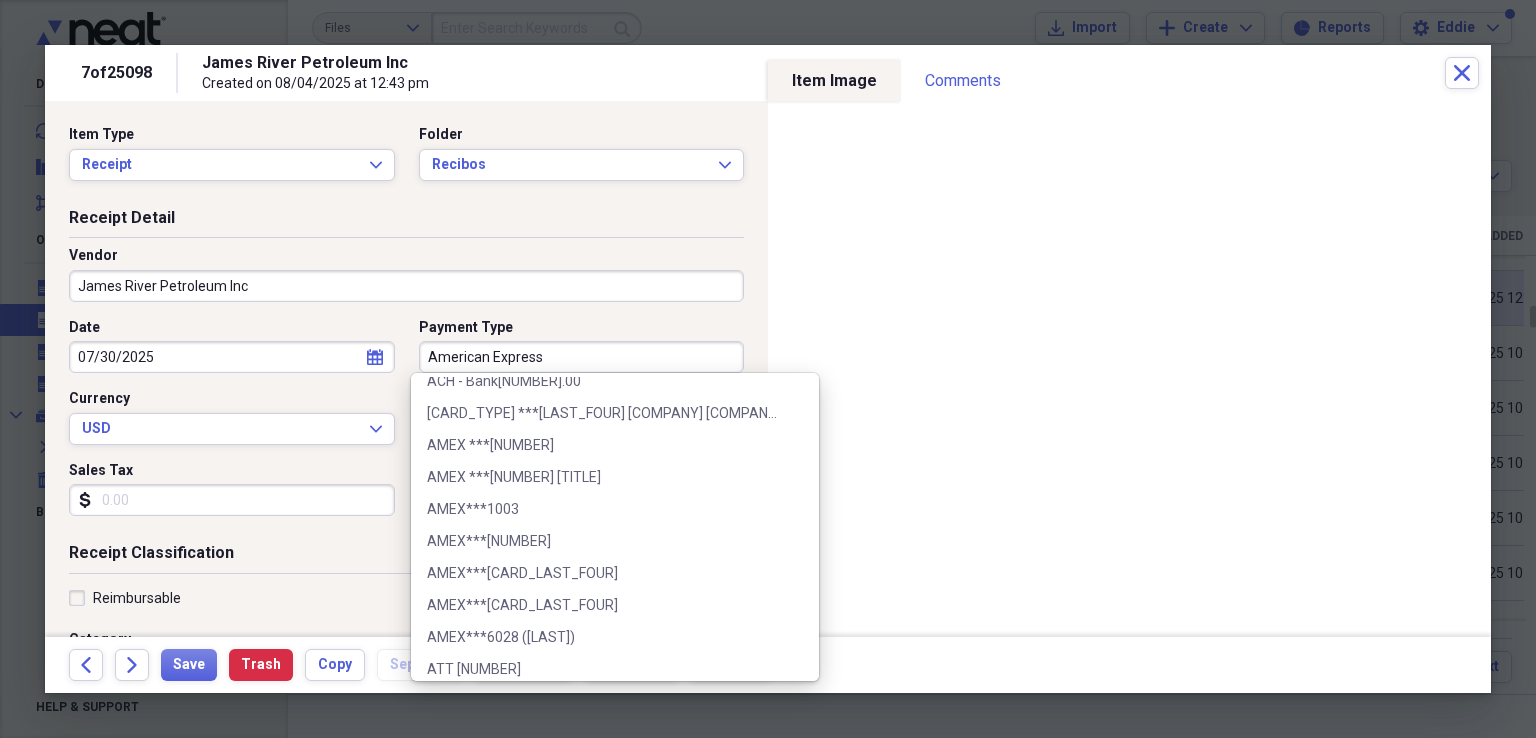 scroll, scrollTop: 300, scrollLeft: 0, axis: vertical 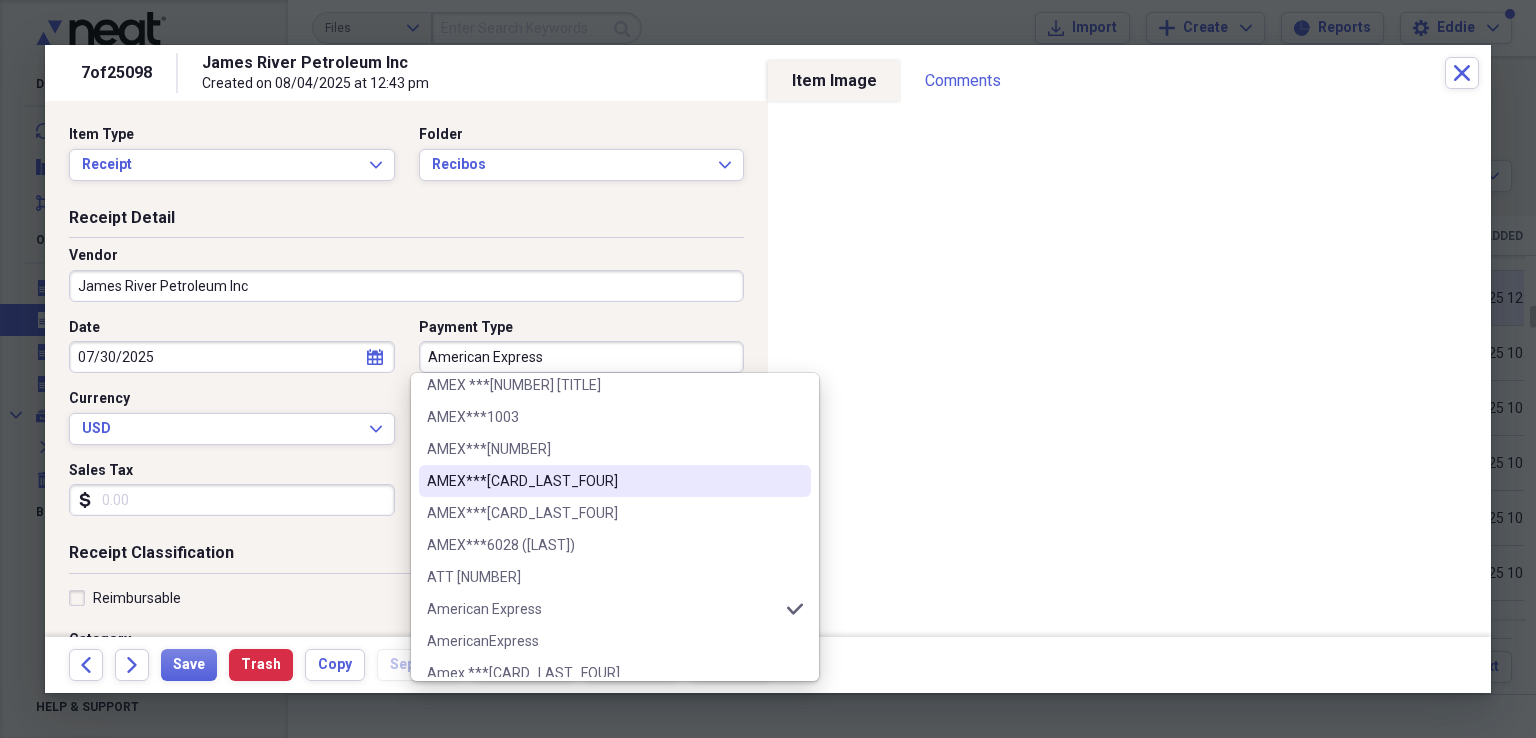 click on "AMEX***[CARD_LAST_FOUR]" at bounding box center [603, 481] 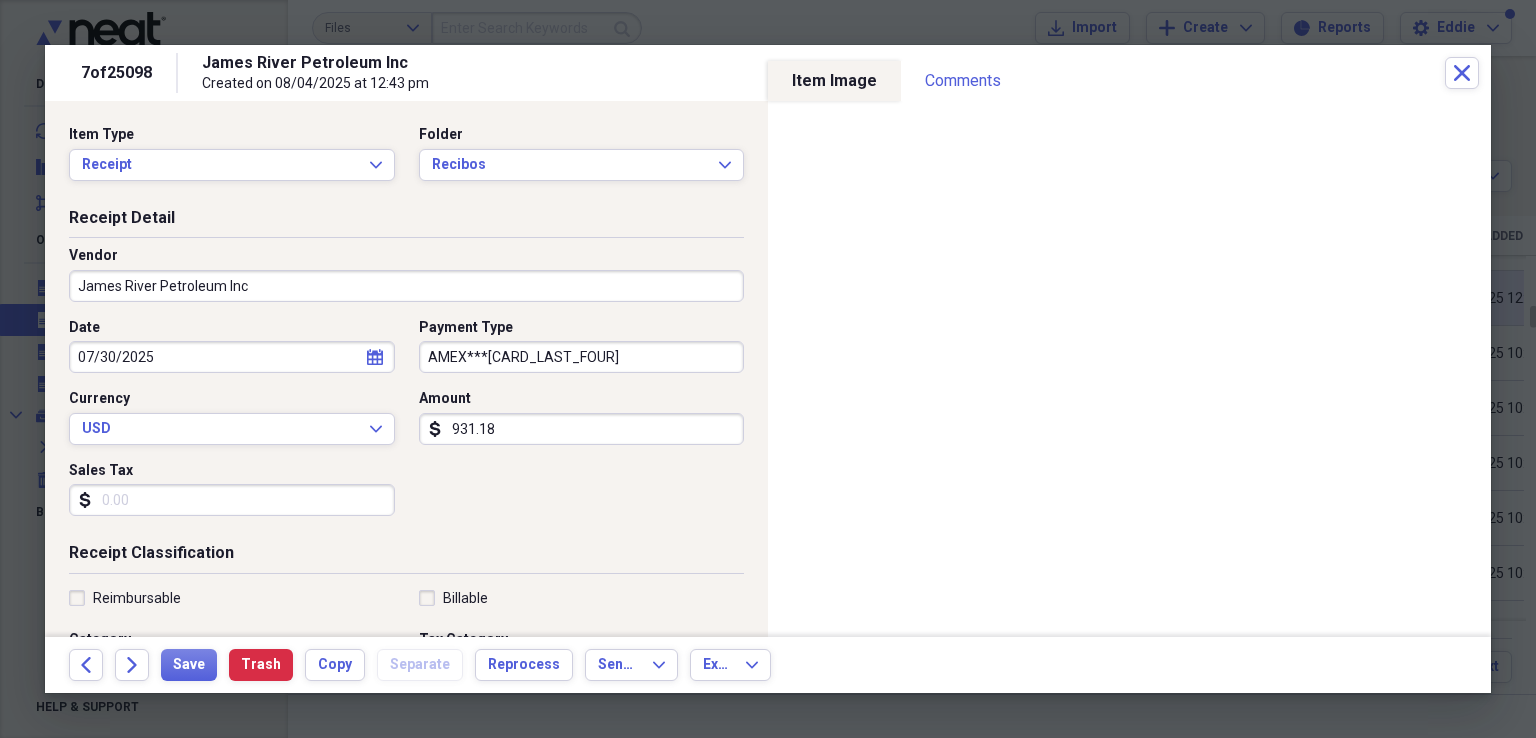 click on "Date [DATE] calendar Calendar Payment Type AMEX***[CARD_LAST_FOUR] Currency USD Expand Amount dollar-sign [AMOUNT] Sales Tax dollar-sign" at bounding box center (406, 425) 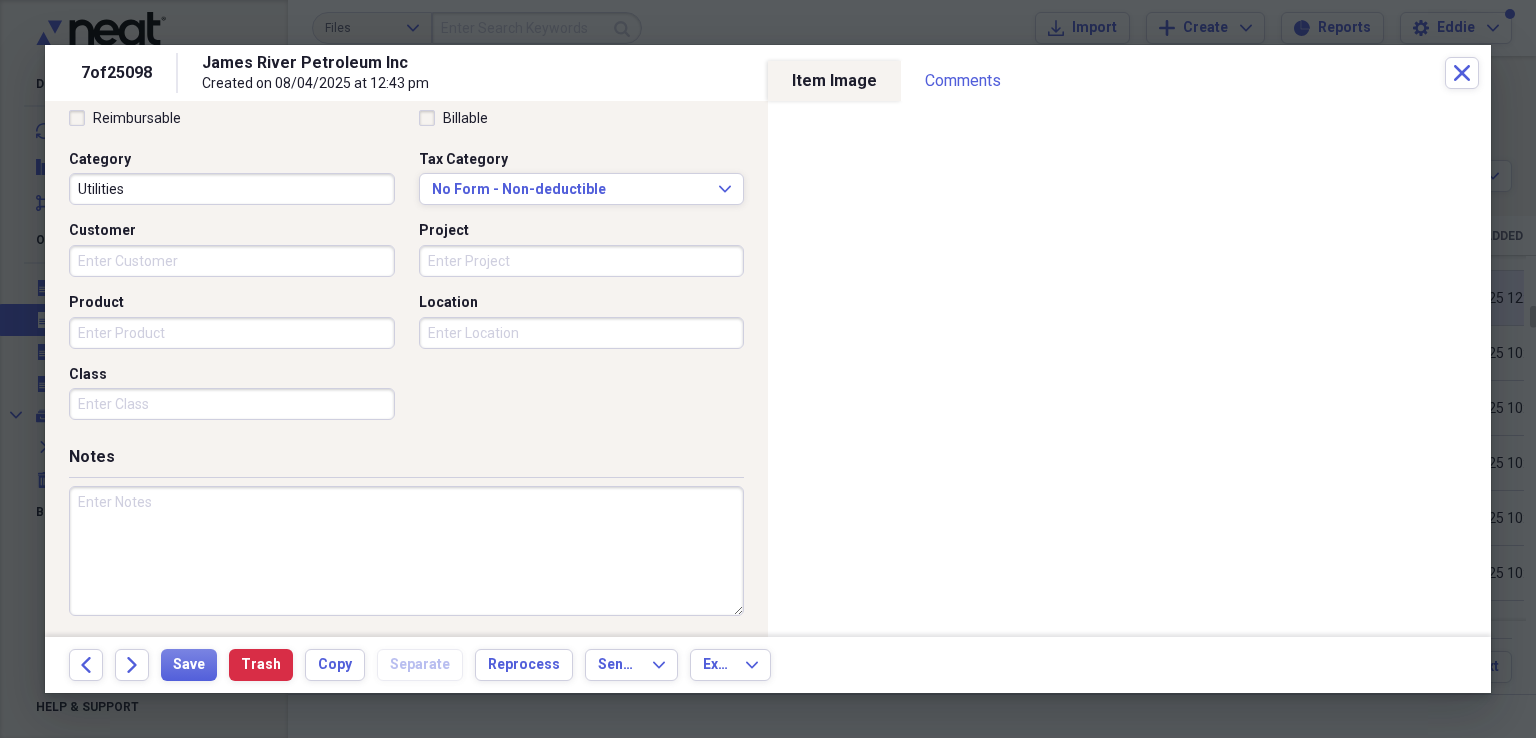 scroll, scrollTop: 484, scrollLeft: 0, axis: vertical 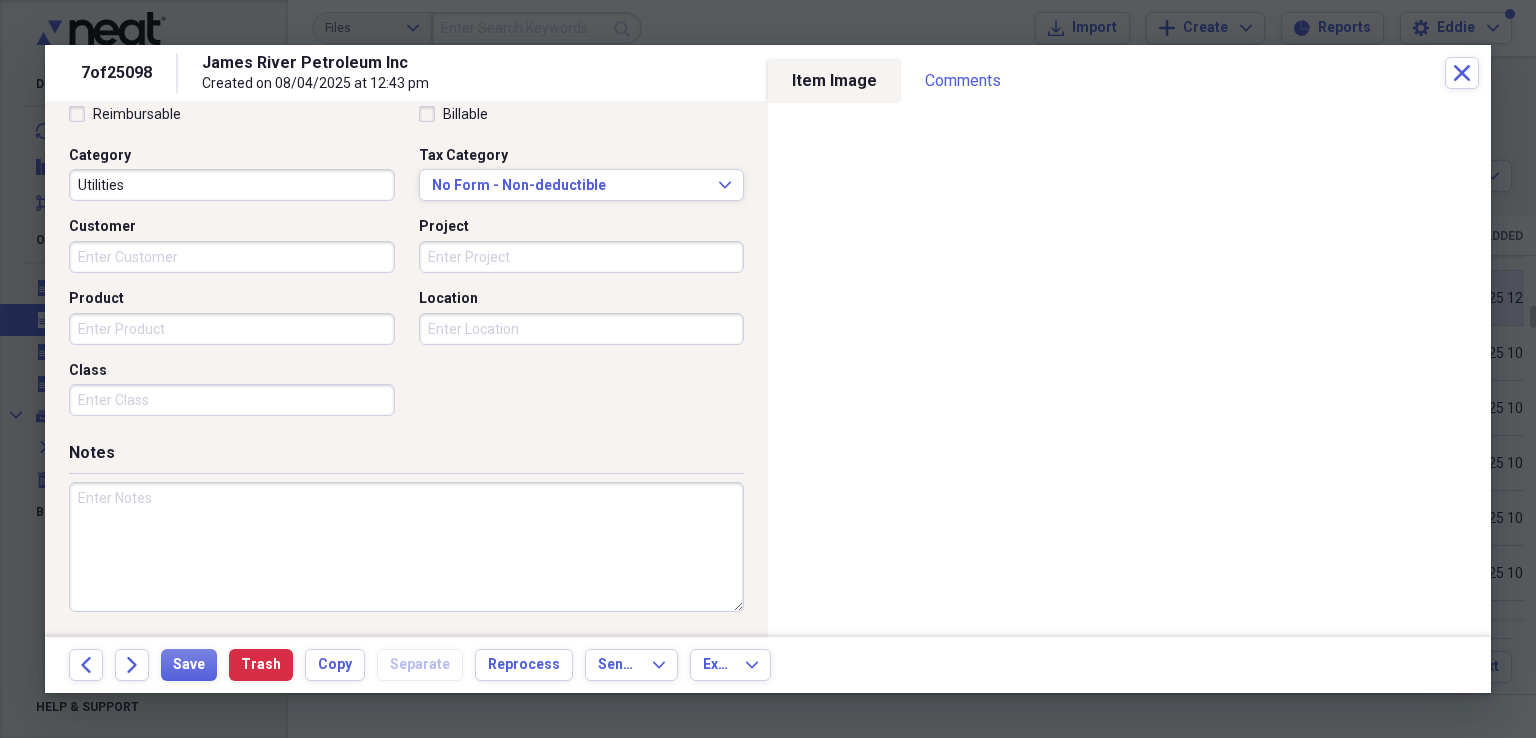 click on "Project" at bounding box center [582, 257] 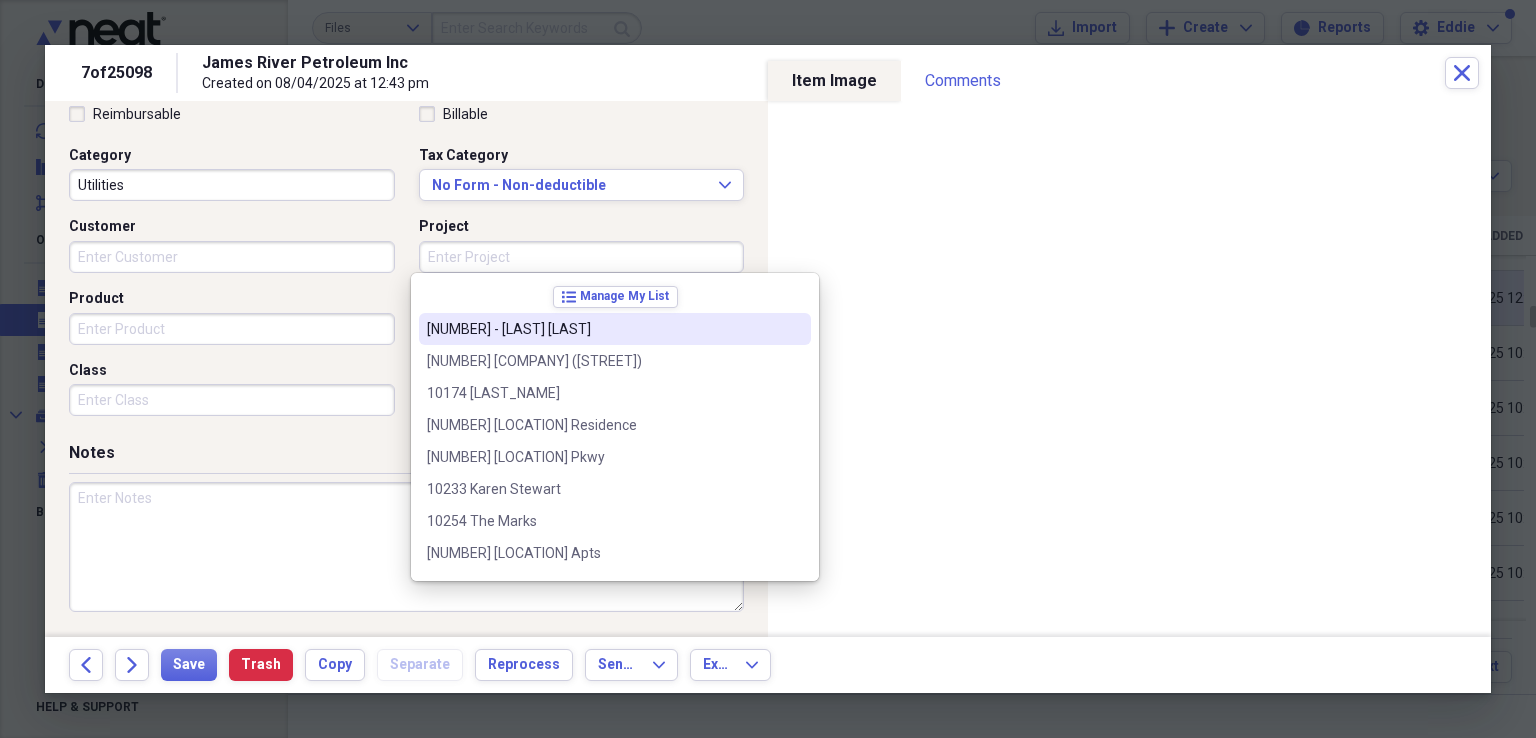 click on "Class" at bounding box center [232, 371] 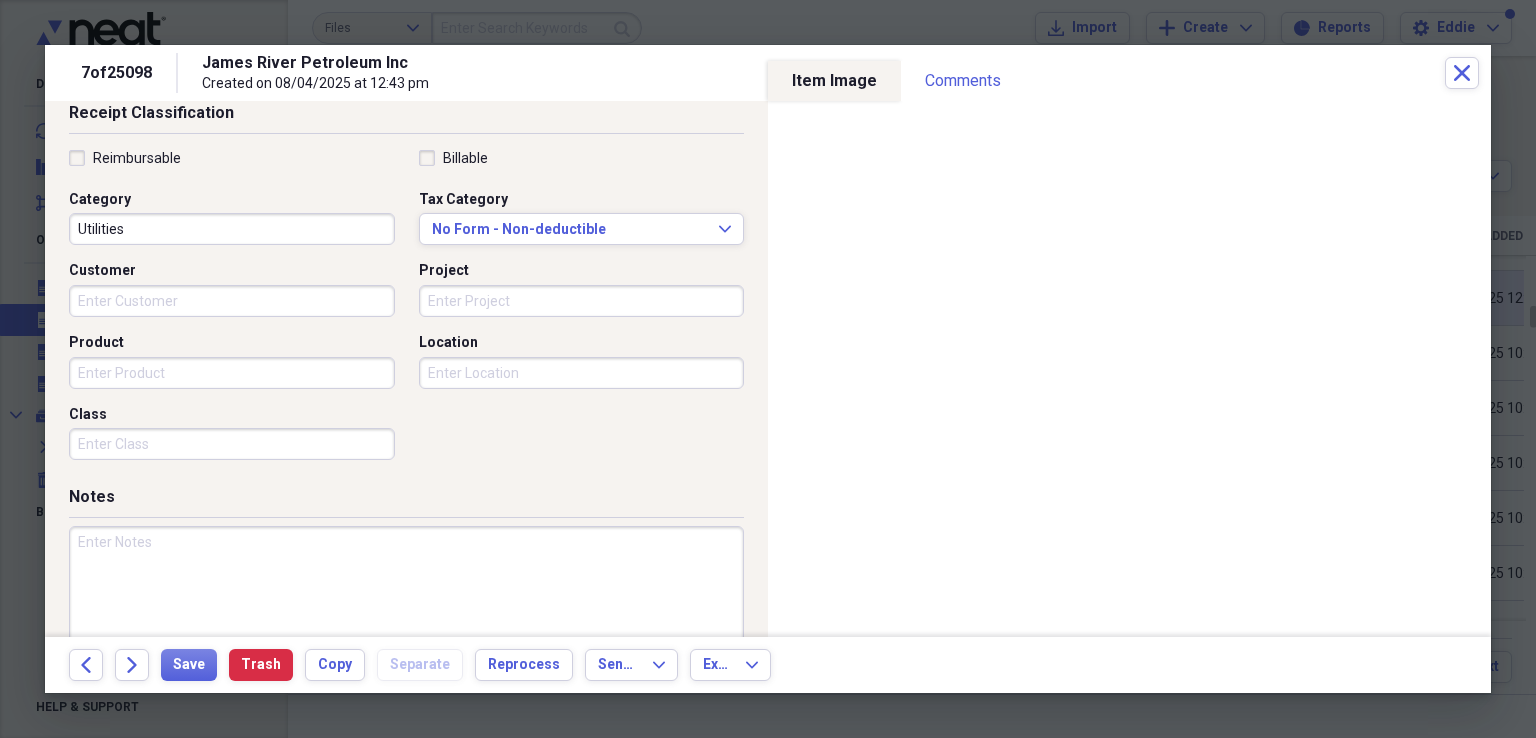 scroll, scrollTop: 484, scrollLeft: 0, axis: vertical 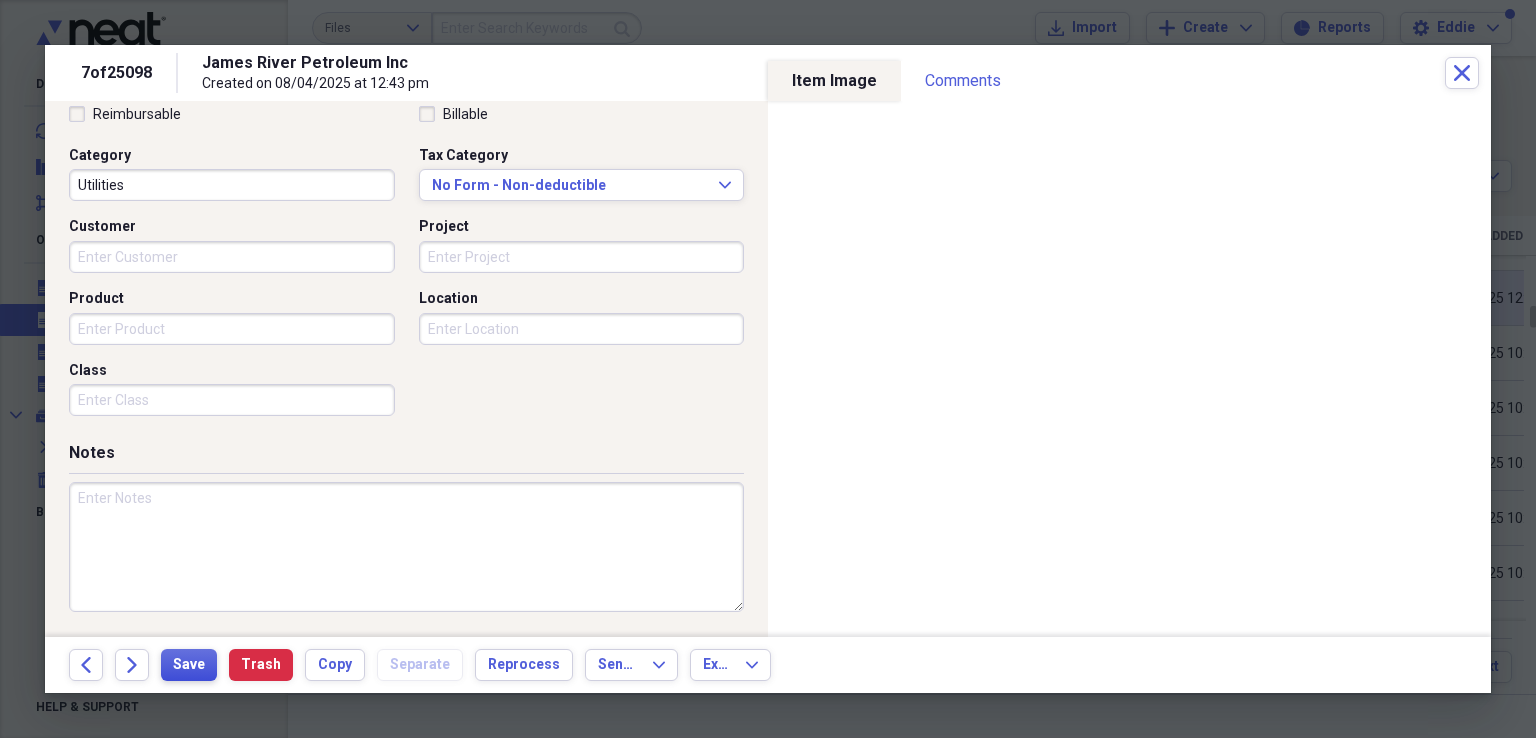 click on "Save" at bounding box center (189, 665) 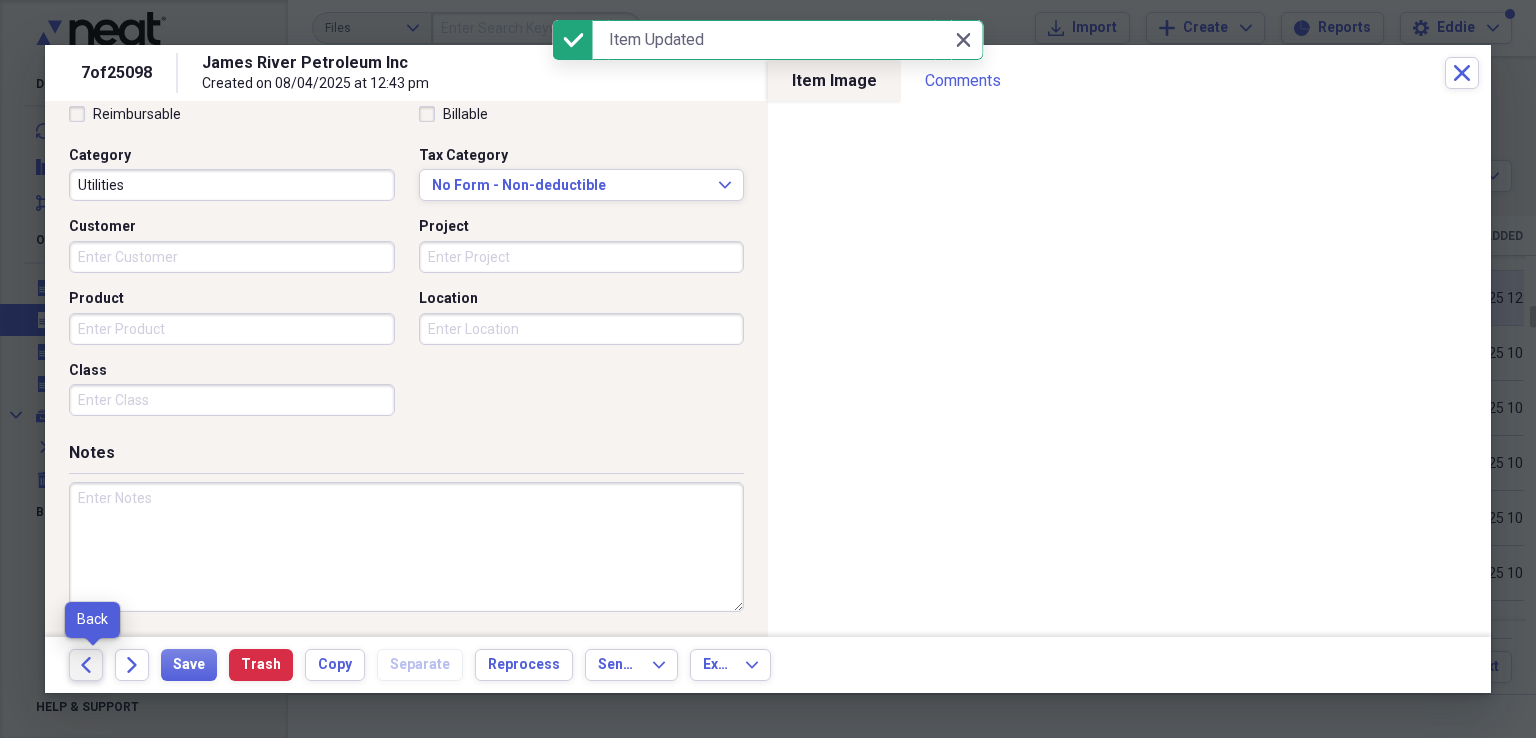 click on "Back" 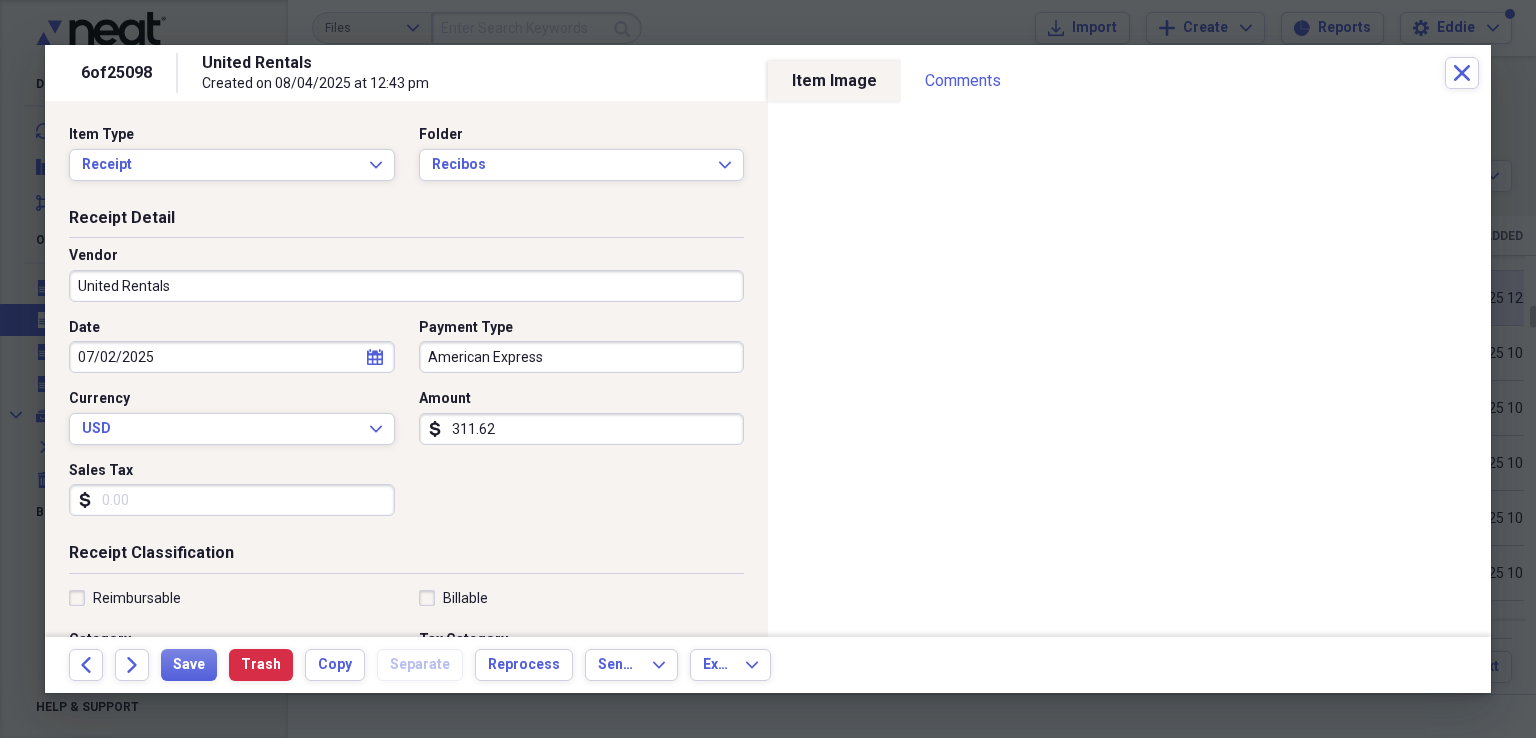 click on "07/02/2025" at bounding box center [232, 357] 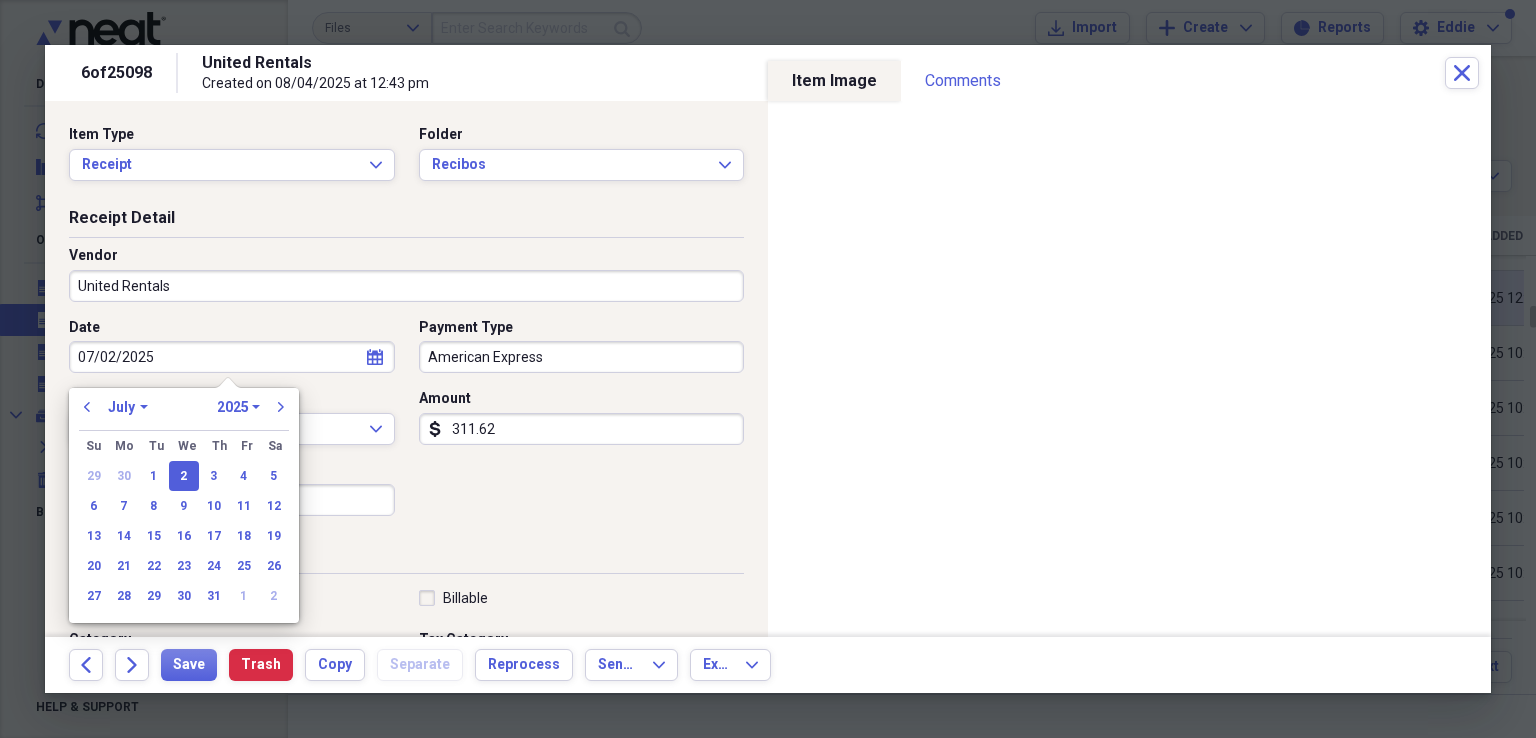 click on "07/02/2025" at bounding box center (232, 357) 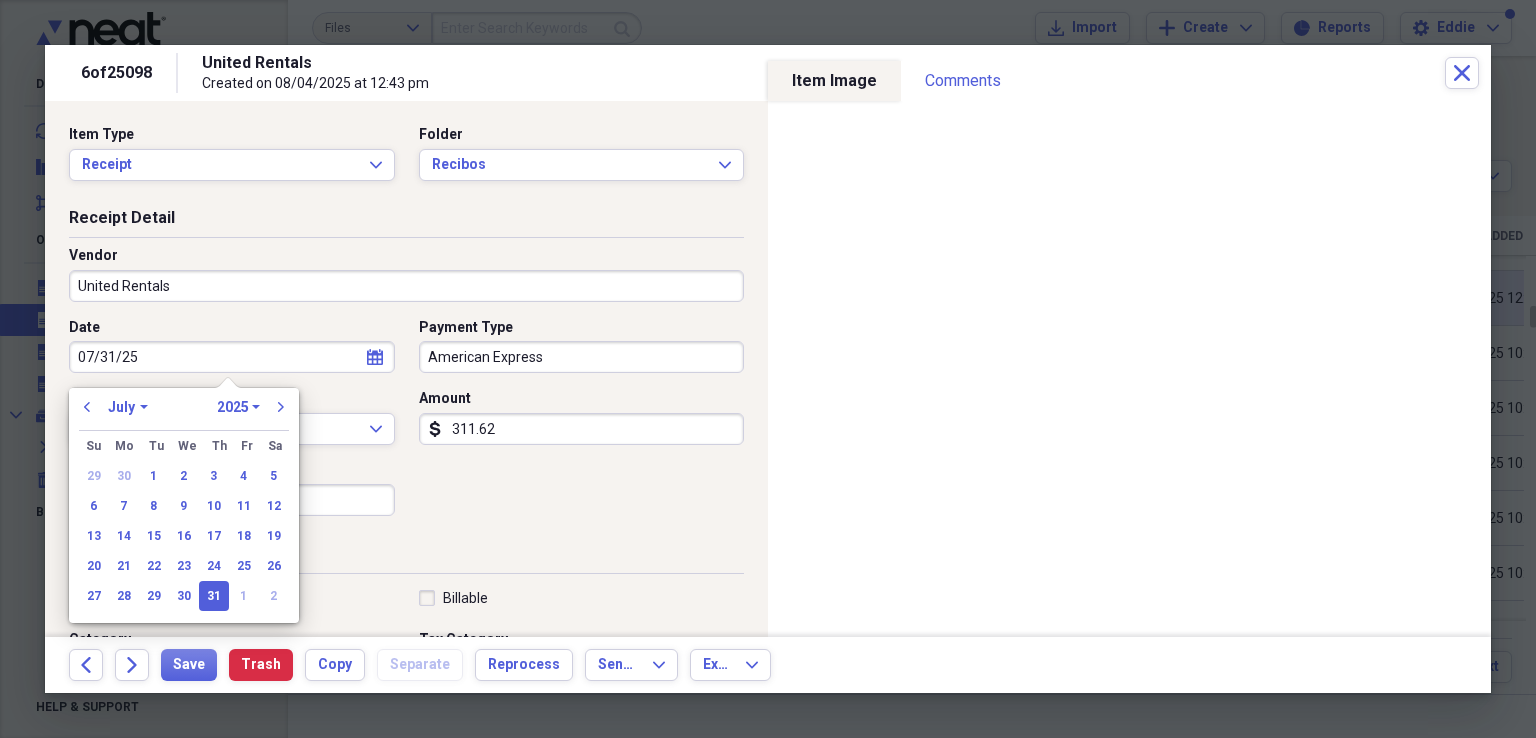 type on "07/31/2025" 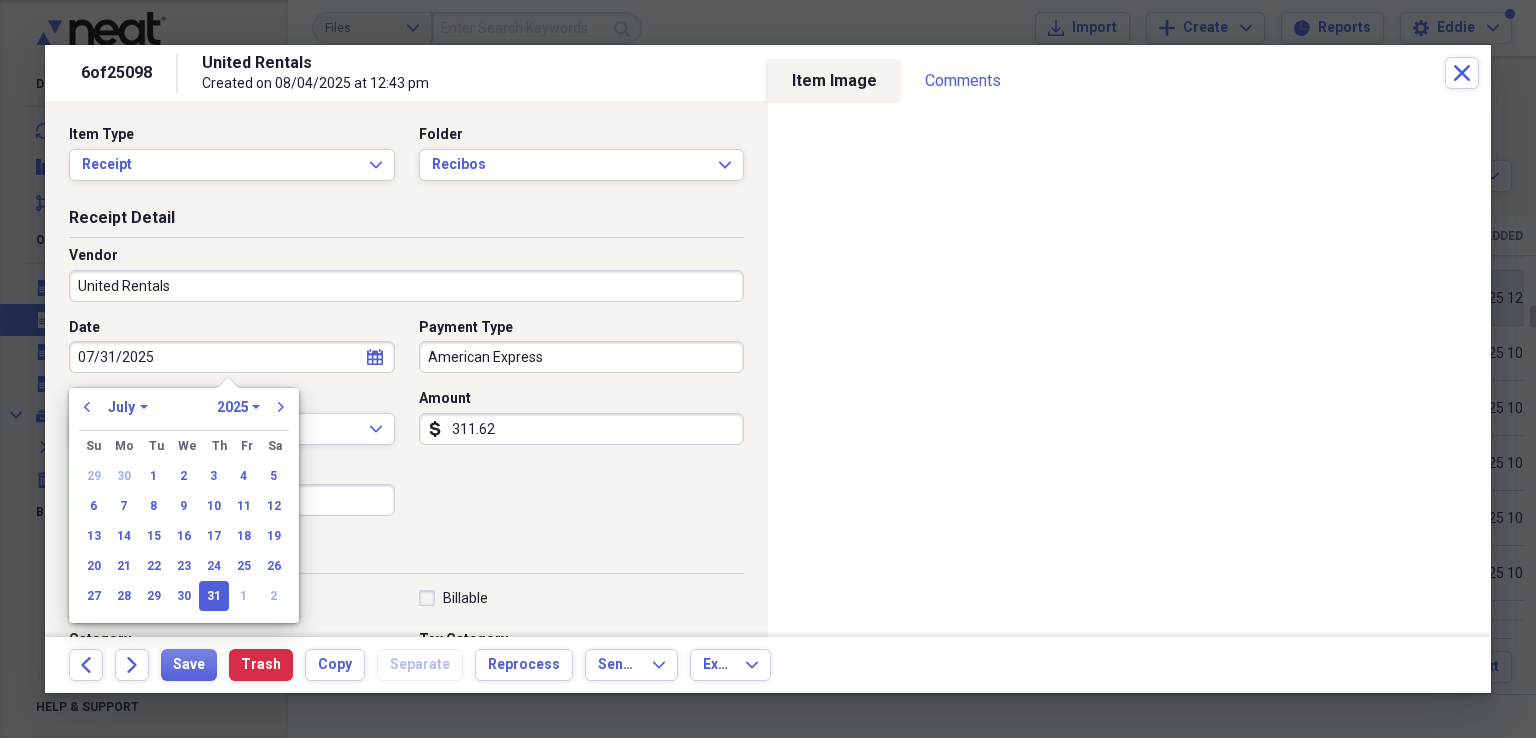 click on "American Express" at bounding box center [582, 357] 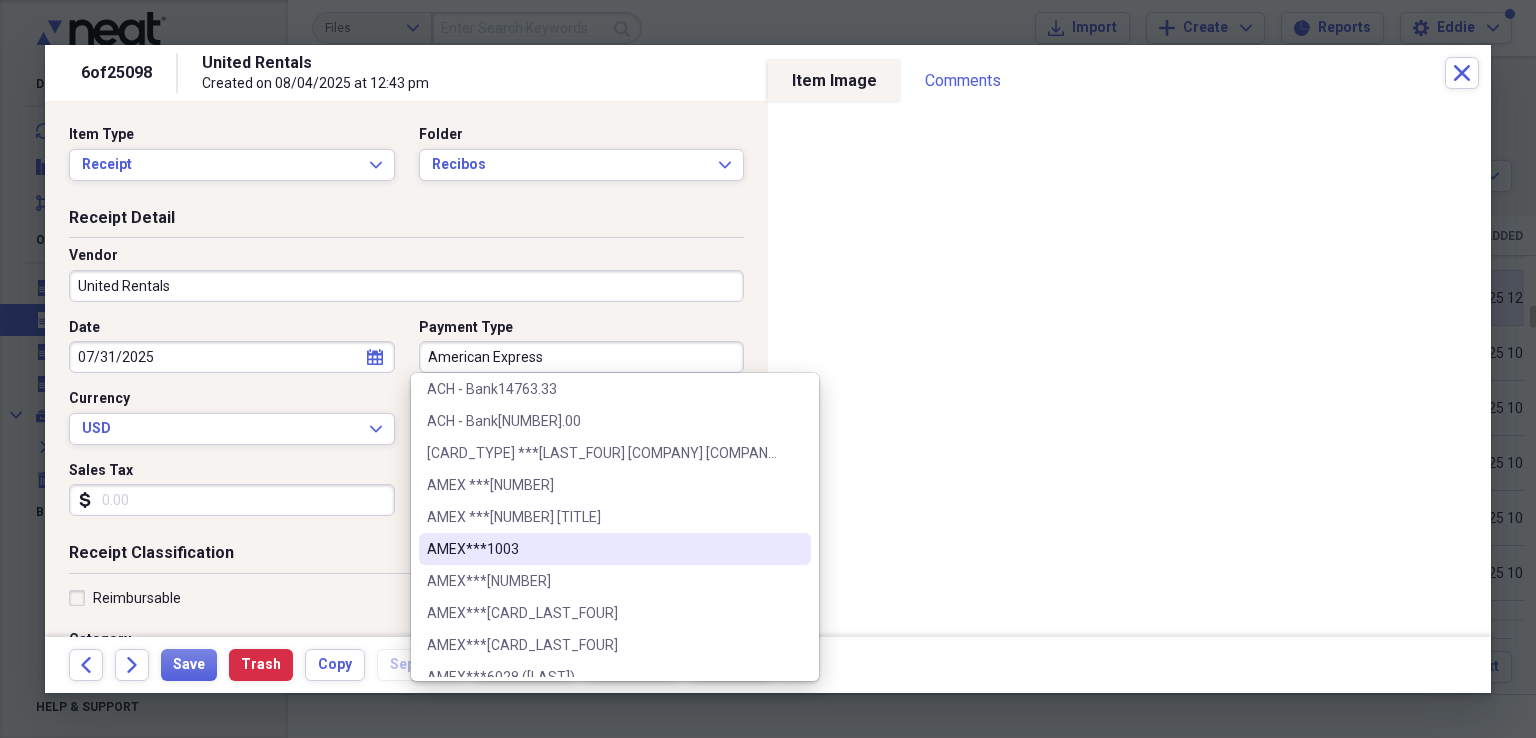scroll, scrollTop: 200, scrollLeft: 0, axis: vertical 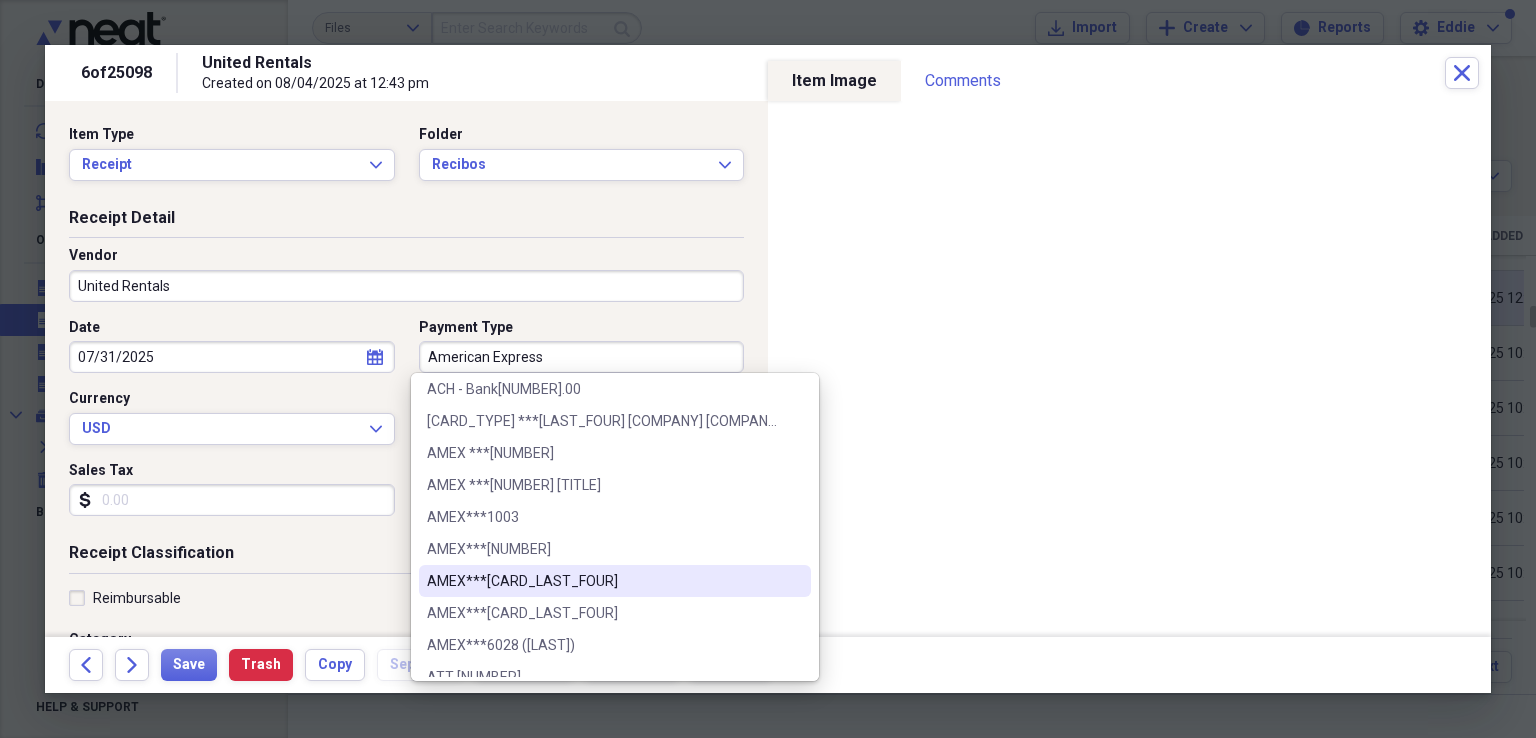 drag, startPoint x: 564, startPoint y: 566, endPoint x: 564, endPoint y: 512, distance: 54 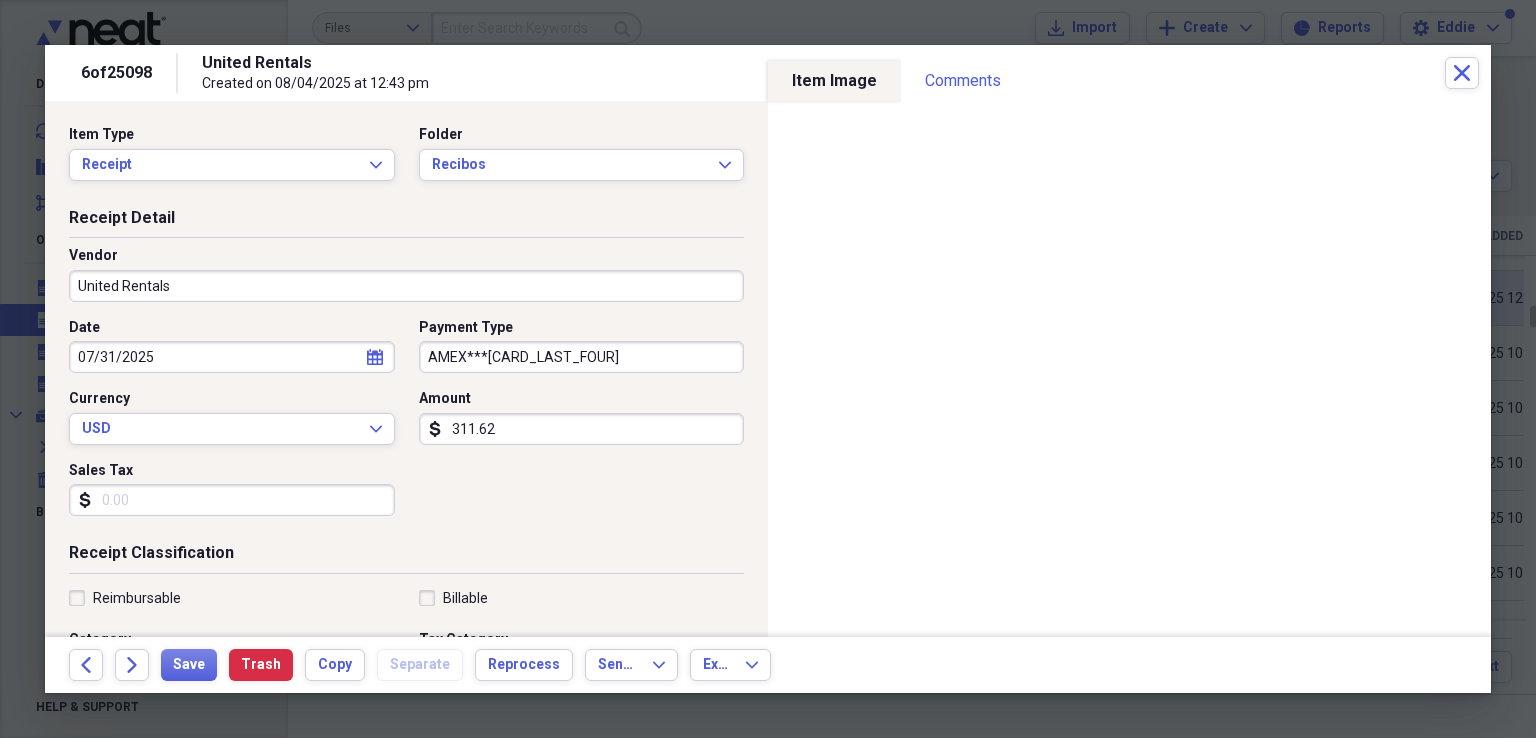 click on "311.62" at bounding box center (582, 429) 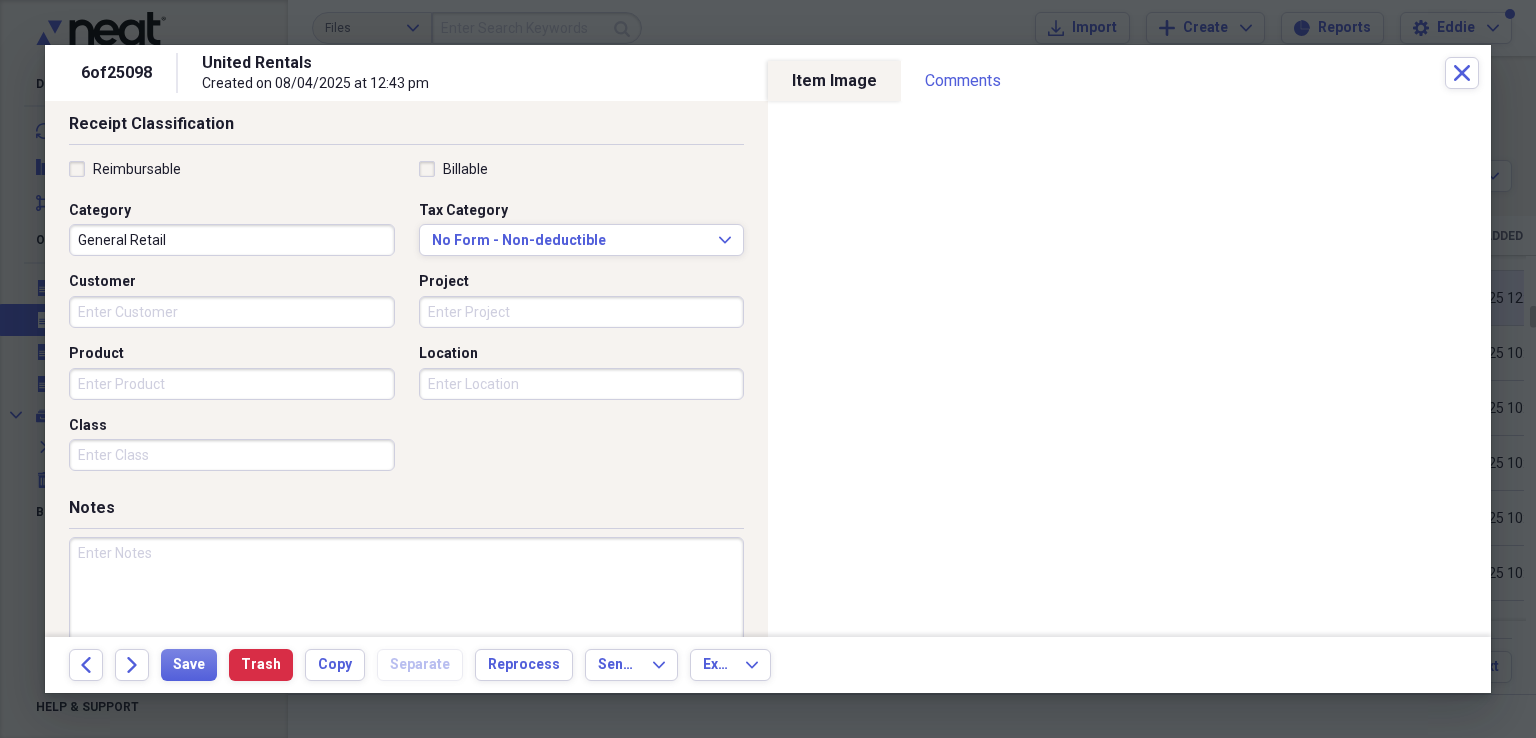 scroll, scrollTop: 484, scrollLeft: 0, axis: vertical 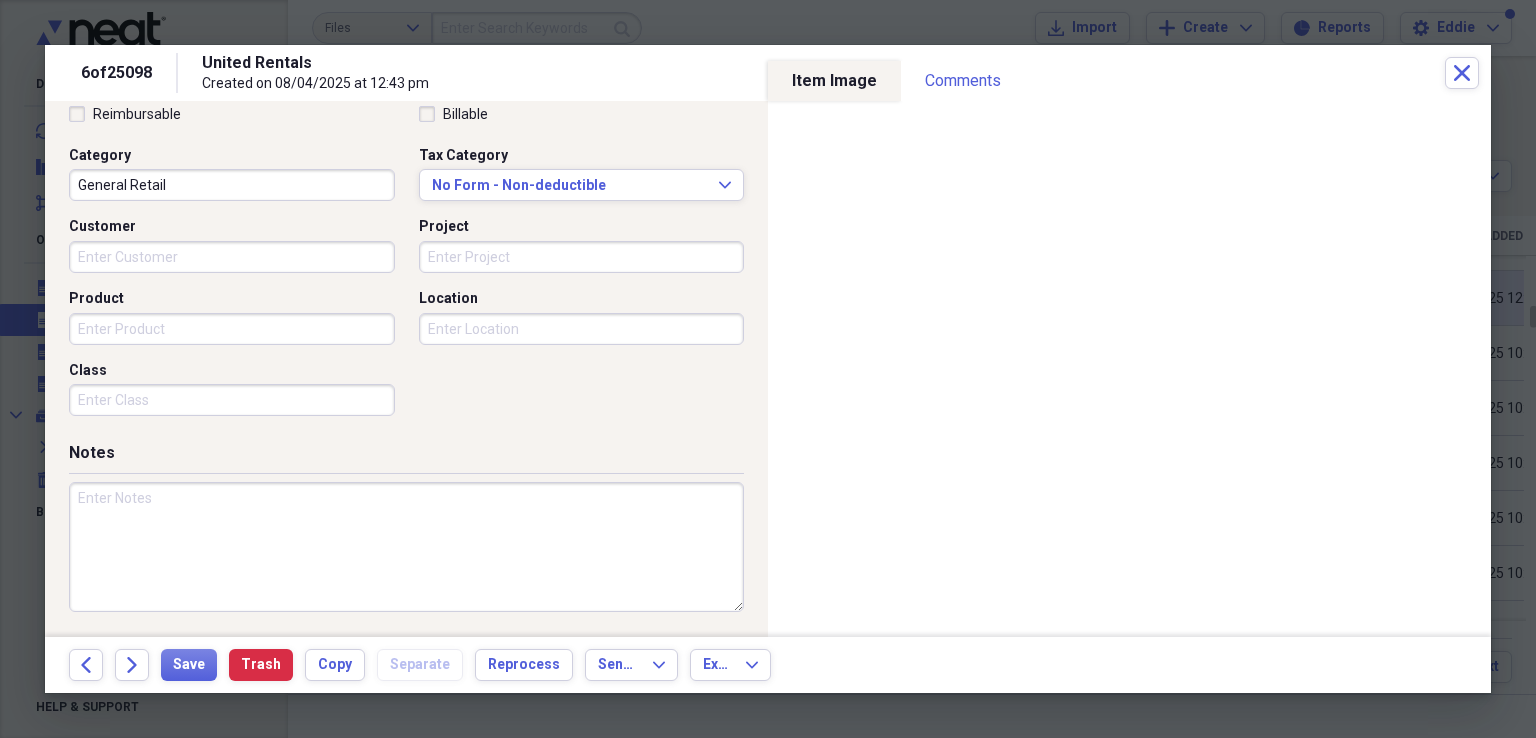 click on "Reimbursable Billable Category General Retail Tax Category No Form - Non-deductible Expand Customer Project Product Location Class" at bounding box center [406, 265] 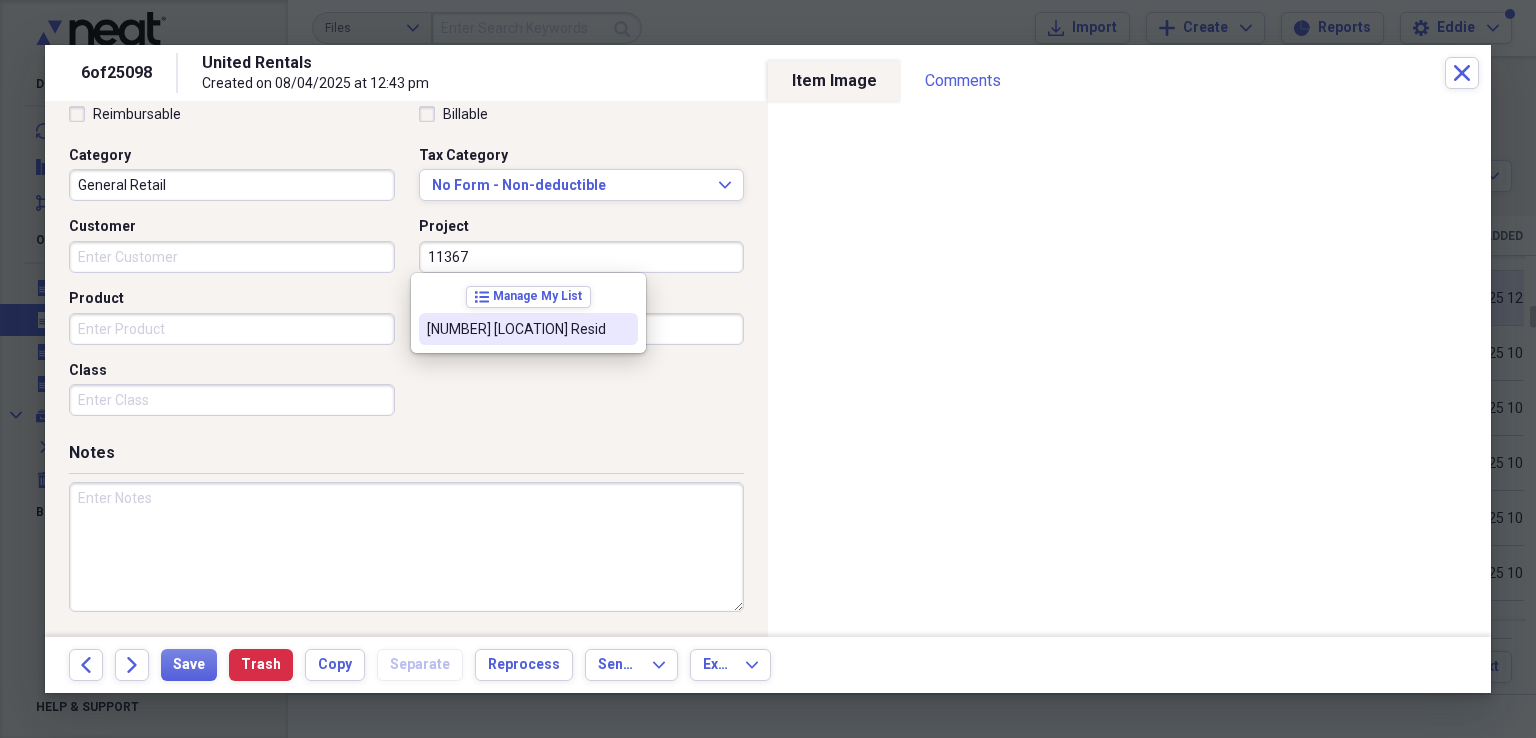 type on "[NUMBER] [LOCATION] Resid" 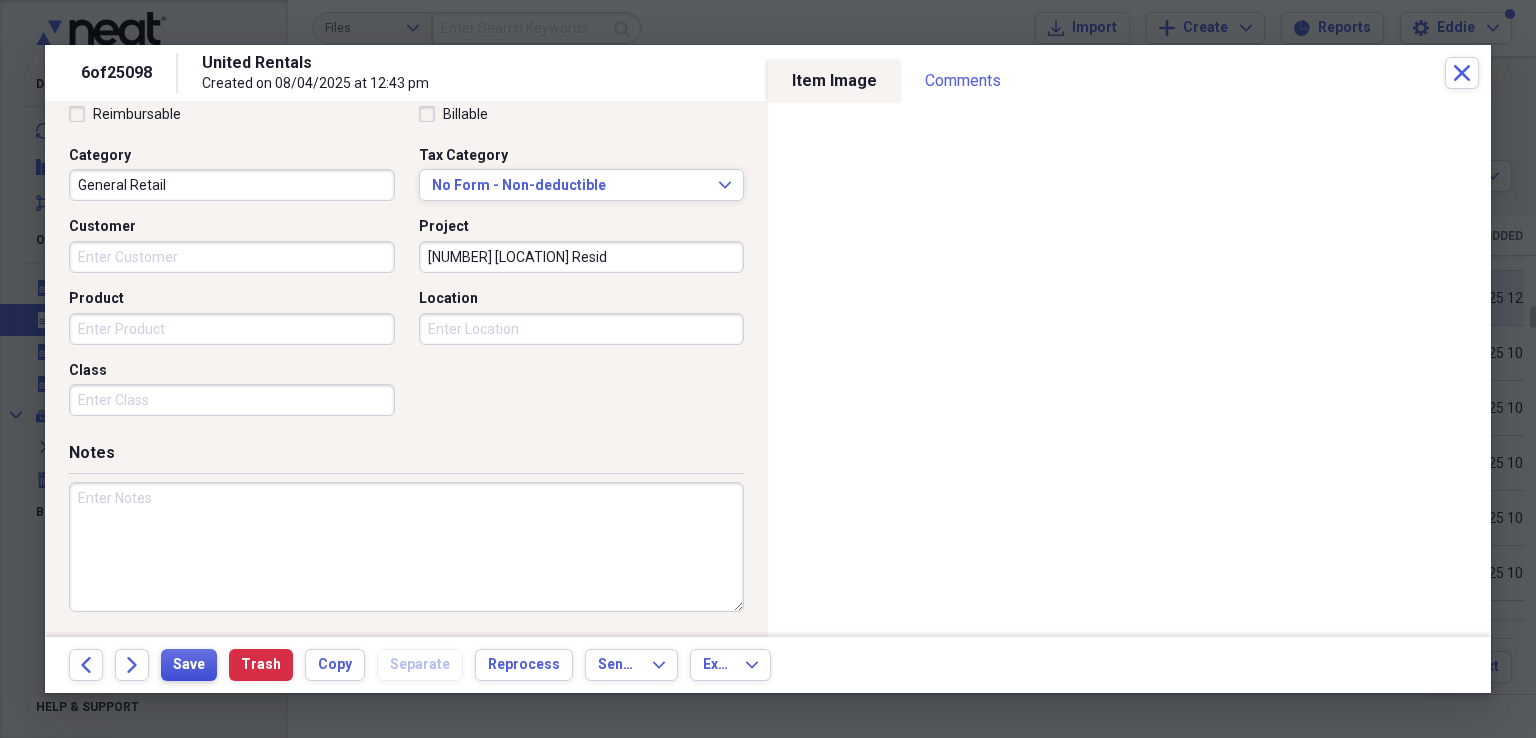 click on "Save" at bounding box center [189, 665] 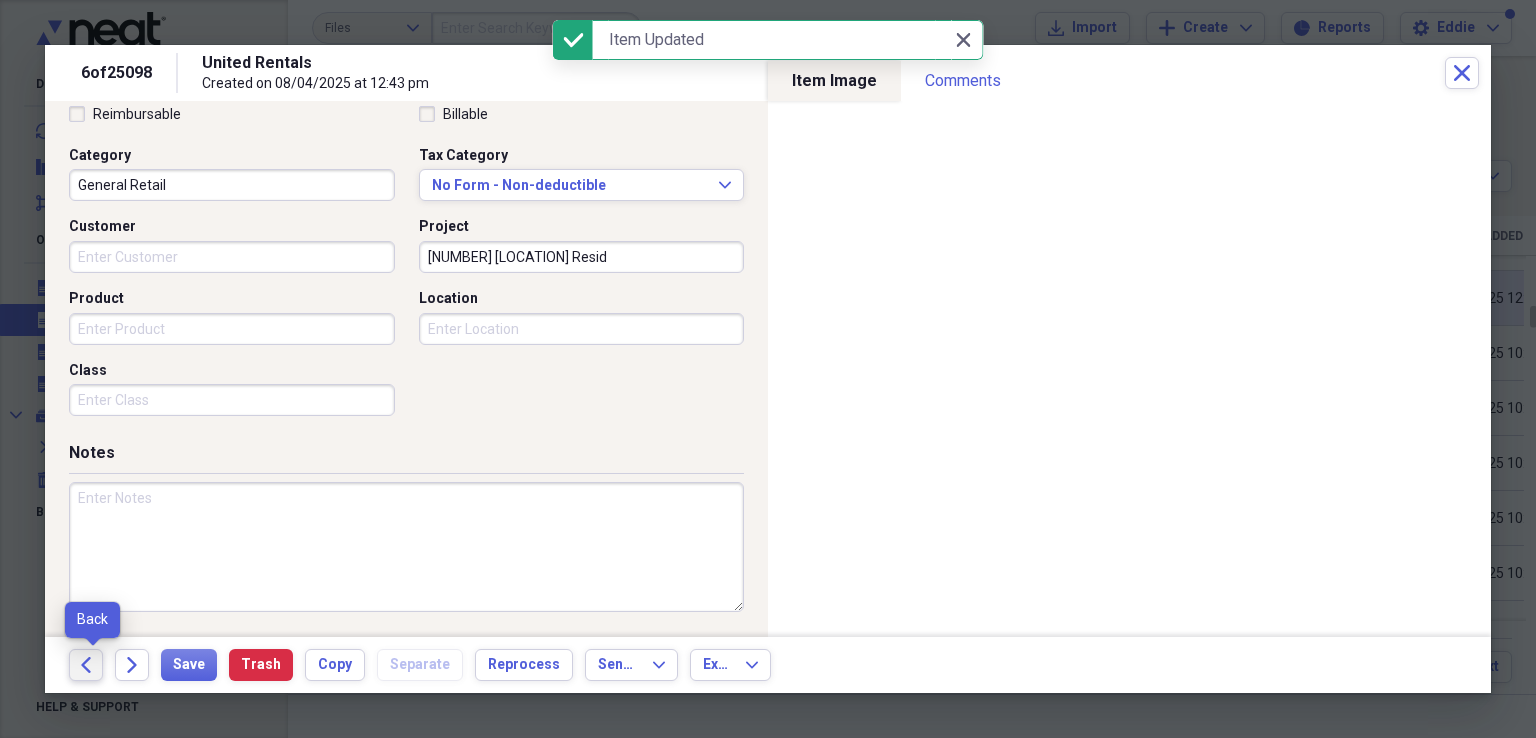 click on "Back" at bounding box center [86, 665] 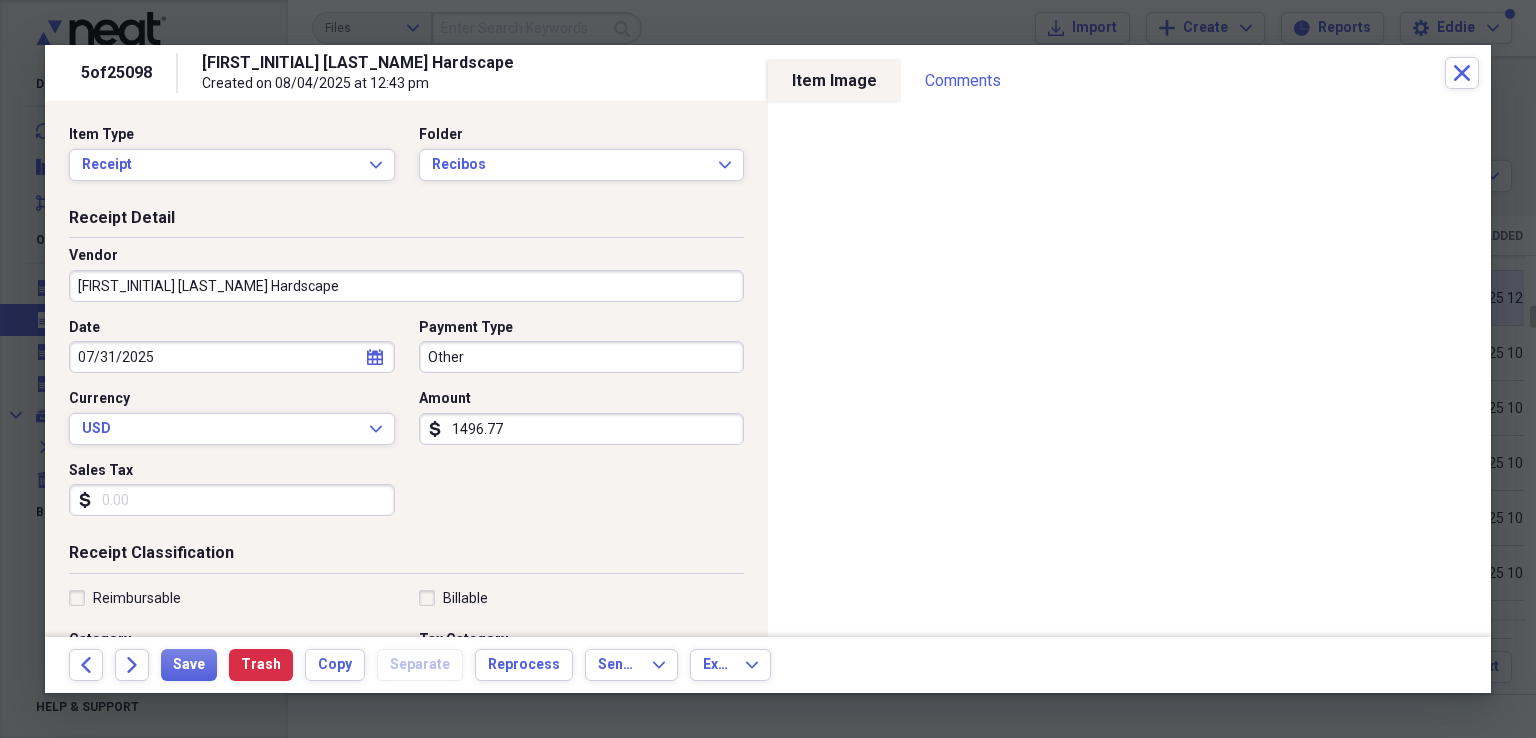 click on "[FIRST_INITIAL] [LAST_NAME] Hardscape" at bounding box center [406, 286] 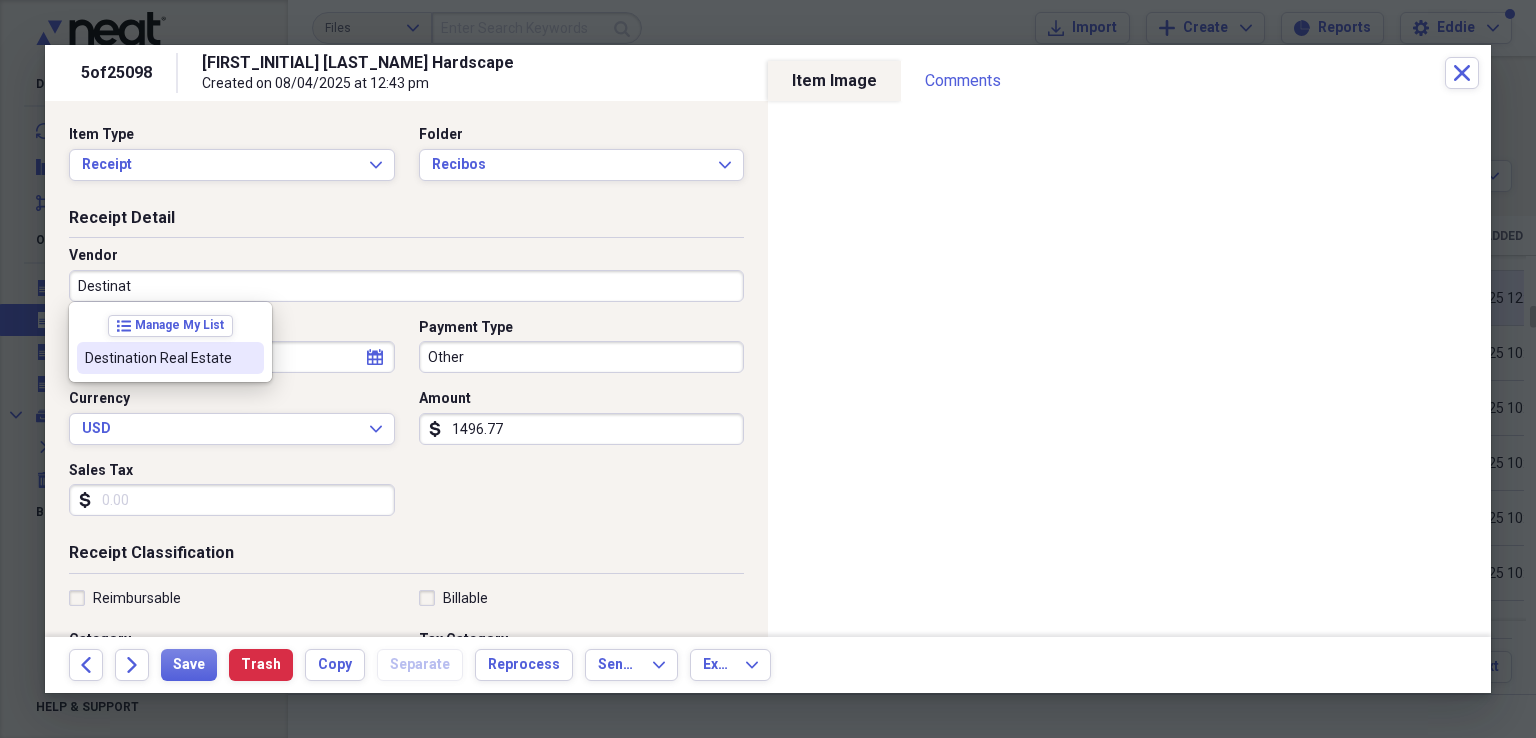 type on "Destination Real Estate" 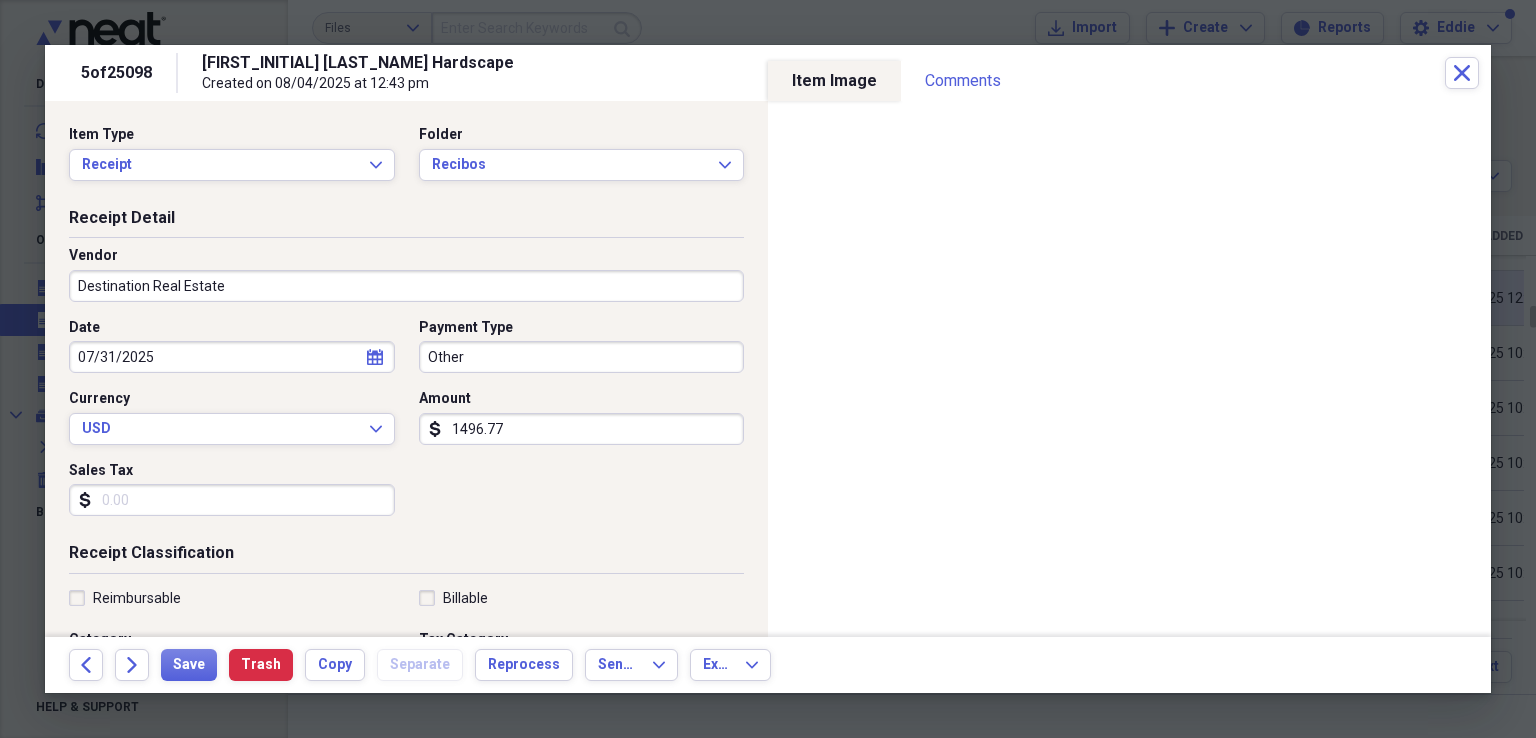 type on "General Retail" 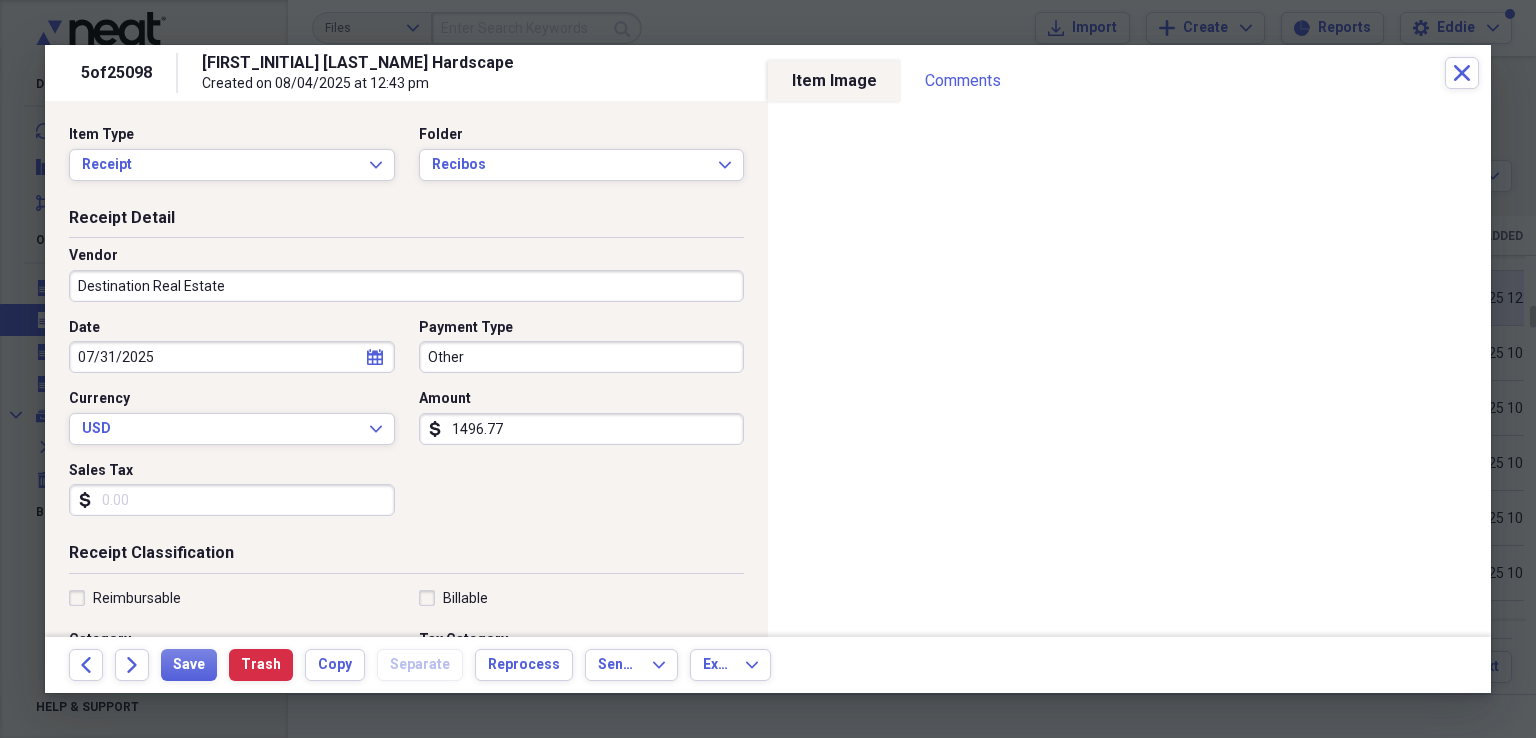 click on "Other" at bounding box center [582, 357] 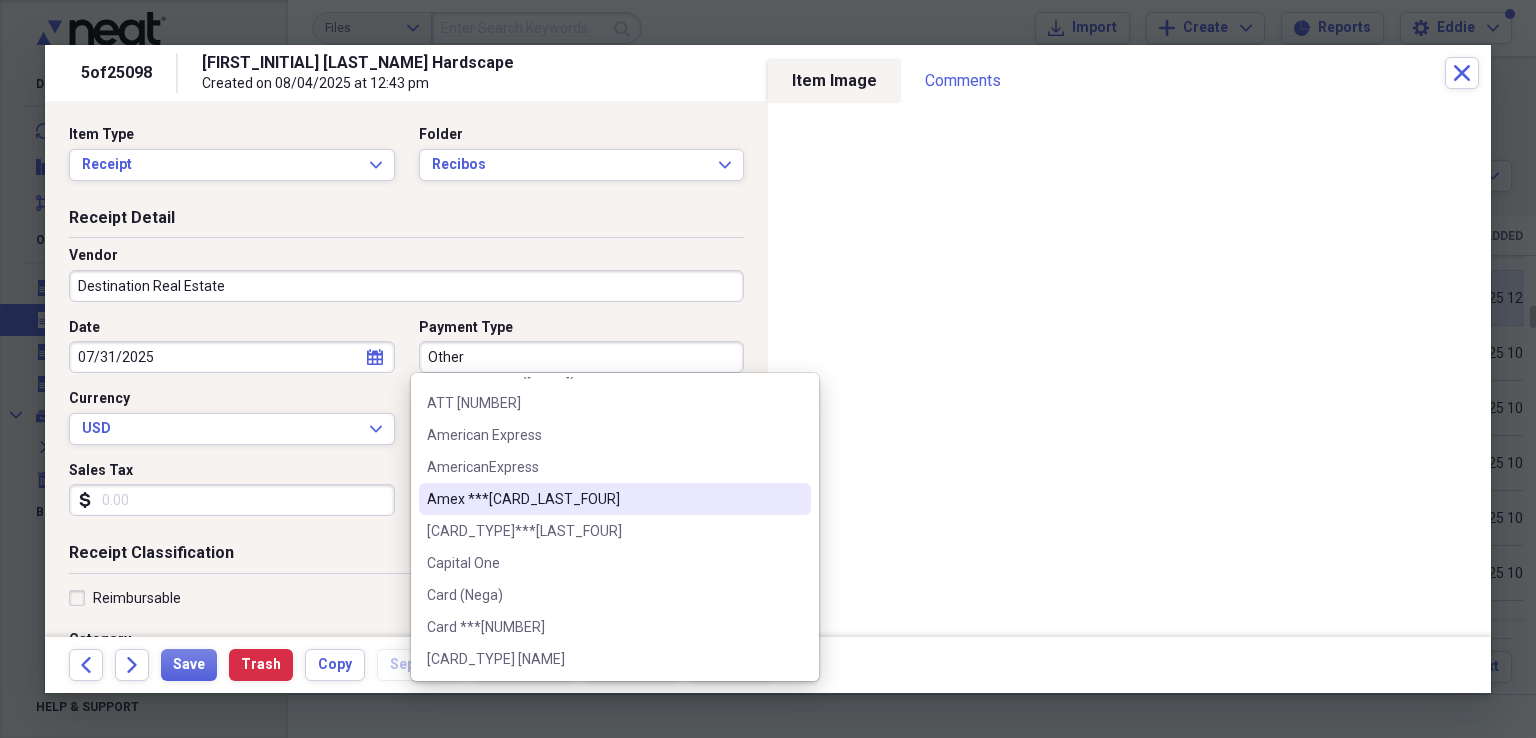 scroll, scrollTop: 600, scrollLeft: 0, axis: vertical 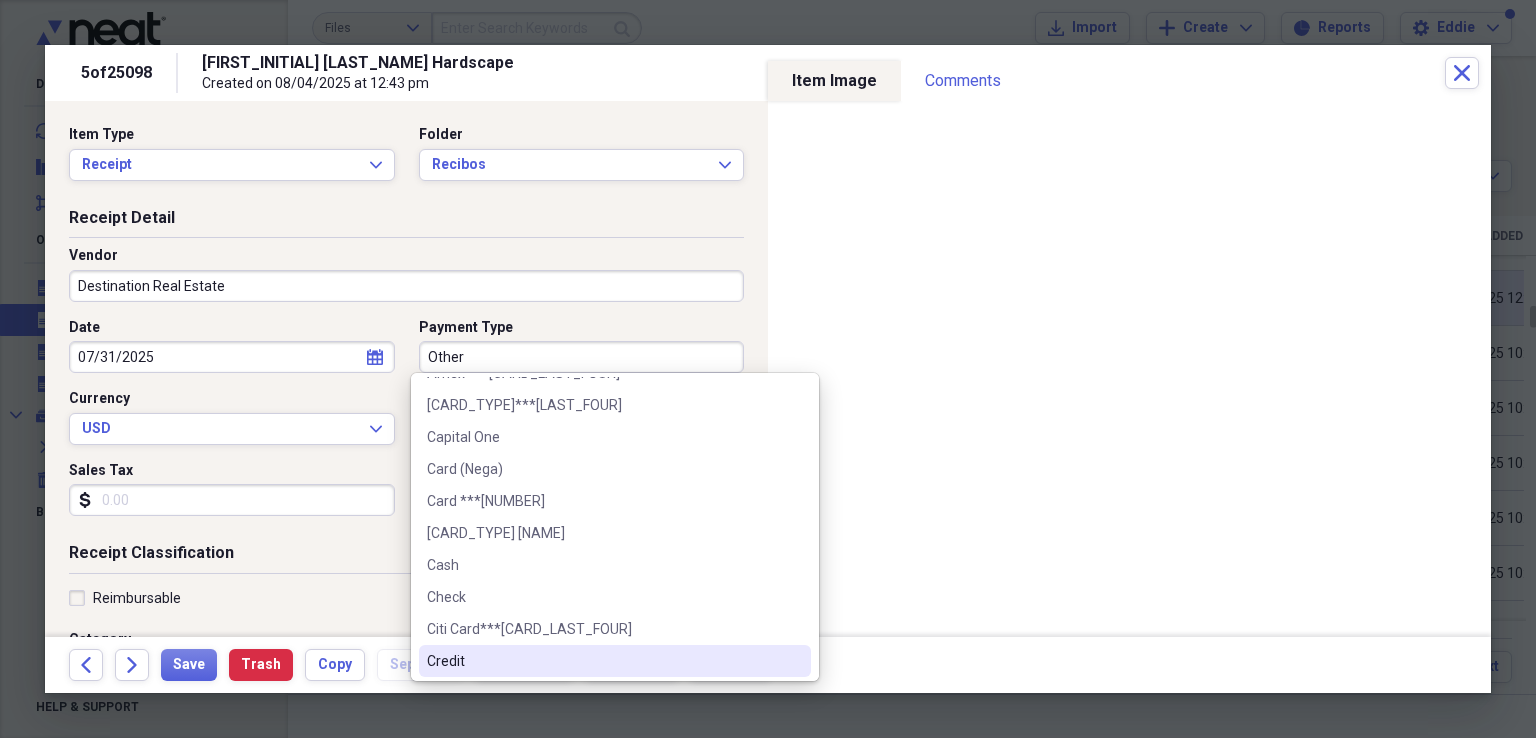 click on "Credit" at bounding box center (615, 661) 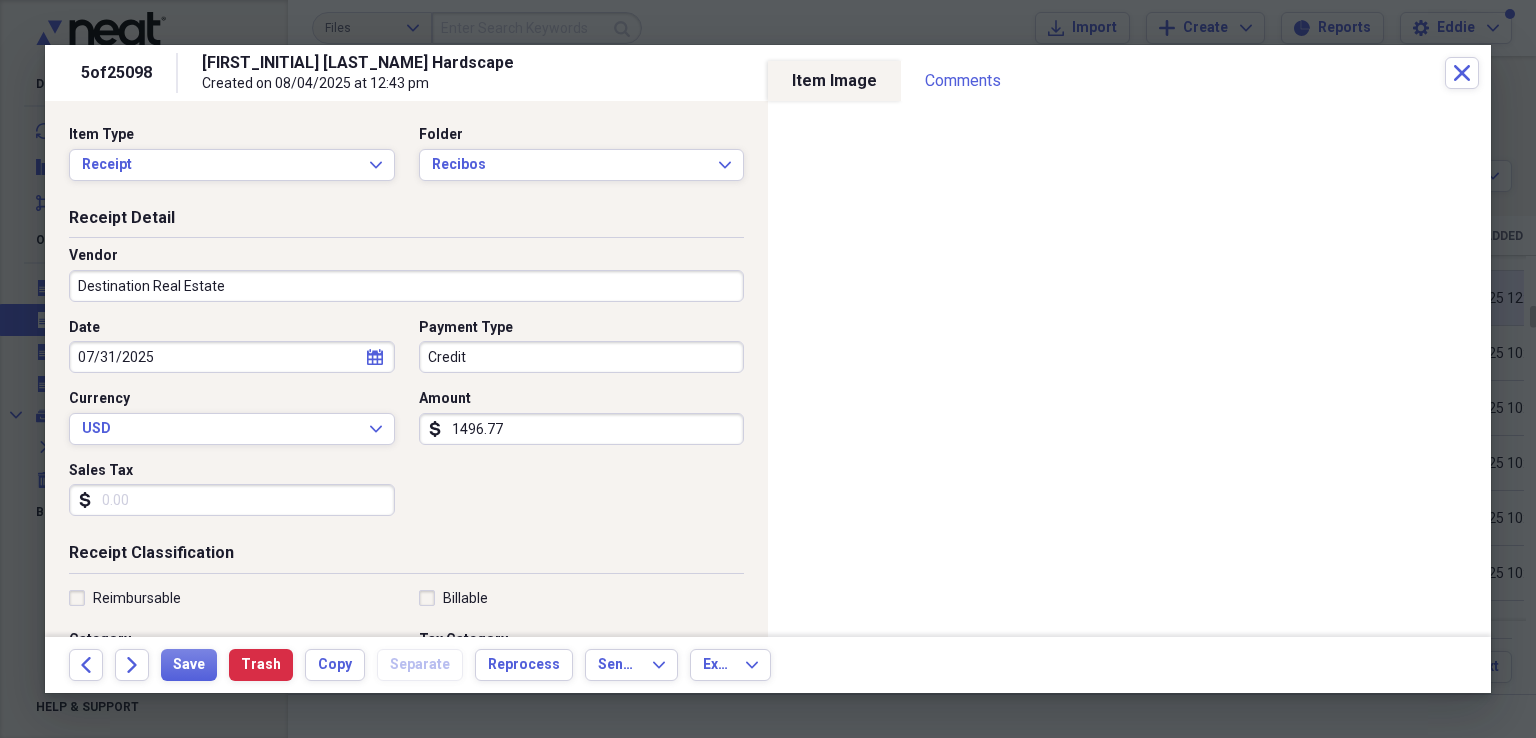 type on "Credit" 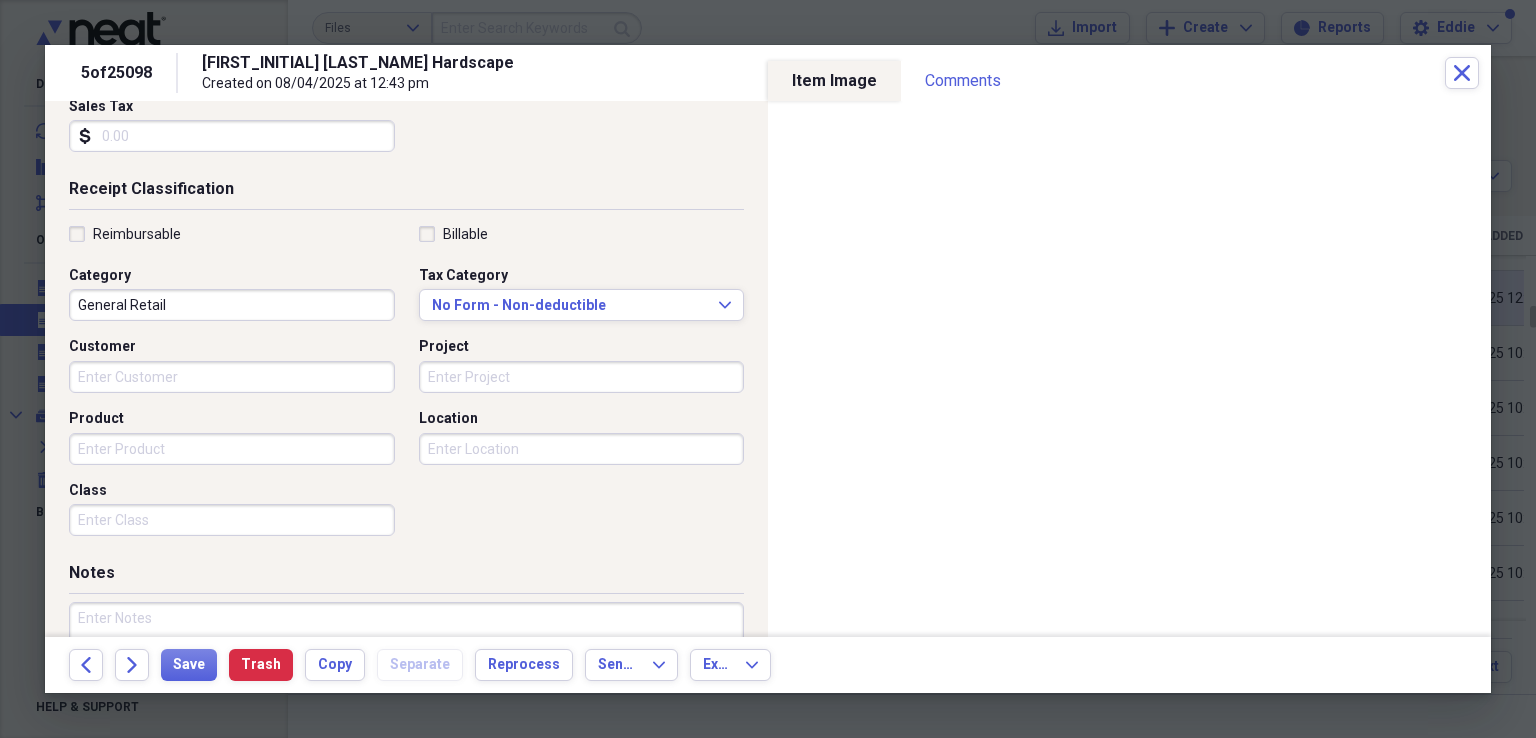 scroll, scrollTop: 400, scrollLeft: 0, axis: vertical 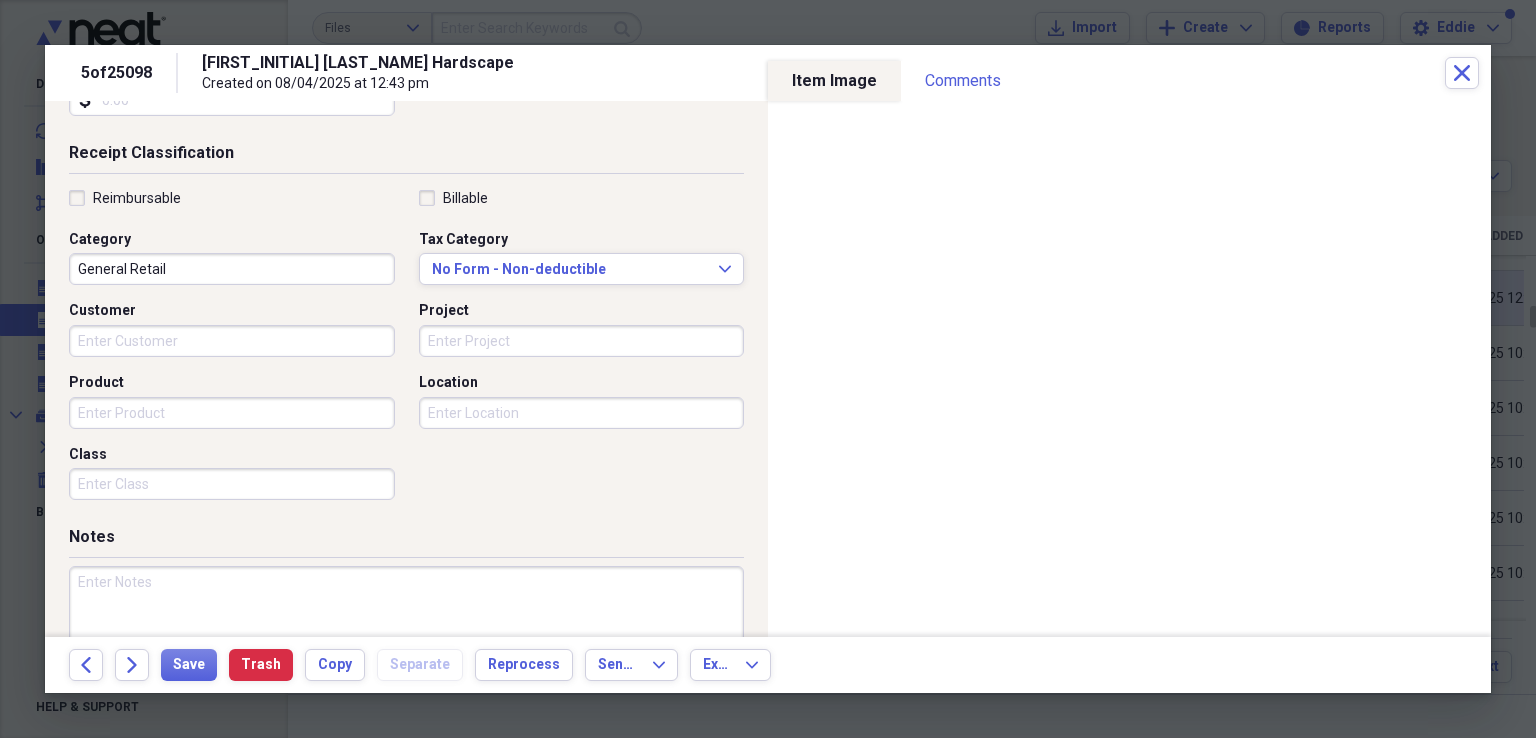 click on "Project" at bounding box center [582, 341] 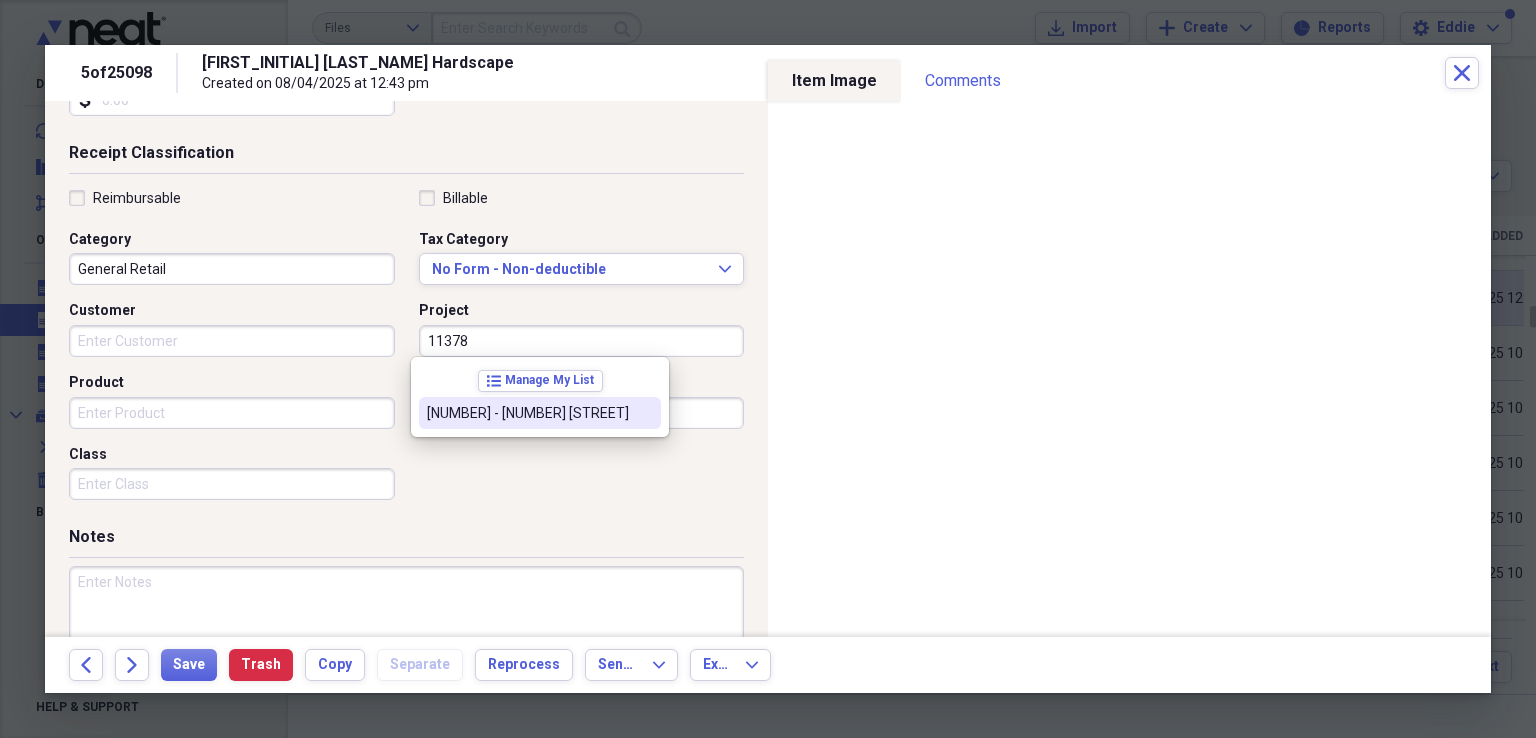 click on "[NUMBER] - [NUMBER] [STREET]" at bounding box center [540, 413] 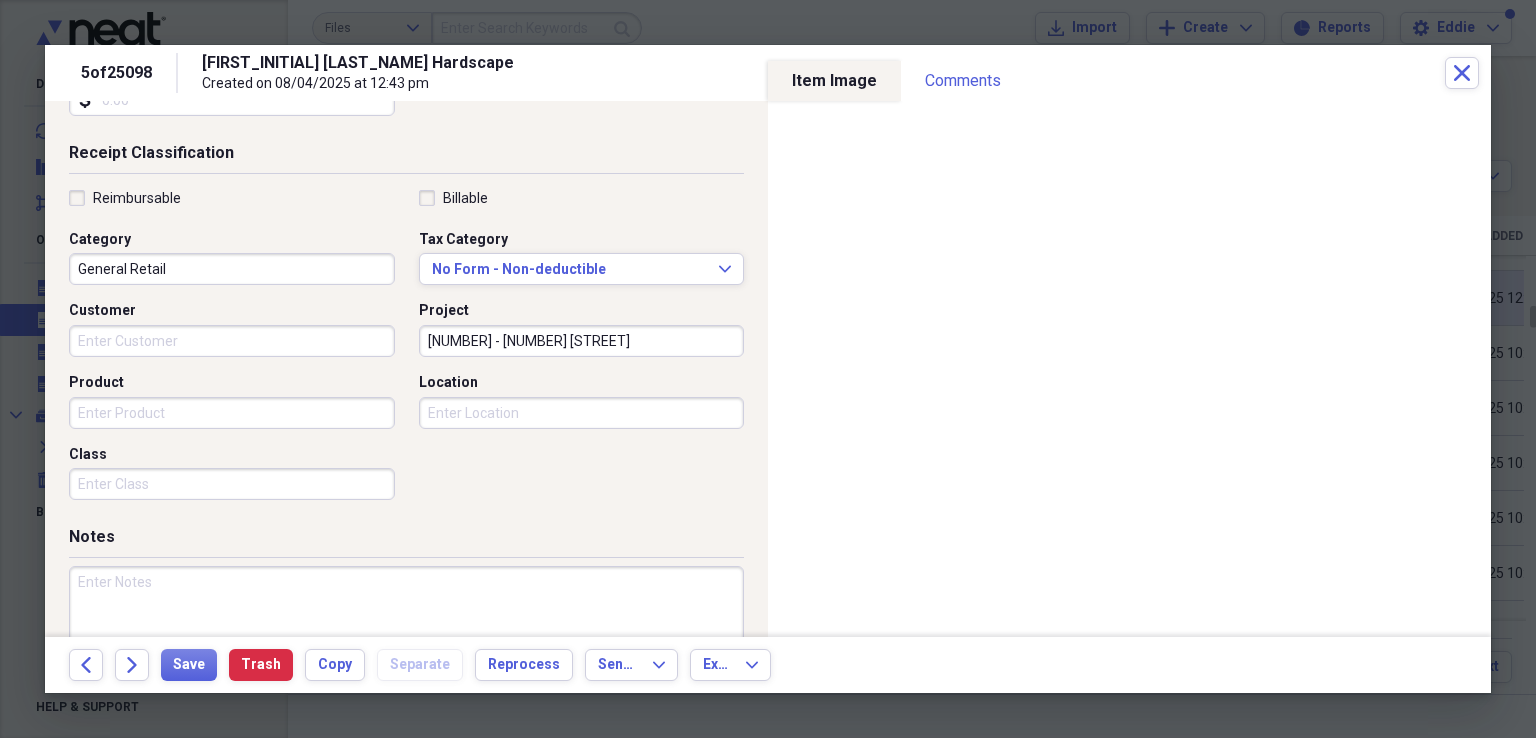 click on "Customer Project [NUMBER] - [NUMBER] Capital Cir [LOCATION] Class" at bounding box center (406, 349) 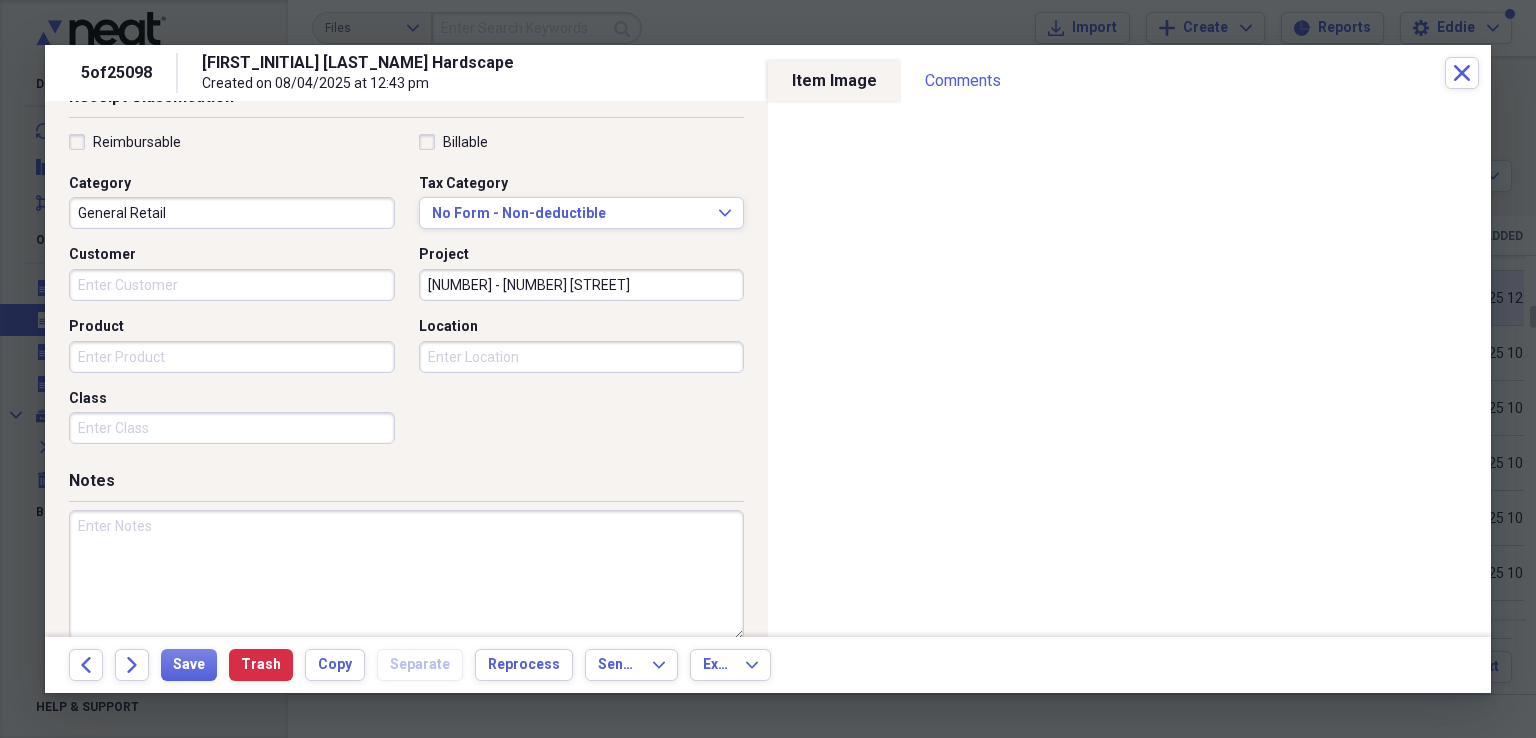 scroll, scrollTop: 484, scrollLeft: 0, axis: vertical 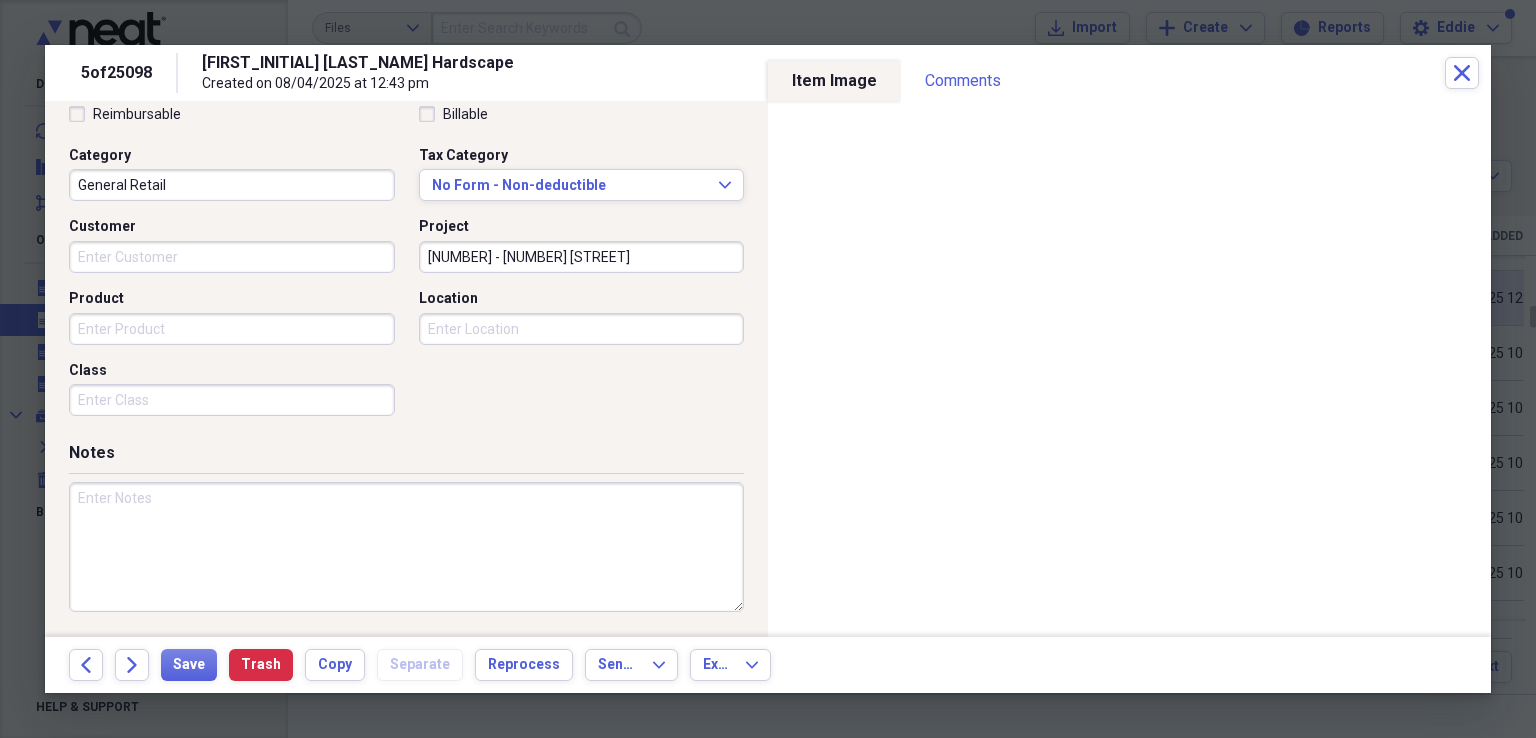 click at bounding box center [406, 547] 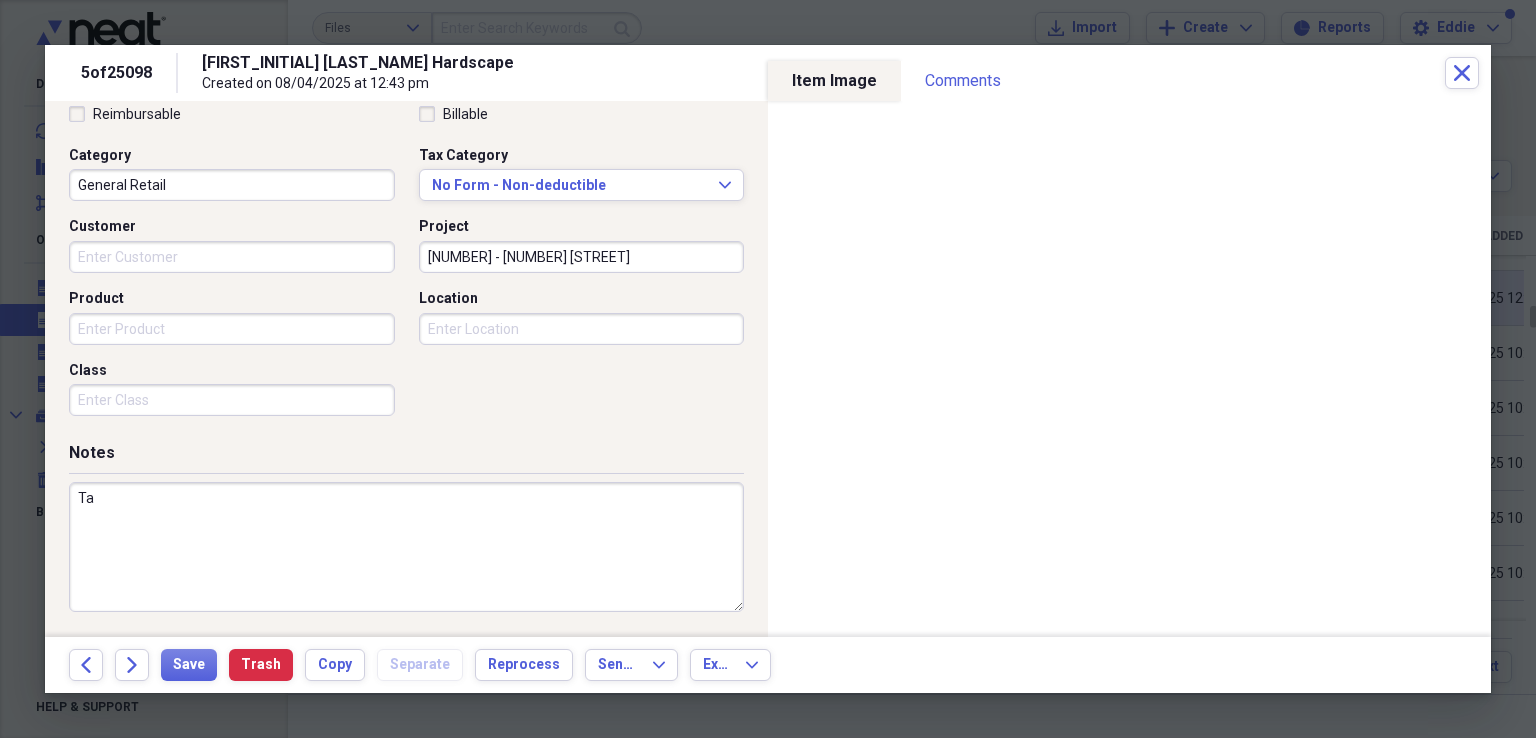 type on "T" 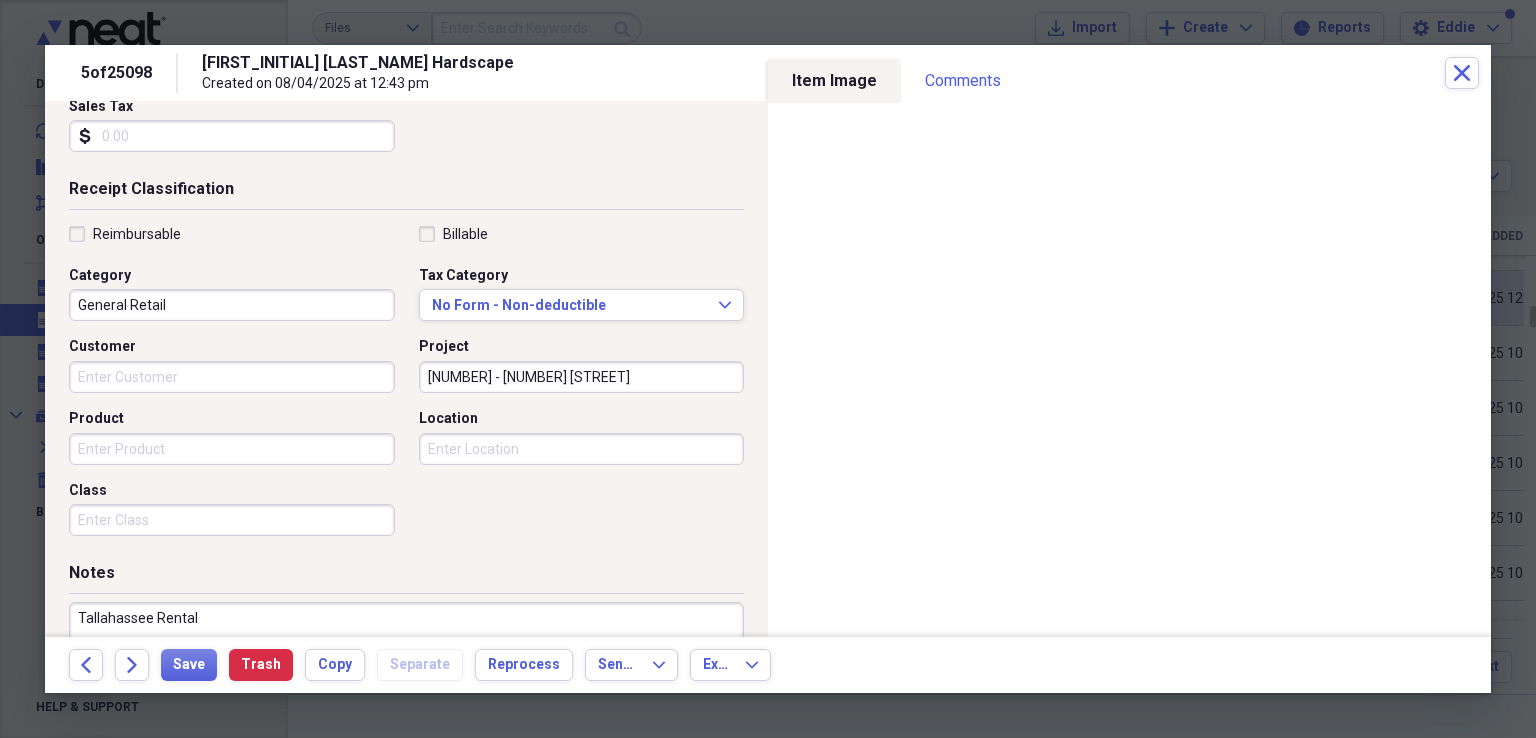 scroll, scrollTop: 484, scrollLeft: 0, axis: vertical 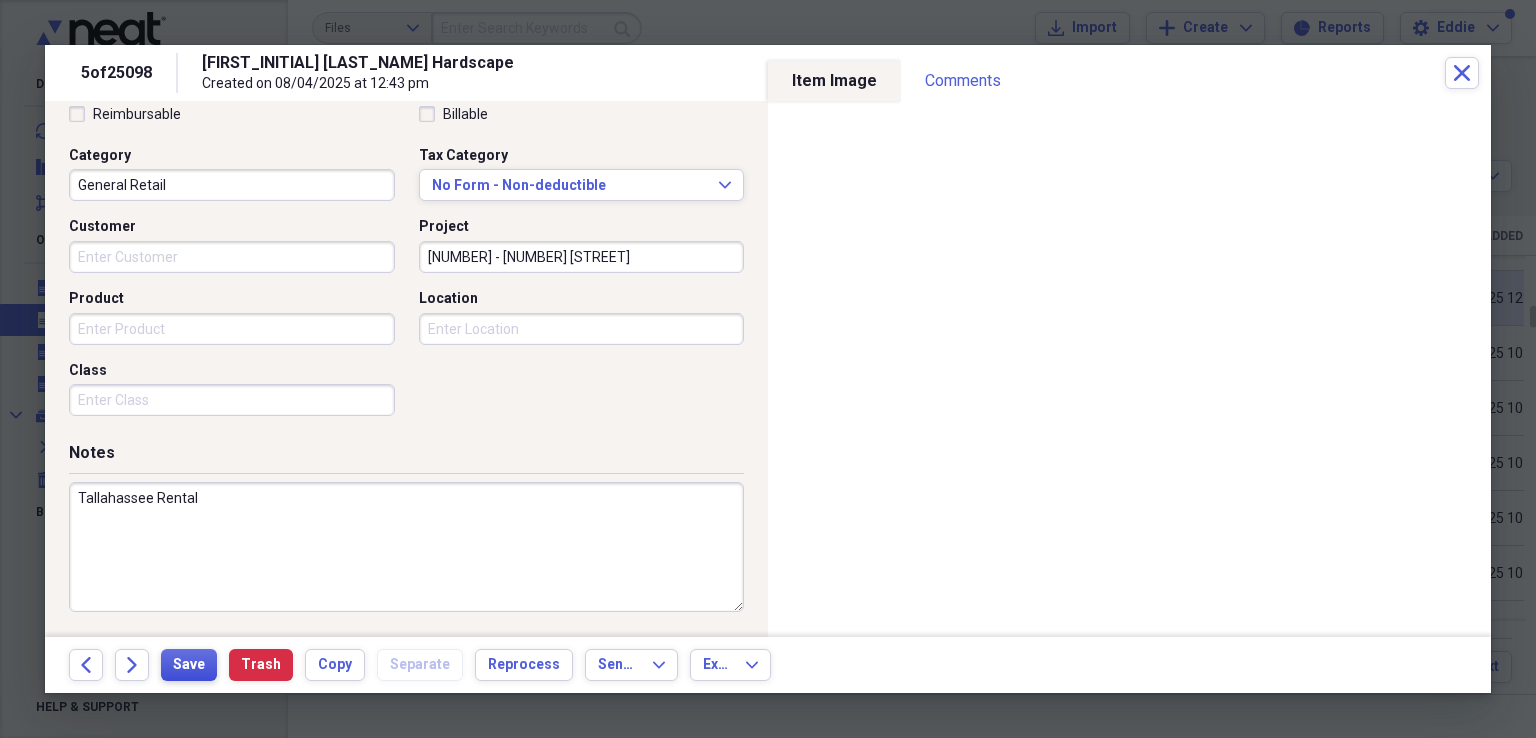 type on "Tallahassee Rental" 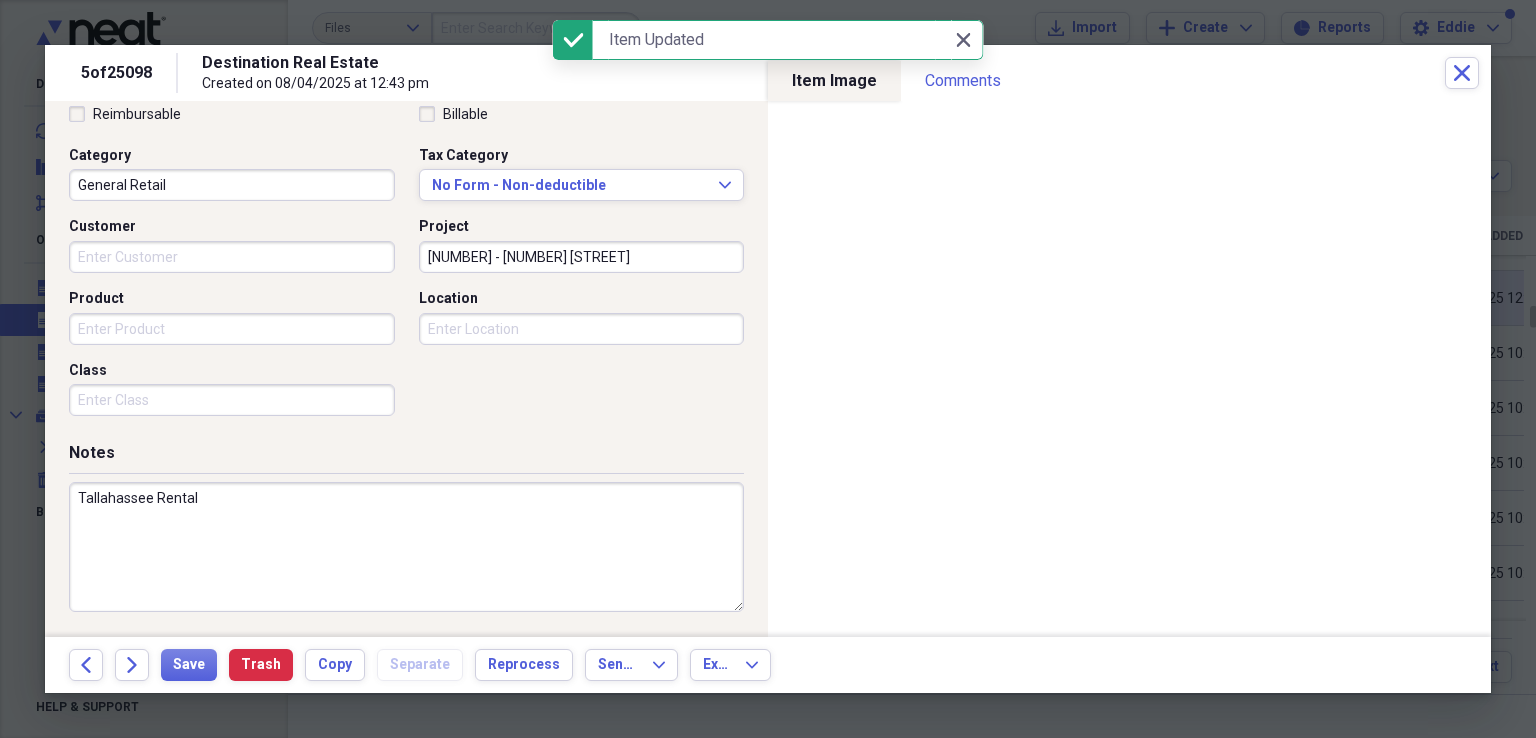 click on "Back Forward Save Trash Copy Separate Reprocess Send To Expand Export Expand" at bounding box center (768, 665) 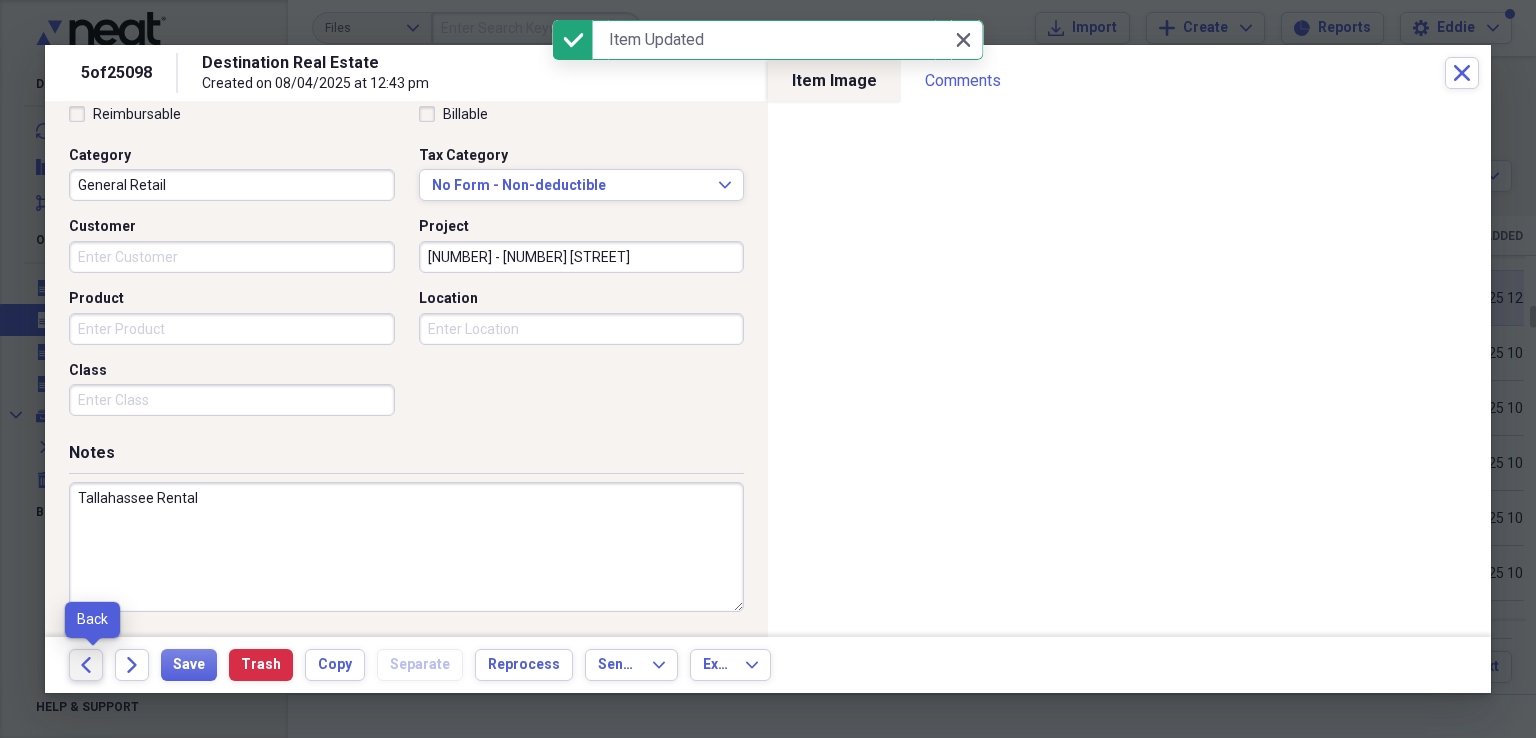 click on "Back" at bounding box center [86, 665] 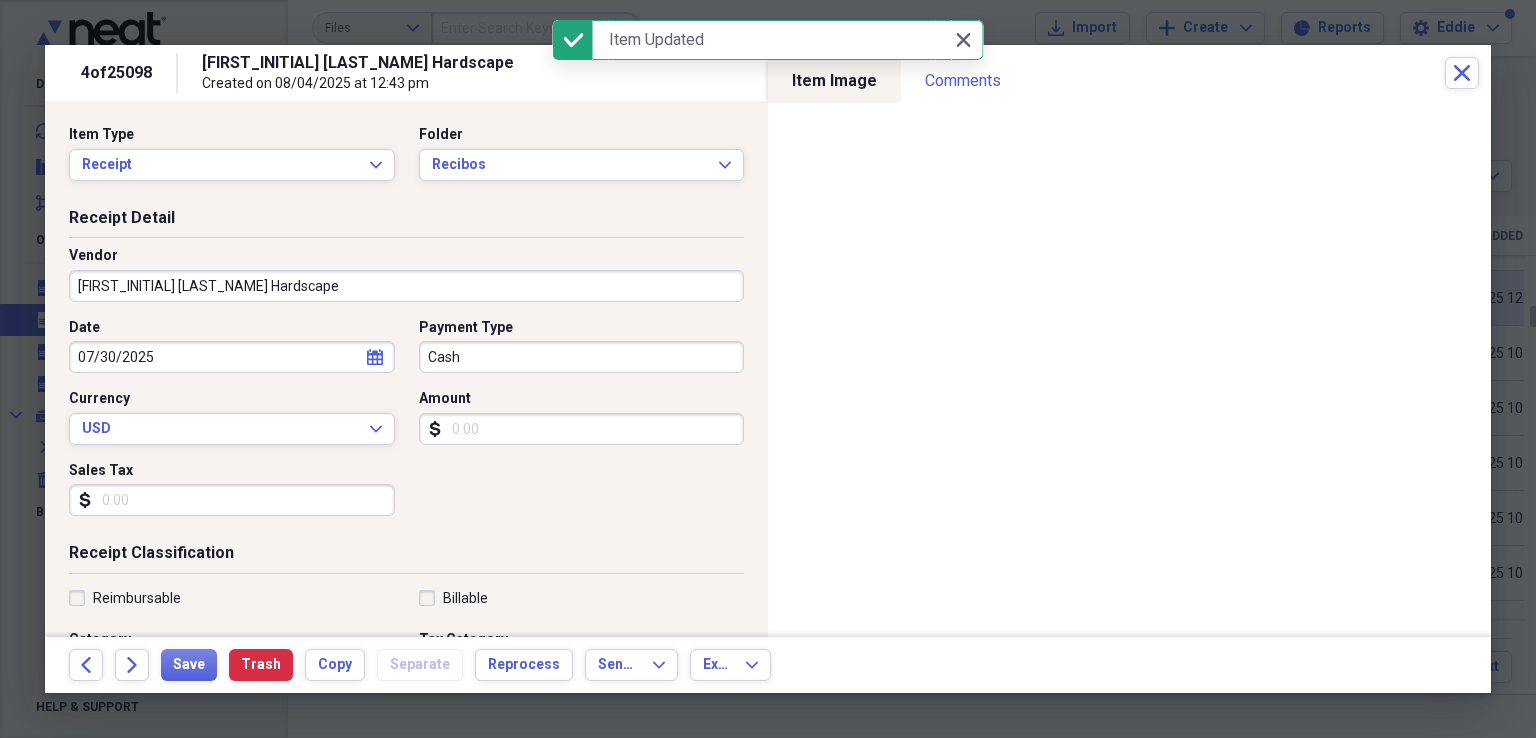 click on "[FIRST_INITIAL] [LAST_NAME] Hardscape" at bounding box center (406, 286) 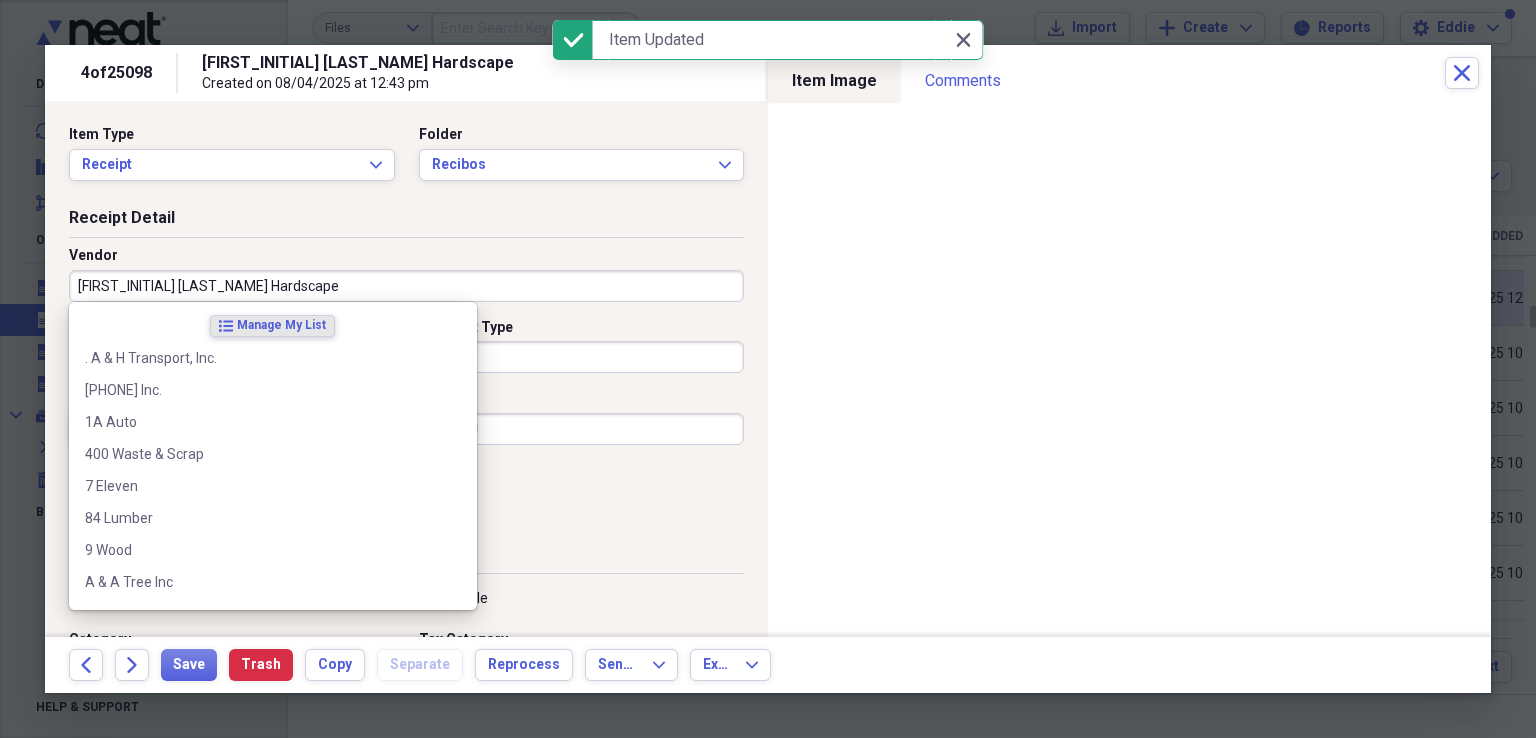 click on "[FIRST_INITIAL] [LAST_NAME] Hardscape" at bounding box center (406, 286) 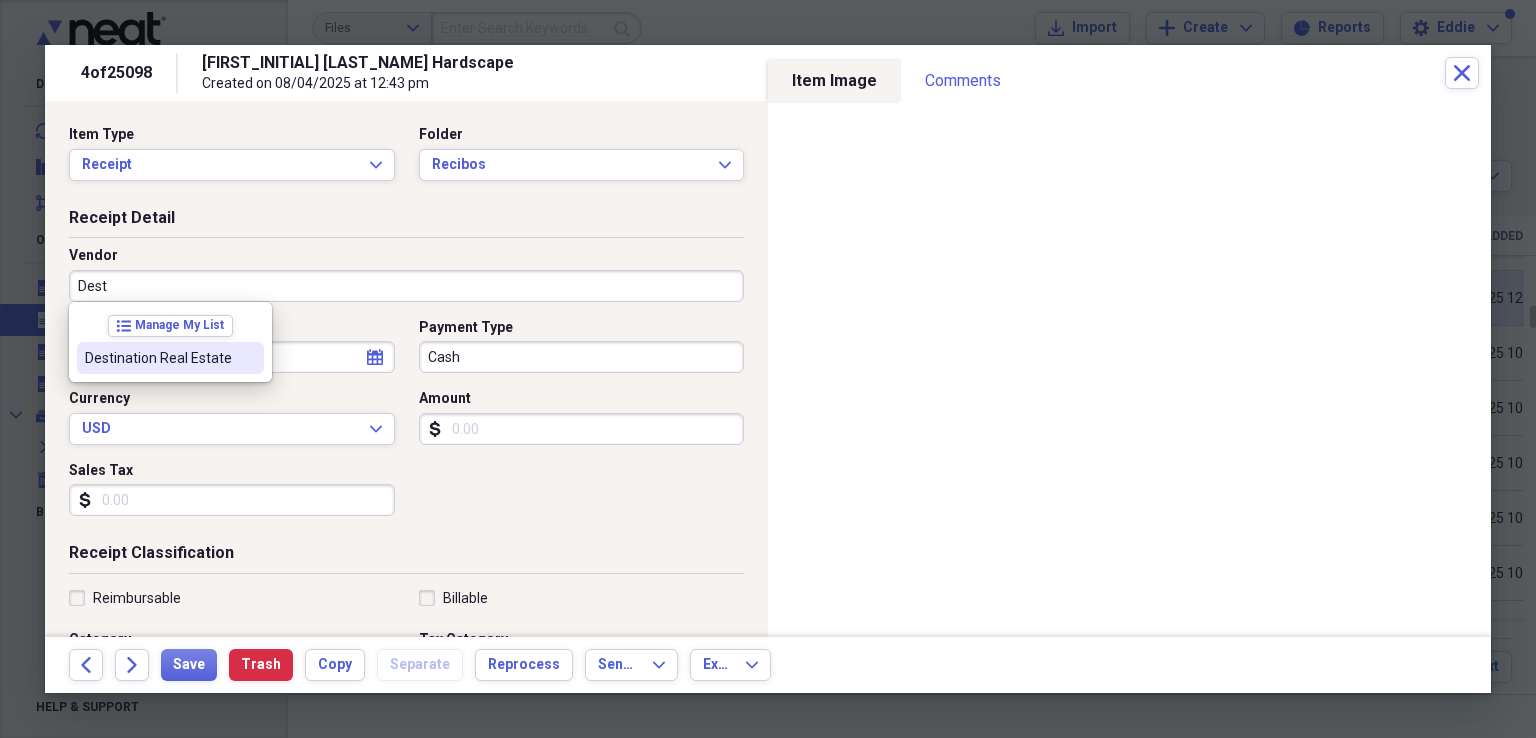 type on "Destination Real Estate" 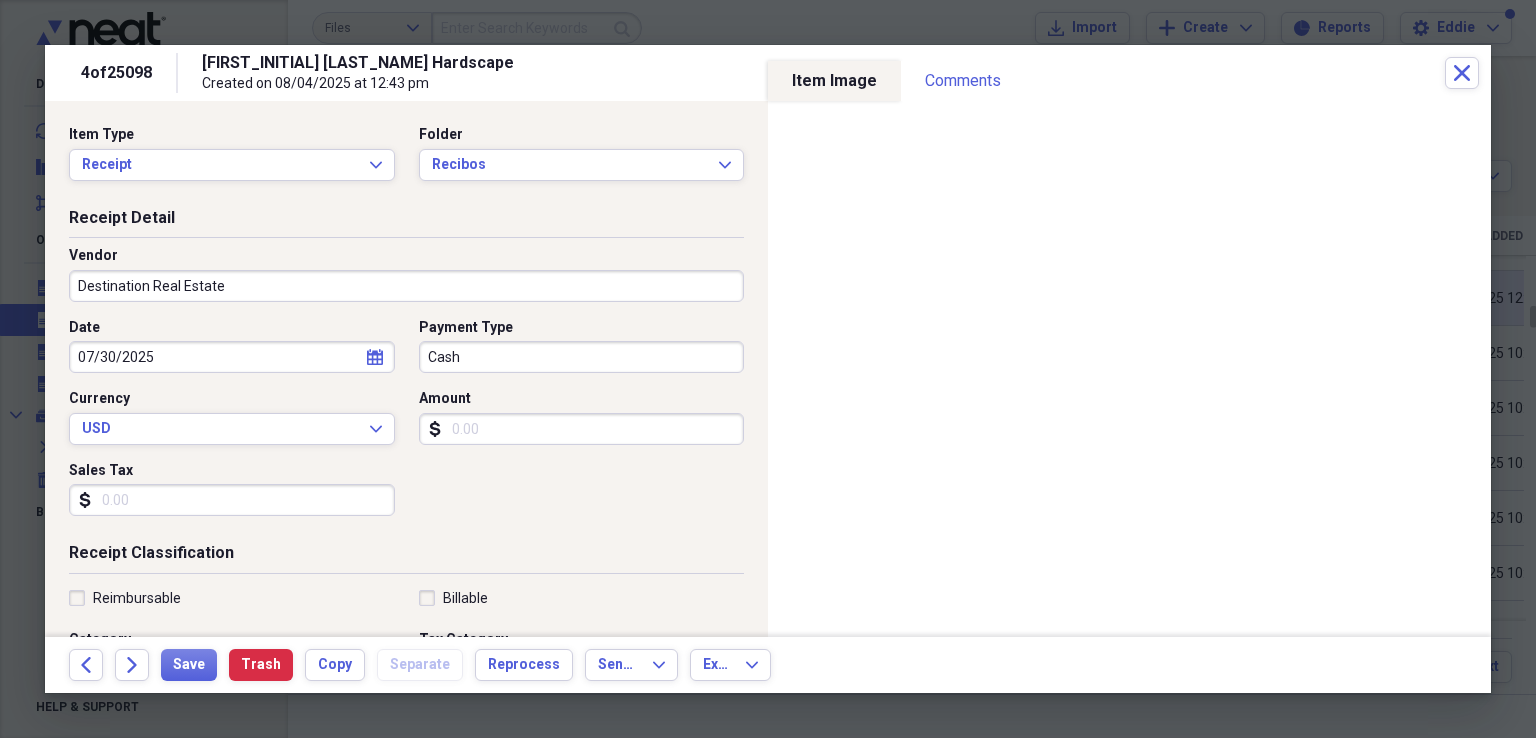 type on "General Retail" 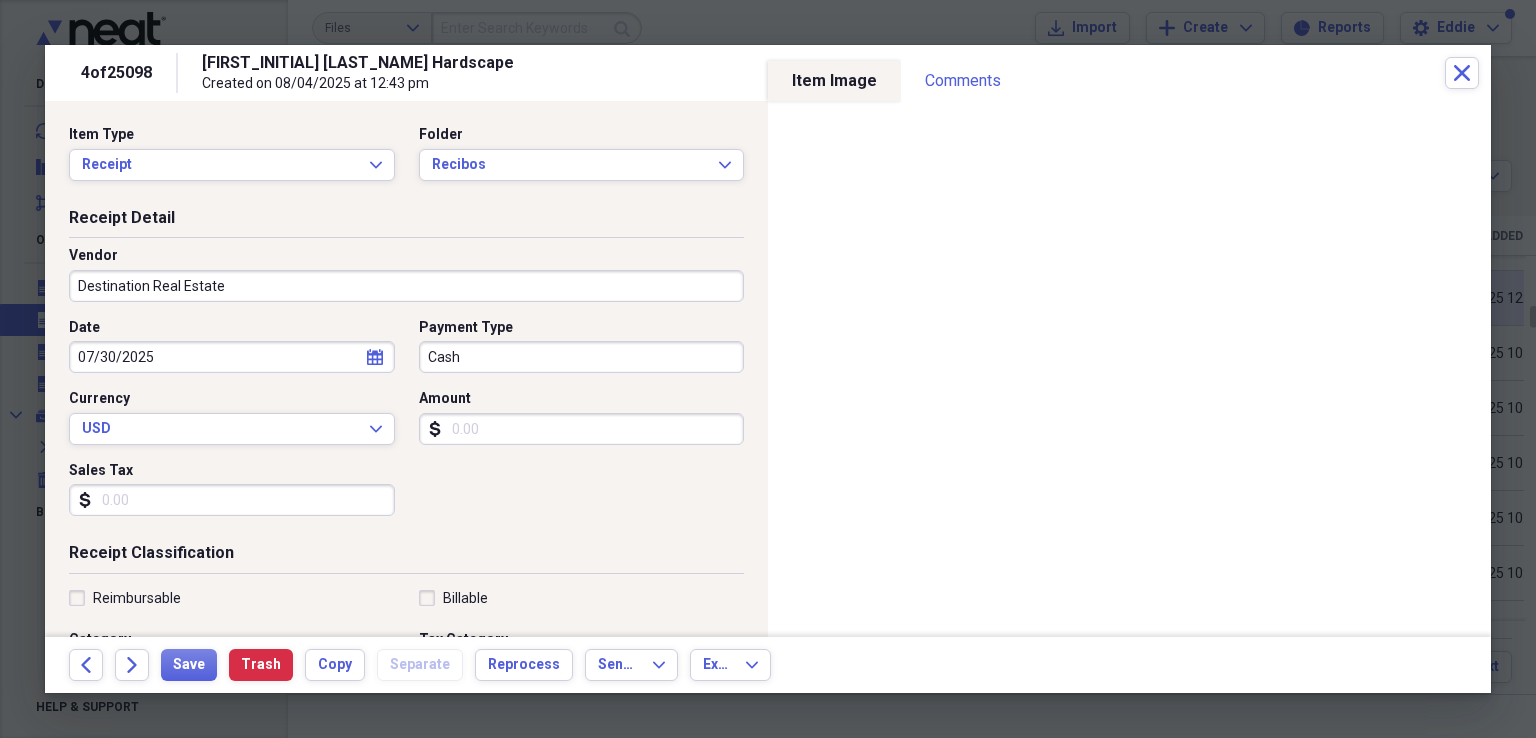 click on "Cash" at bounding box center (582, 357) 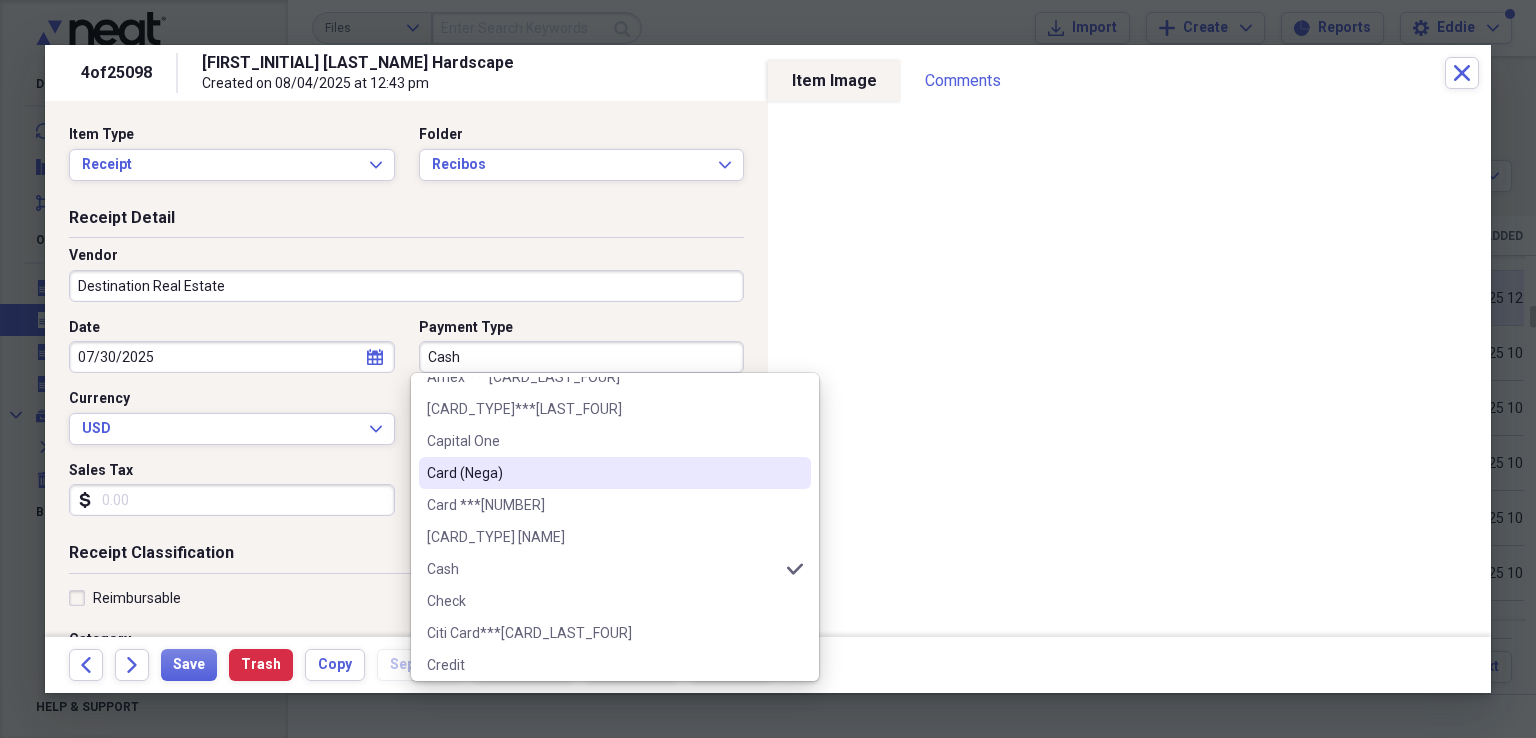 scroll, scrollTop: 700, scrollLeft: 0, axis: vertical 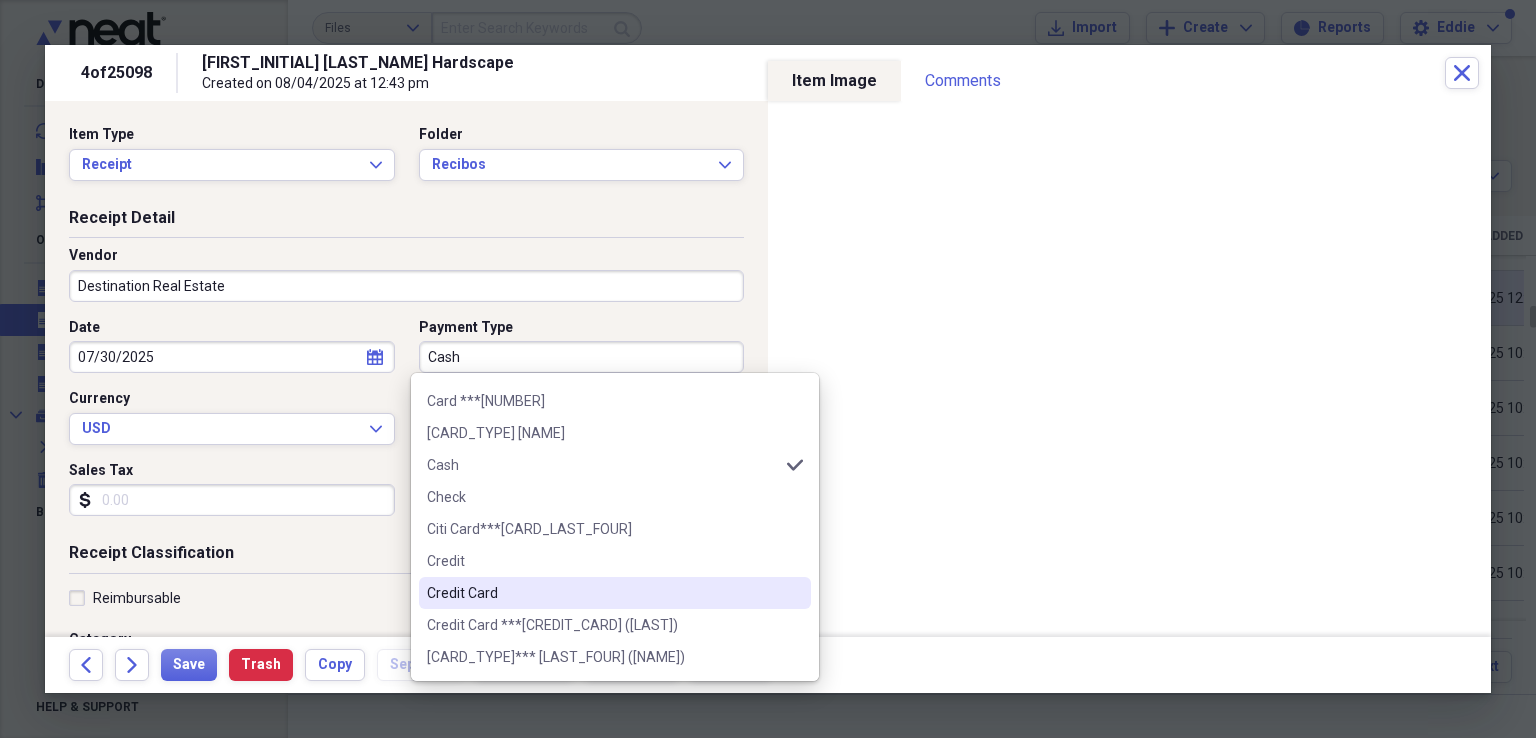 click on "Credit Card" at bounding box center (603, 593) 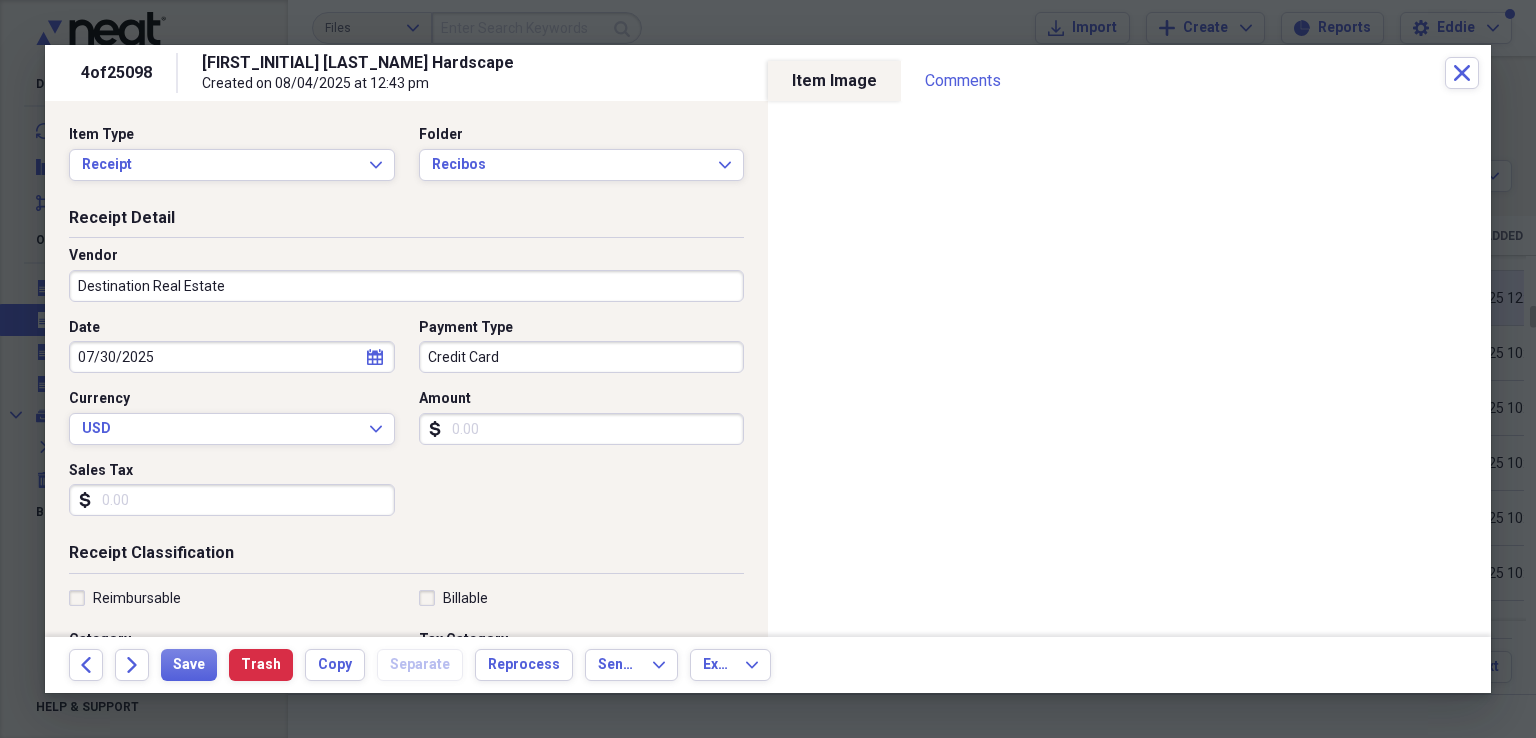click on "Amount" at bounding box center [582, 429] 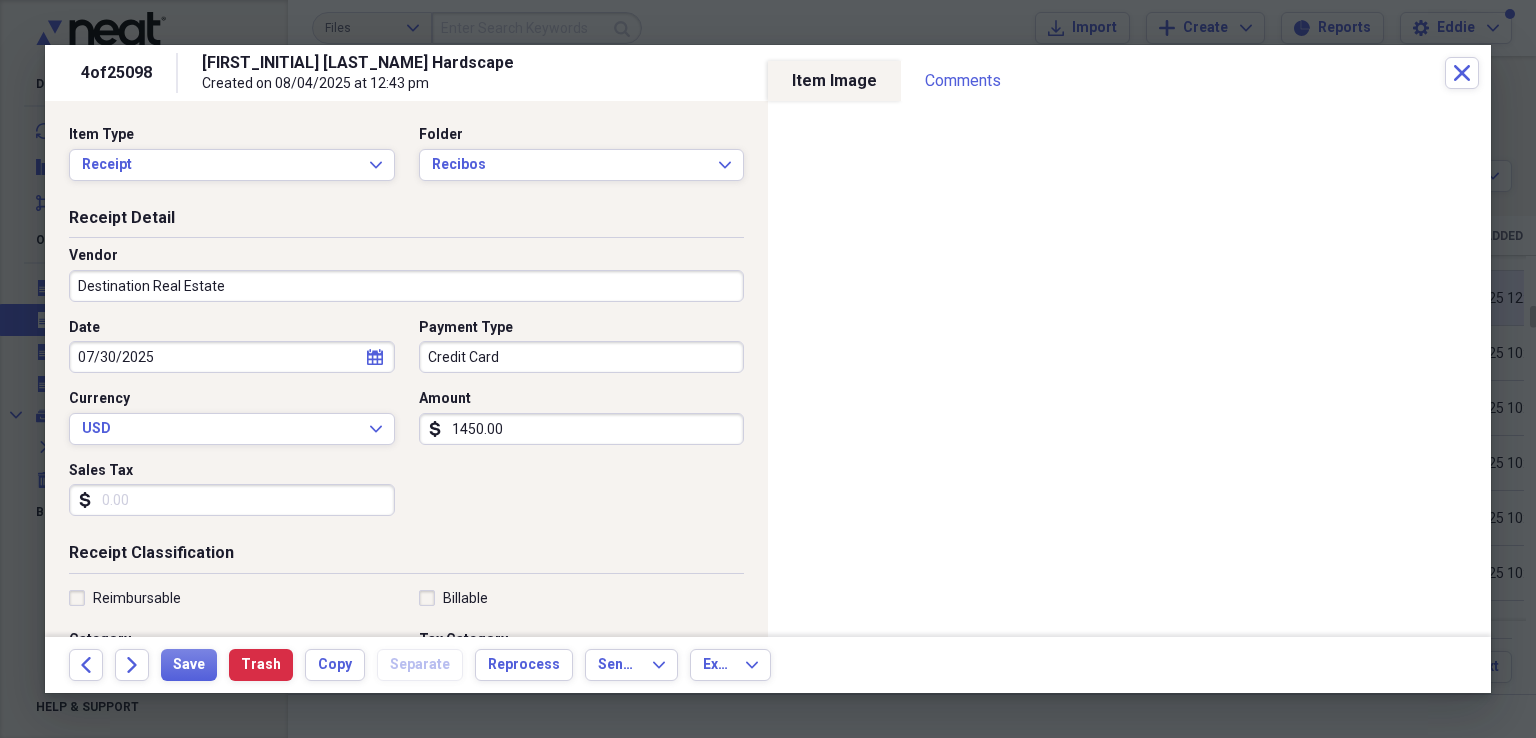 type on "1450.00" 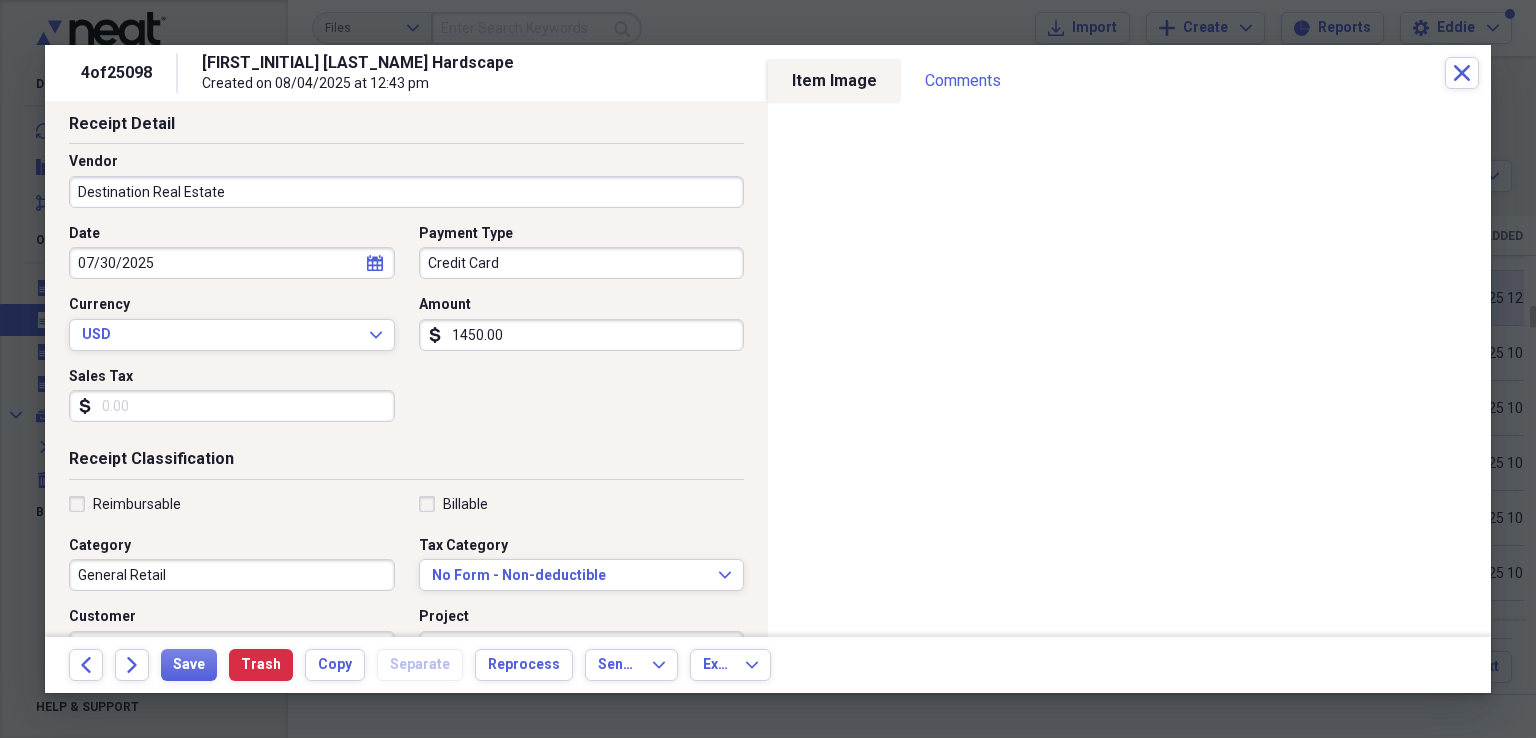 scroll, scrollTop: 200, scrollLeft: 0, axis: vertical 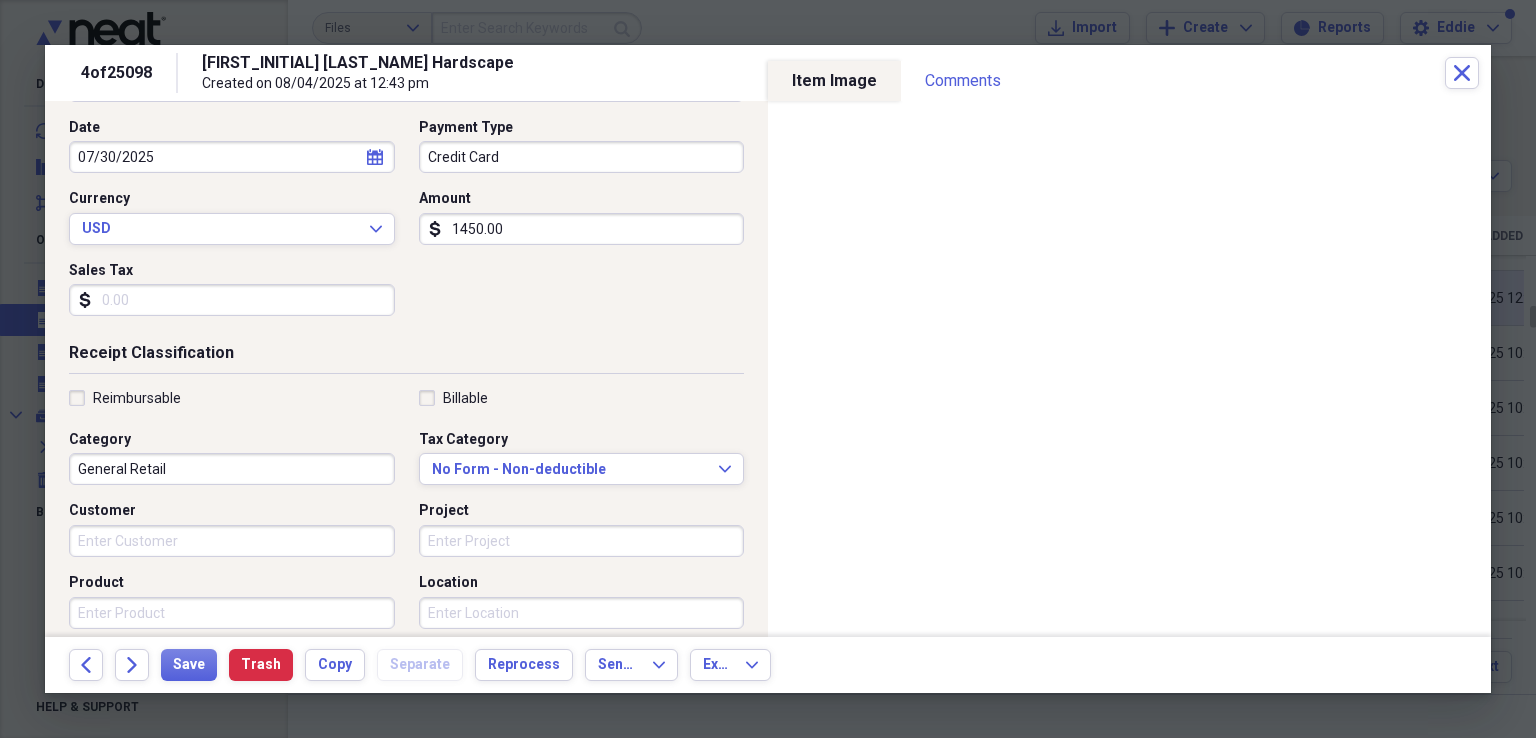 click on "Project" at bounding box center [582, 541] 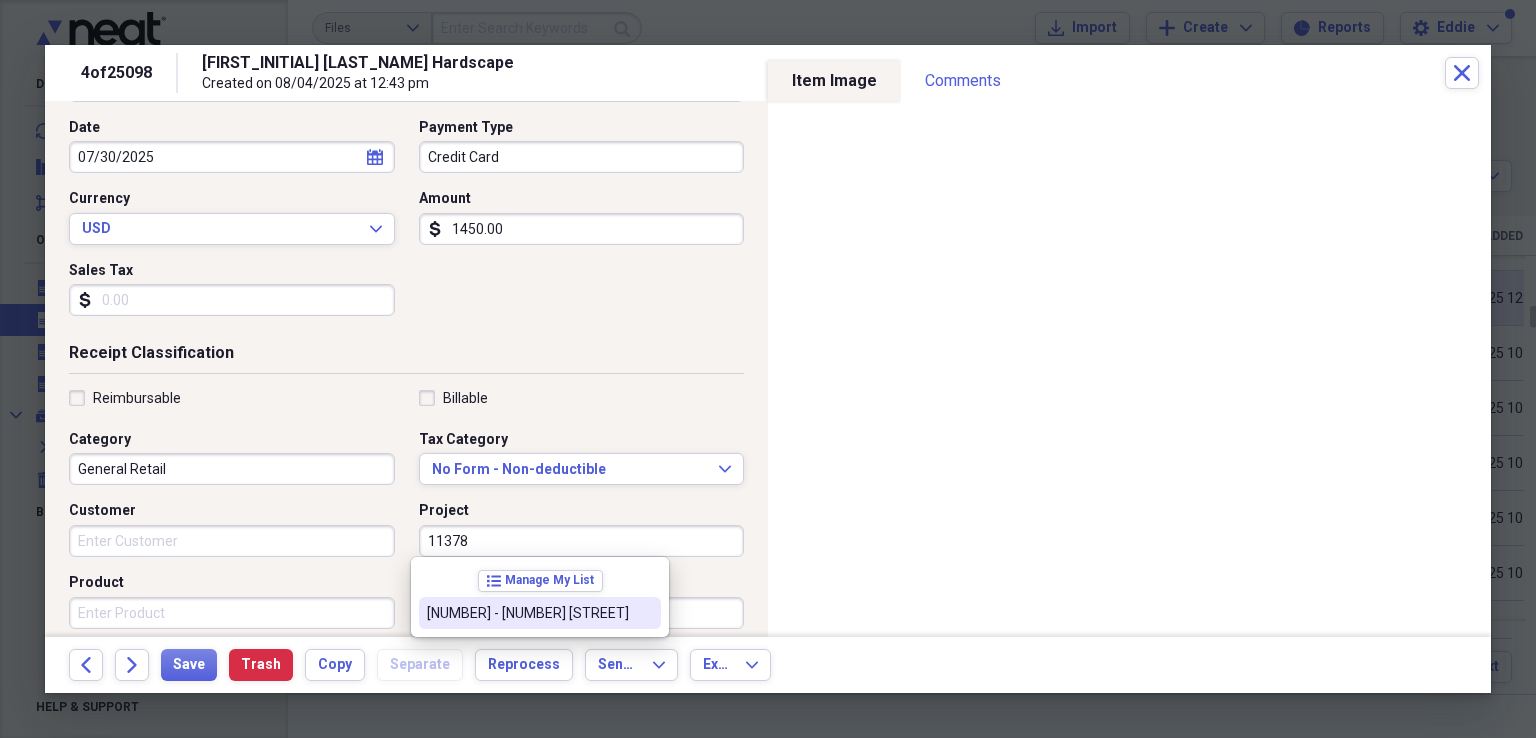 type on "[NUMBER] - [NUMBER] [STREET]" 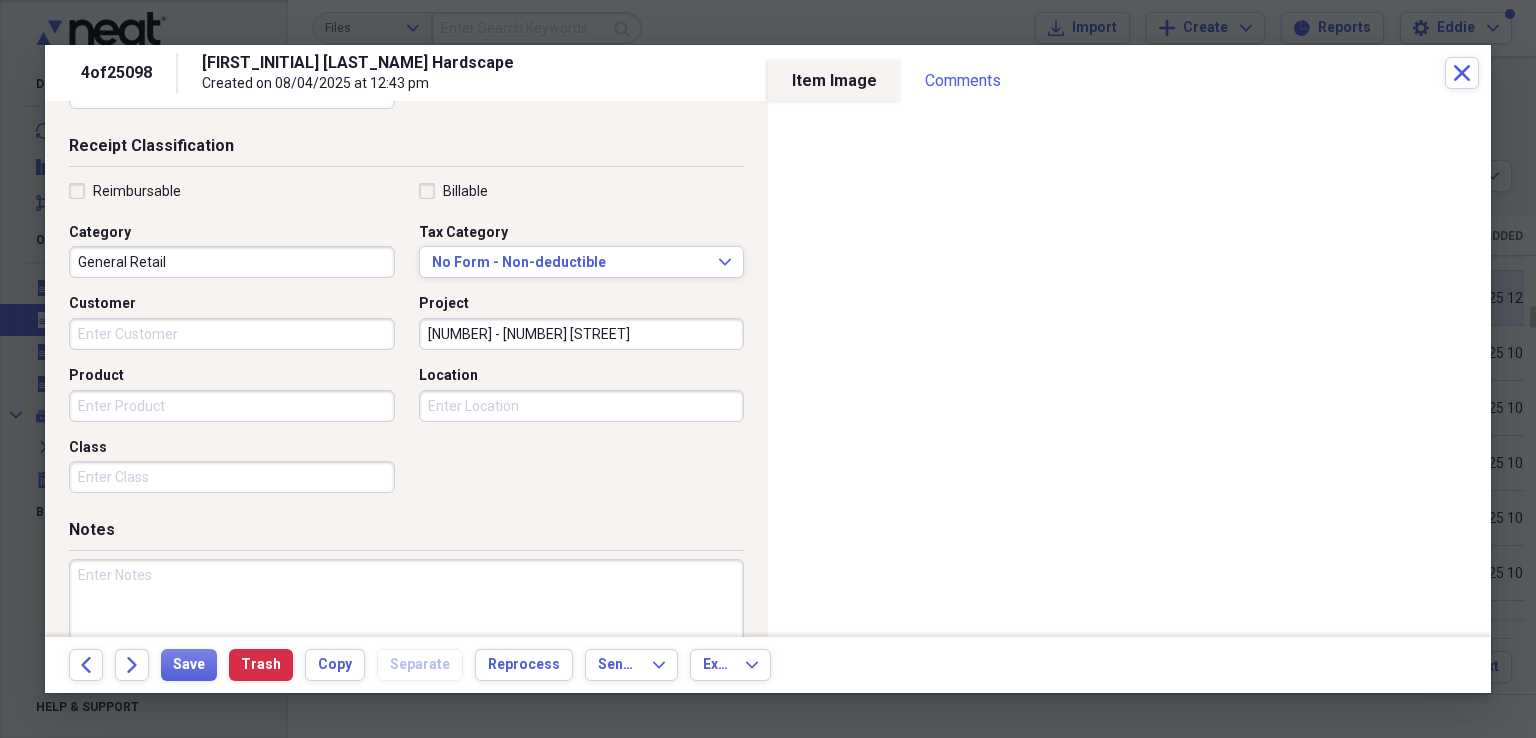 scroll, scrollTop: 484, scrollLeft: 0, axis: vertical 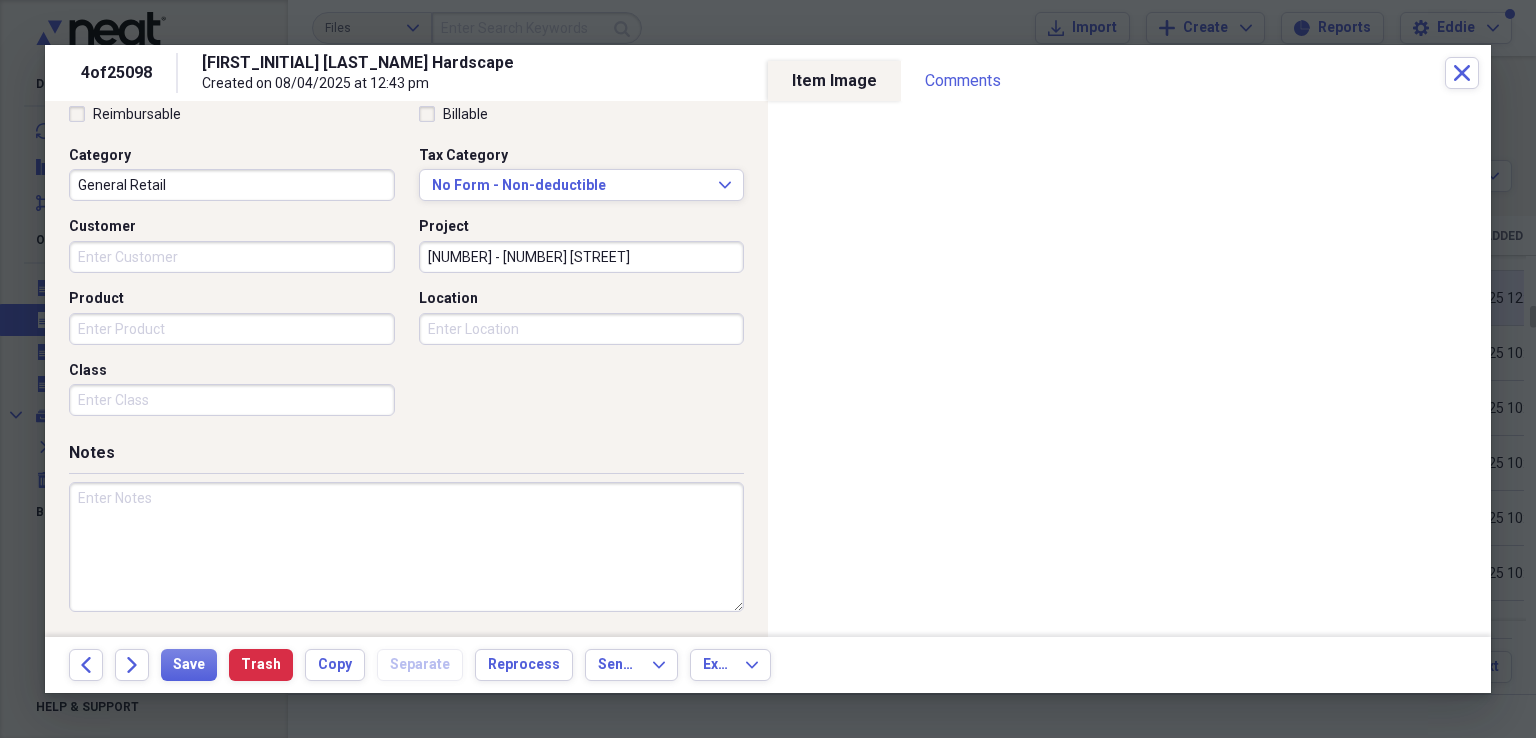 click on "Notes" at bounding box center [406, 457] 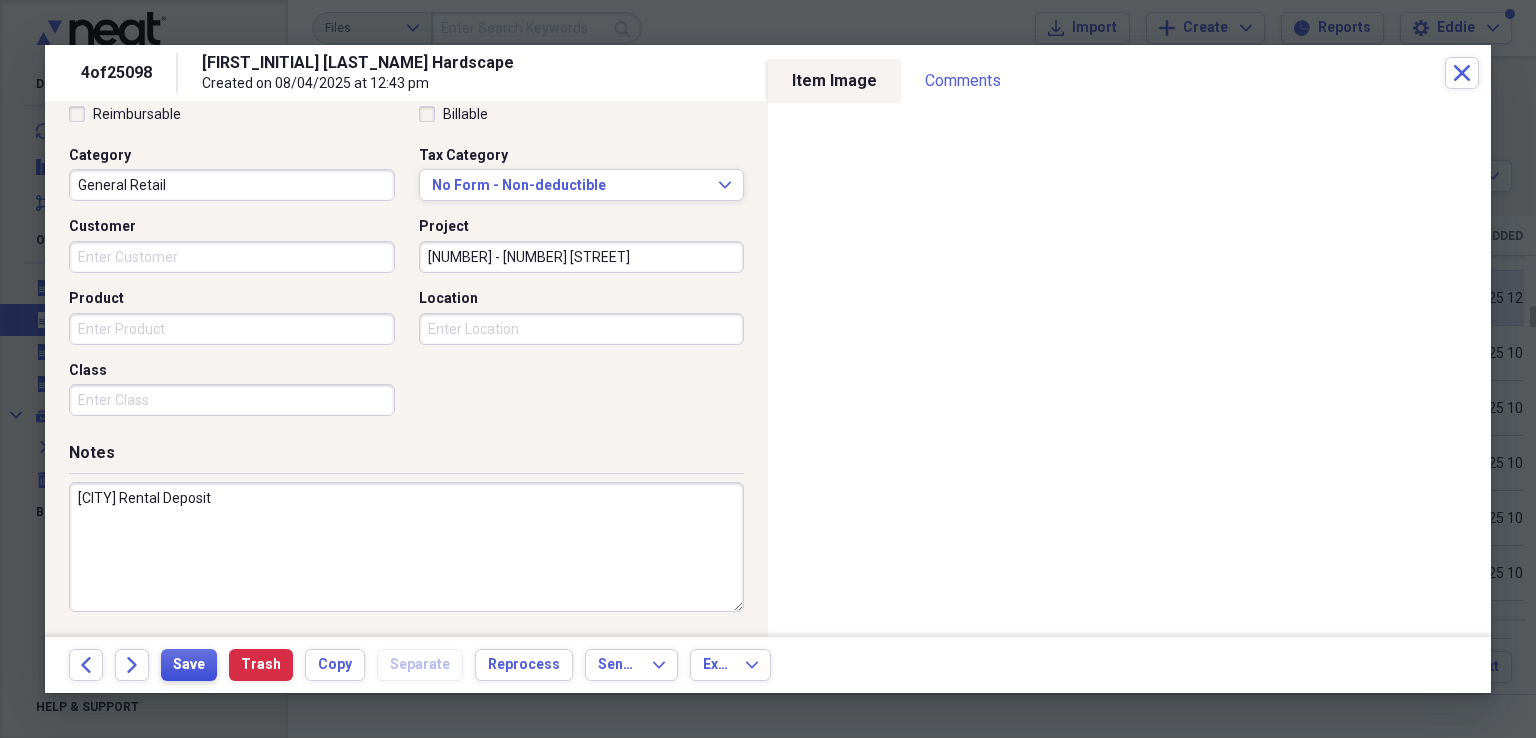 click on "Save" at bounding box center [189, 665] 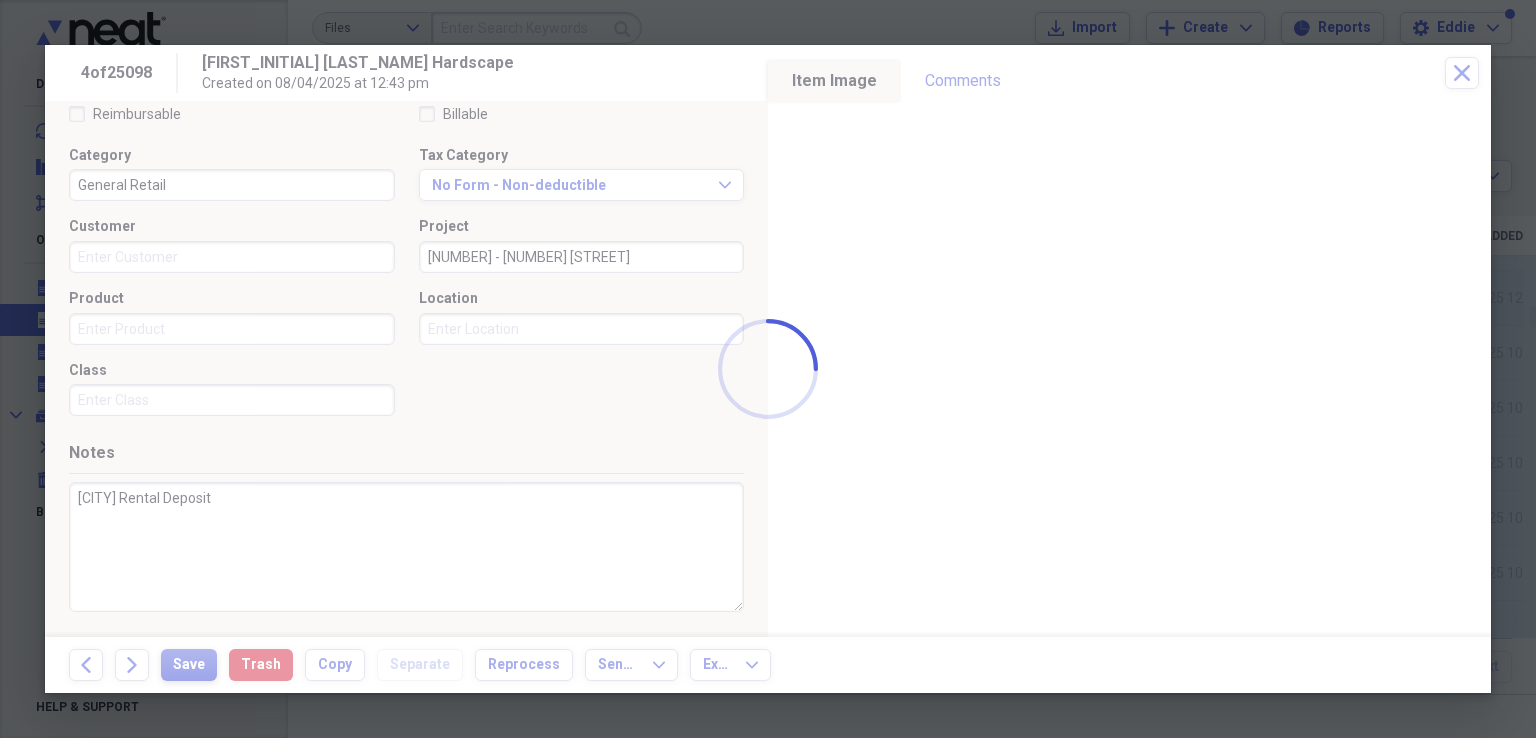 type on "[CITY] Rental Deposit" 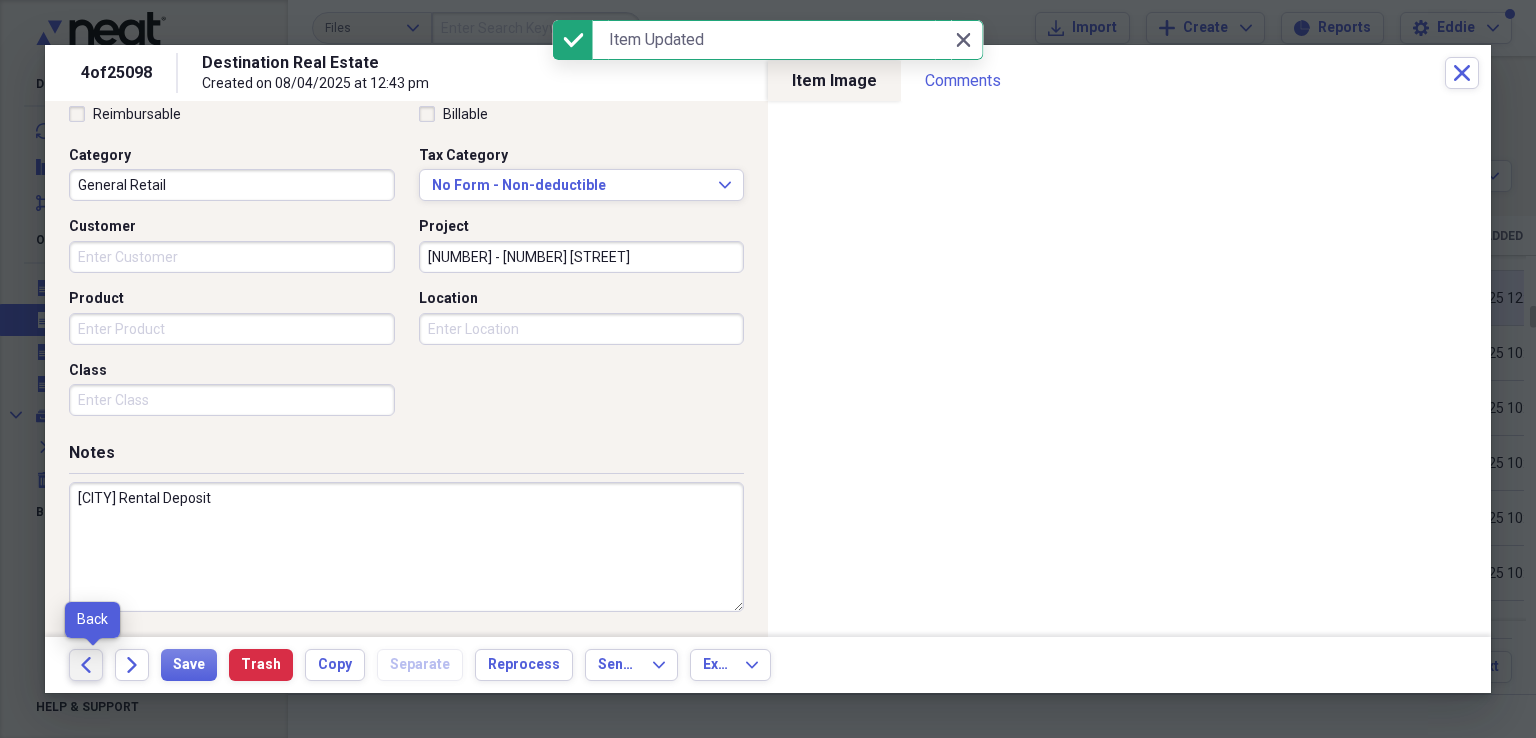 click on "Back" at bounding box center [86, 665] 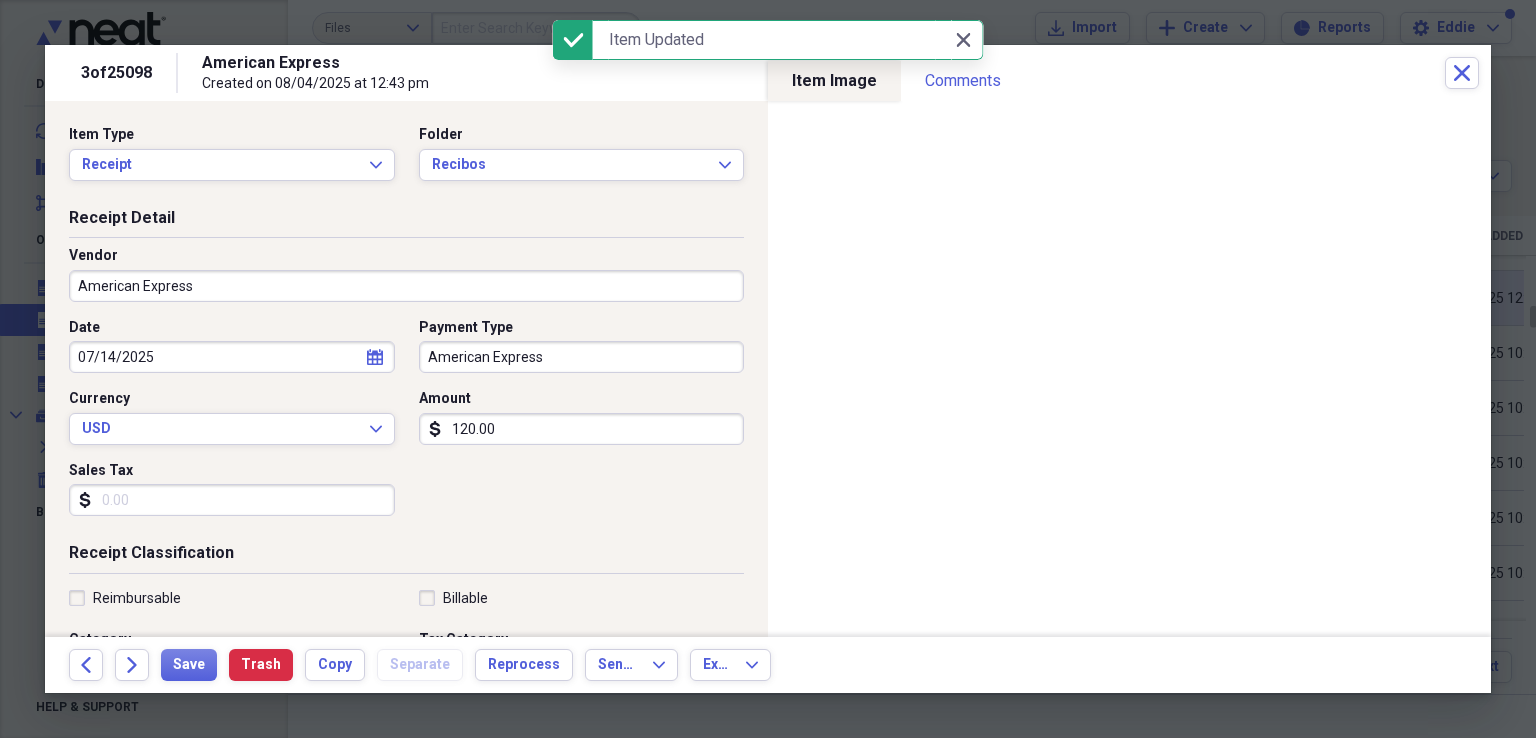 click on "American Express" at bounding box center (406, 286) 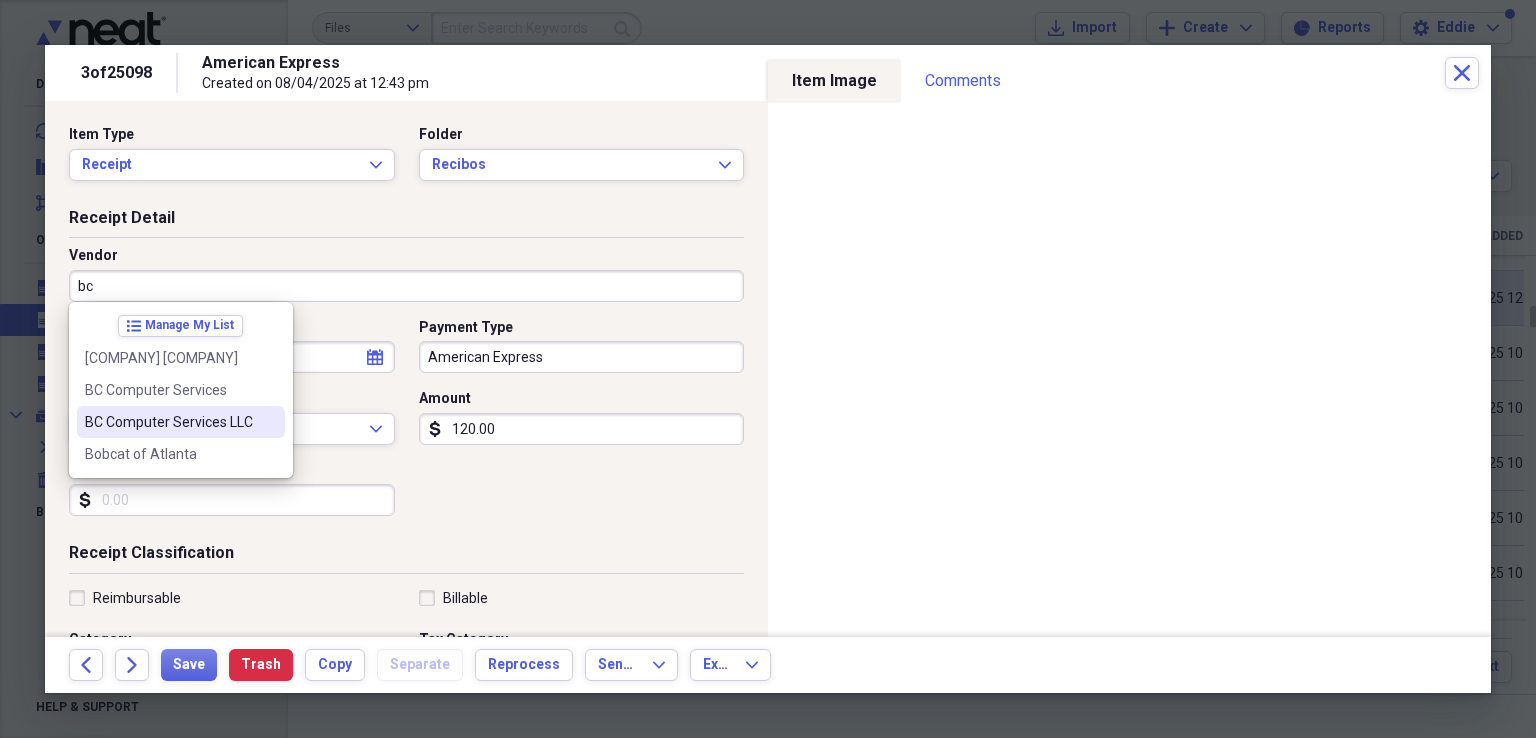 click on "BC Computer Services LLC" at bounding box center (169, 422) 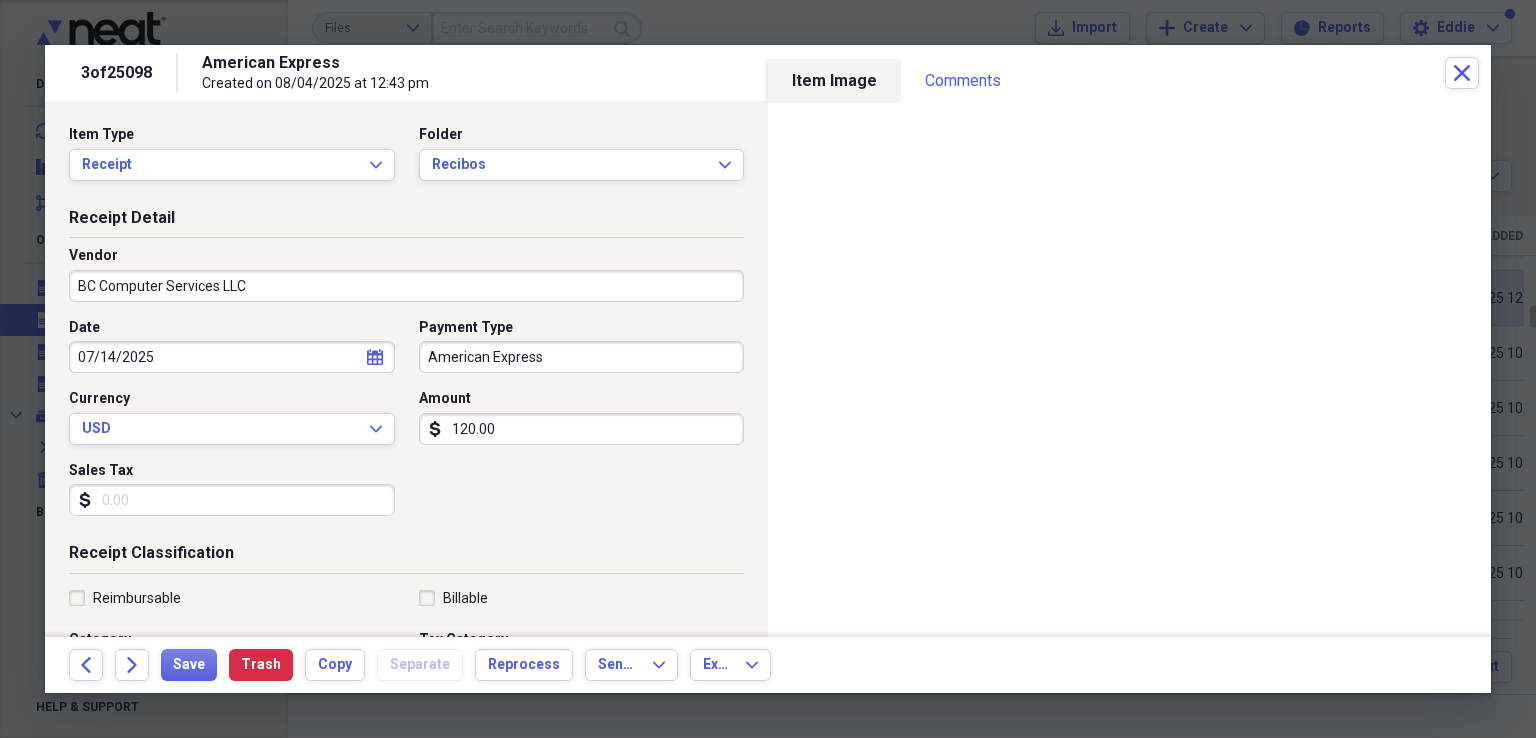 type on "Meals/Restaurant" 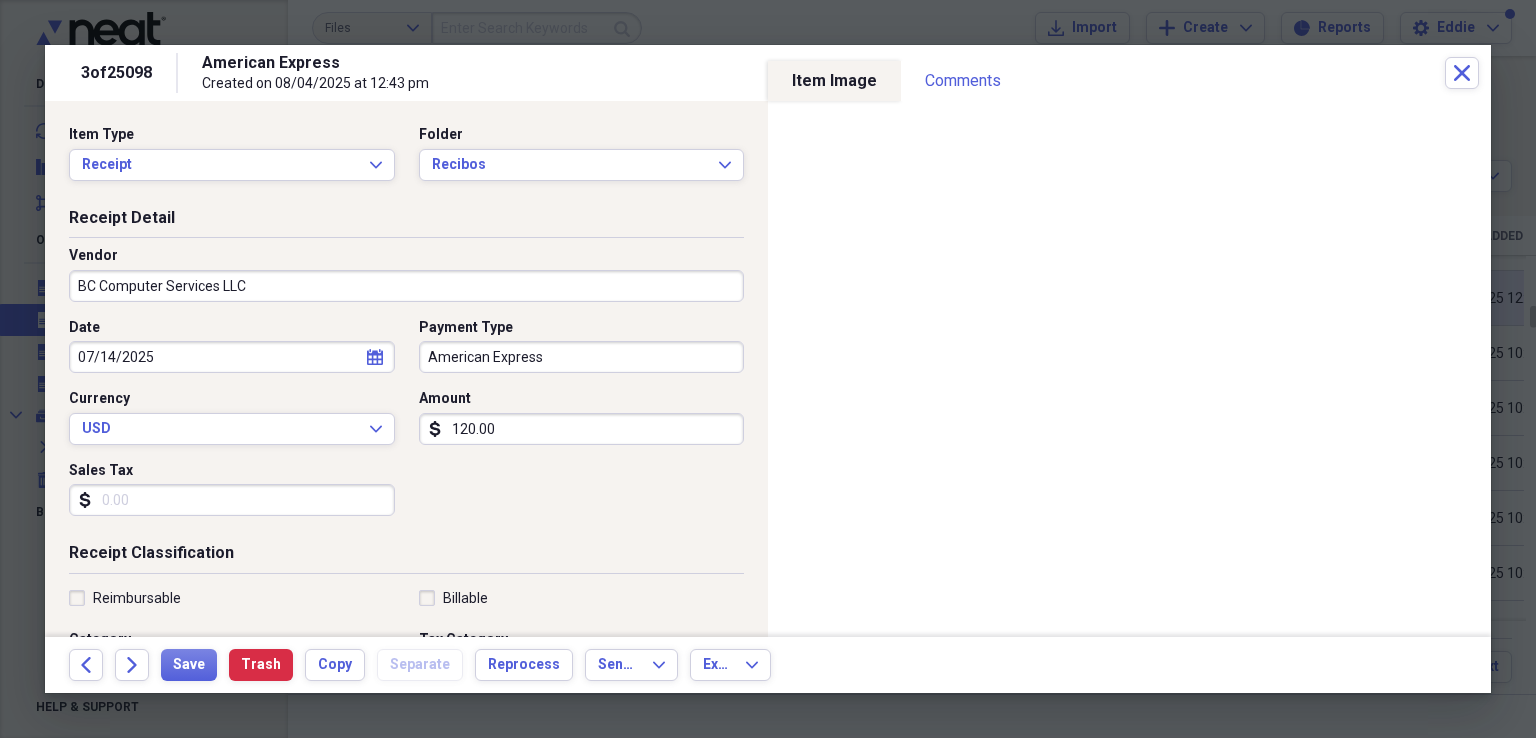 click on "American Express" at bounding box center (582, 357) 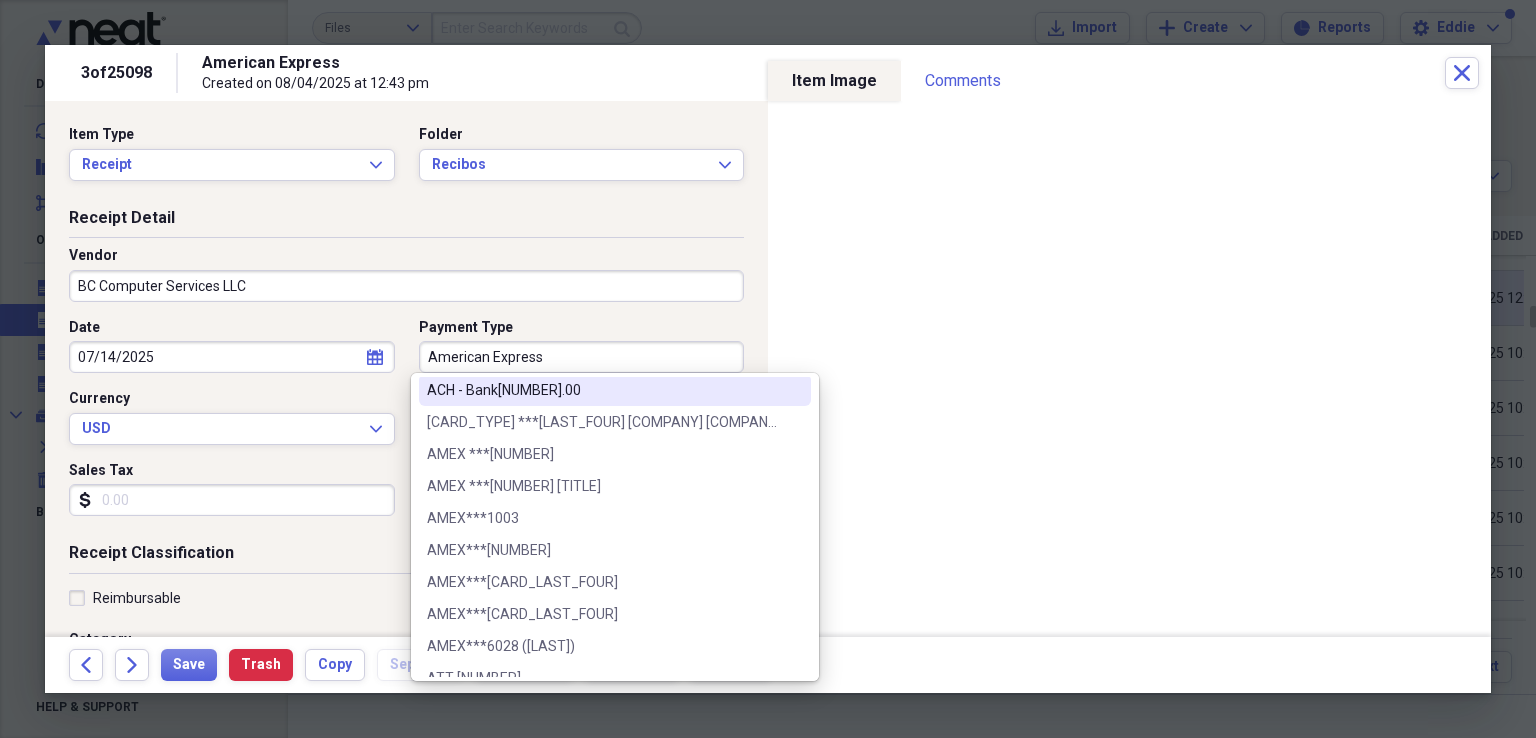 scroll, scrollTop: 200, scrollLeft: 0, axis: vertical 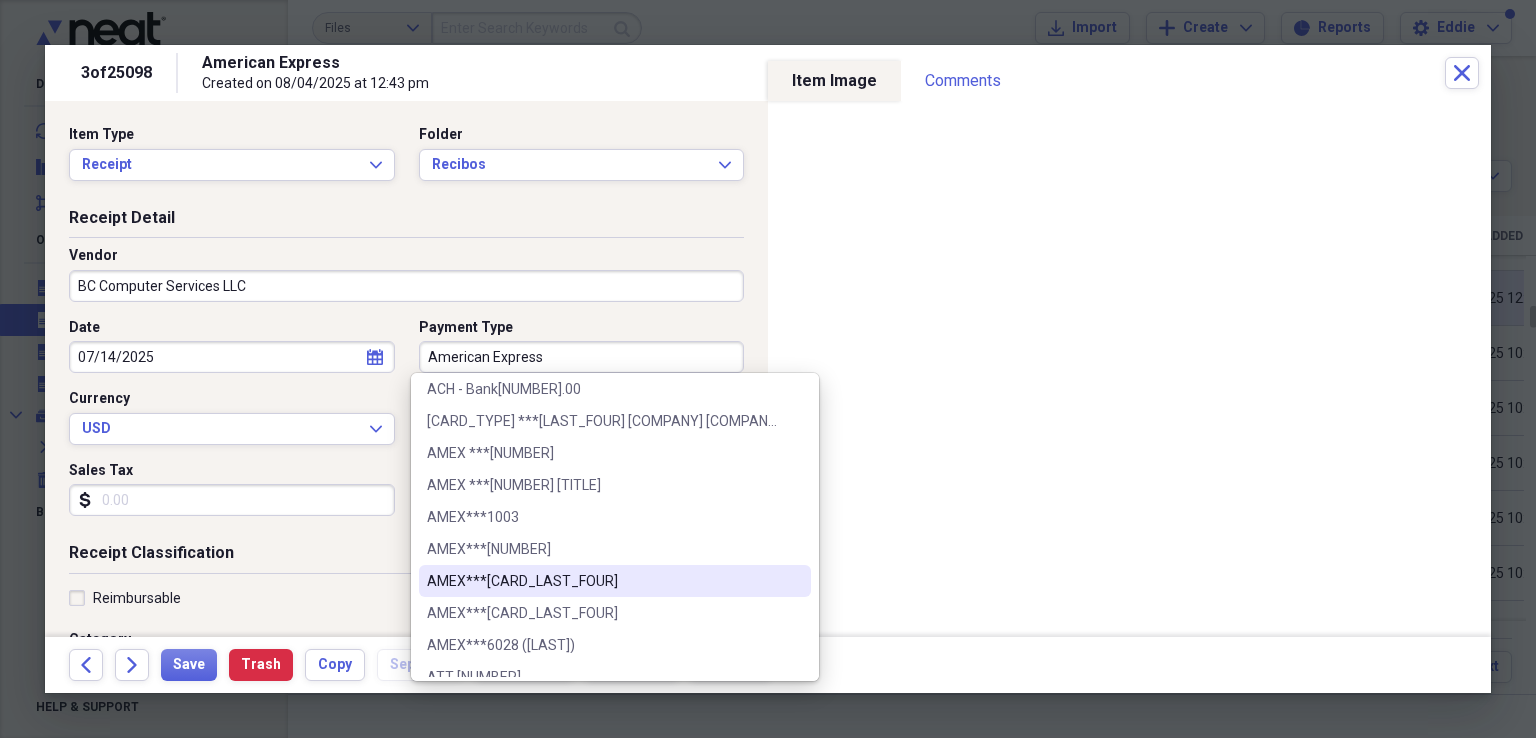 click on "AMEX***[CARD_LAST_FOUR]" at bounding box center [615, 581] 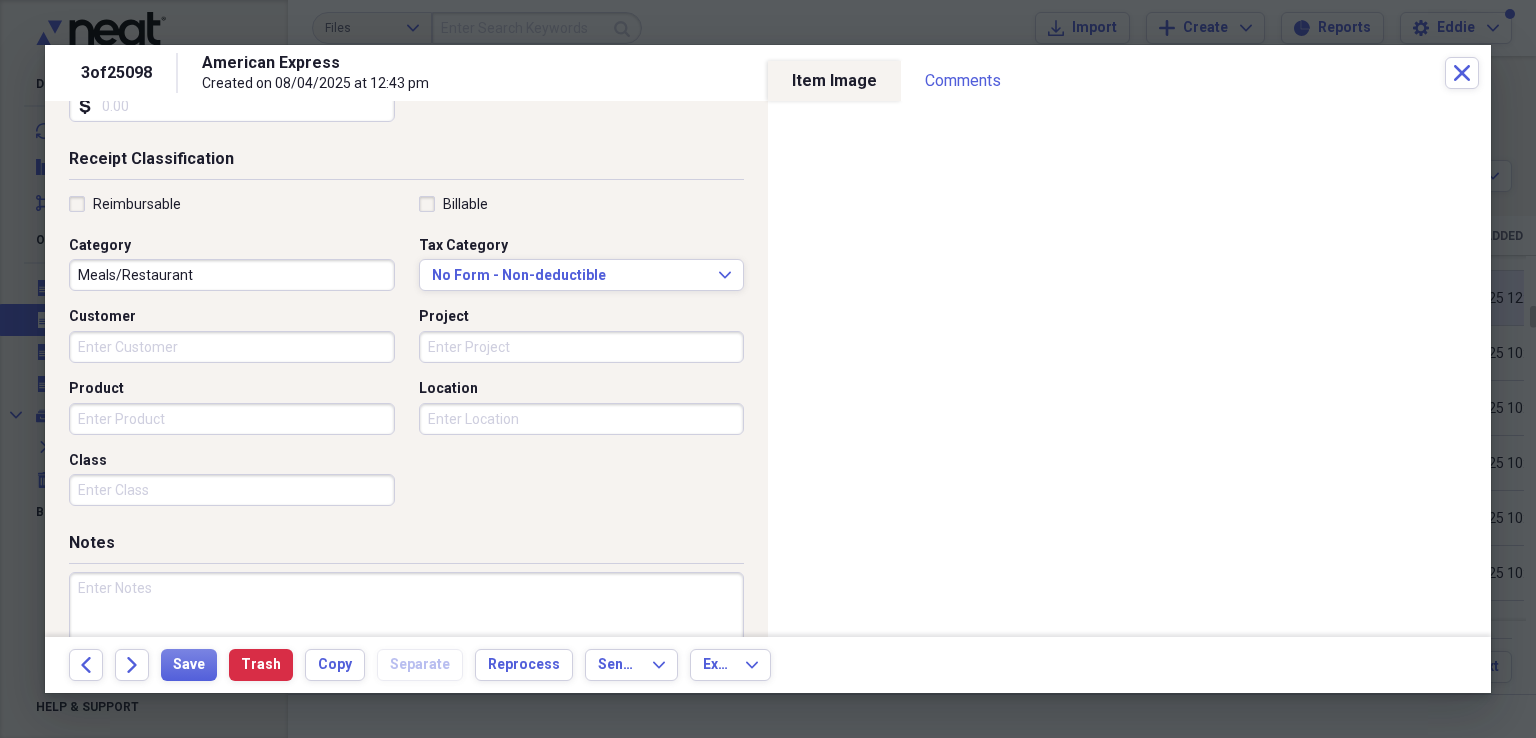 scroll, scrollTop: 484, scrollLeft: 0, axis: vertical 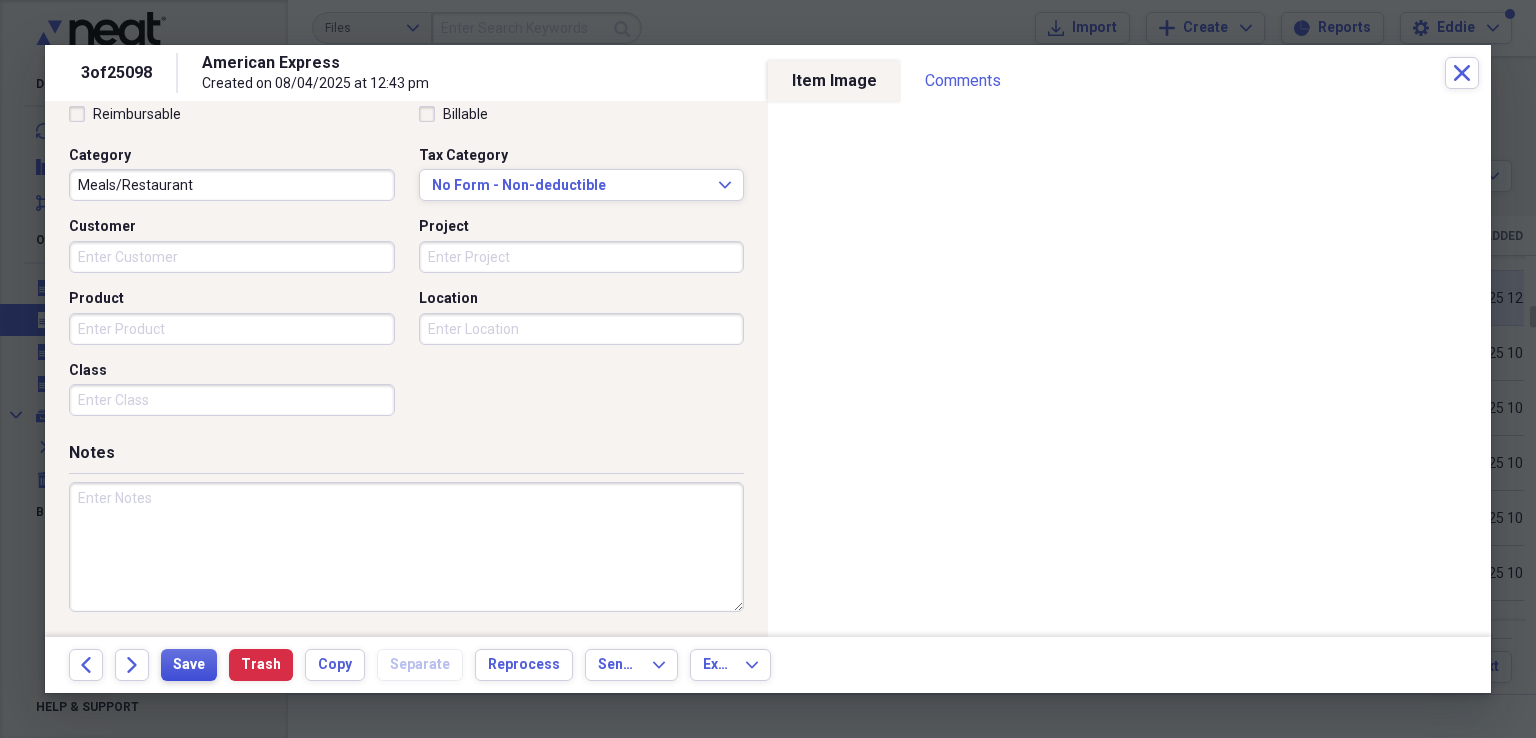 click on "Save" at bounding box center [189, 665] 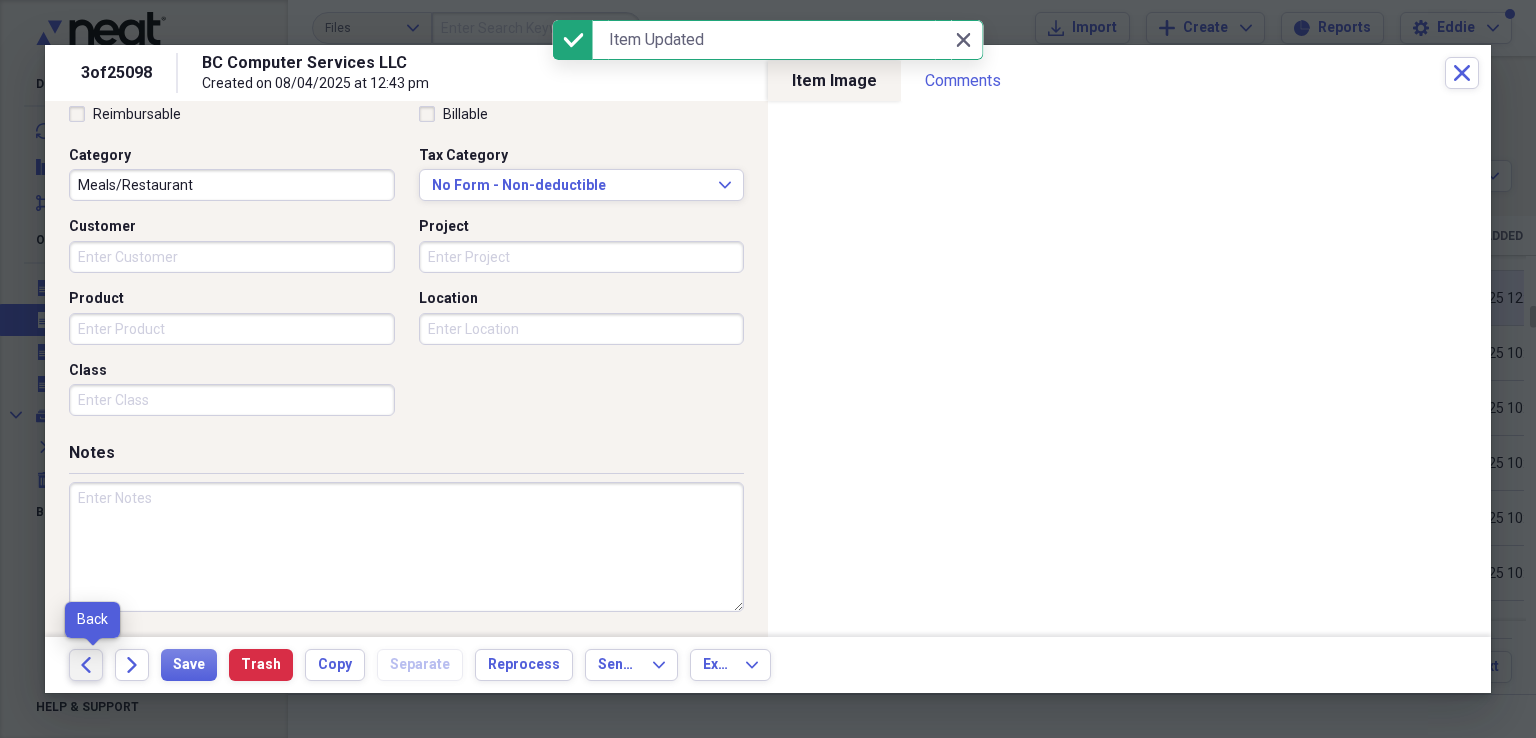 click on "Back" at bounding box center [86, 665] 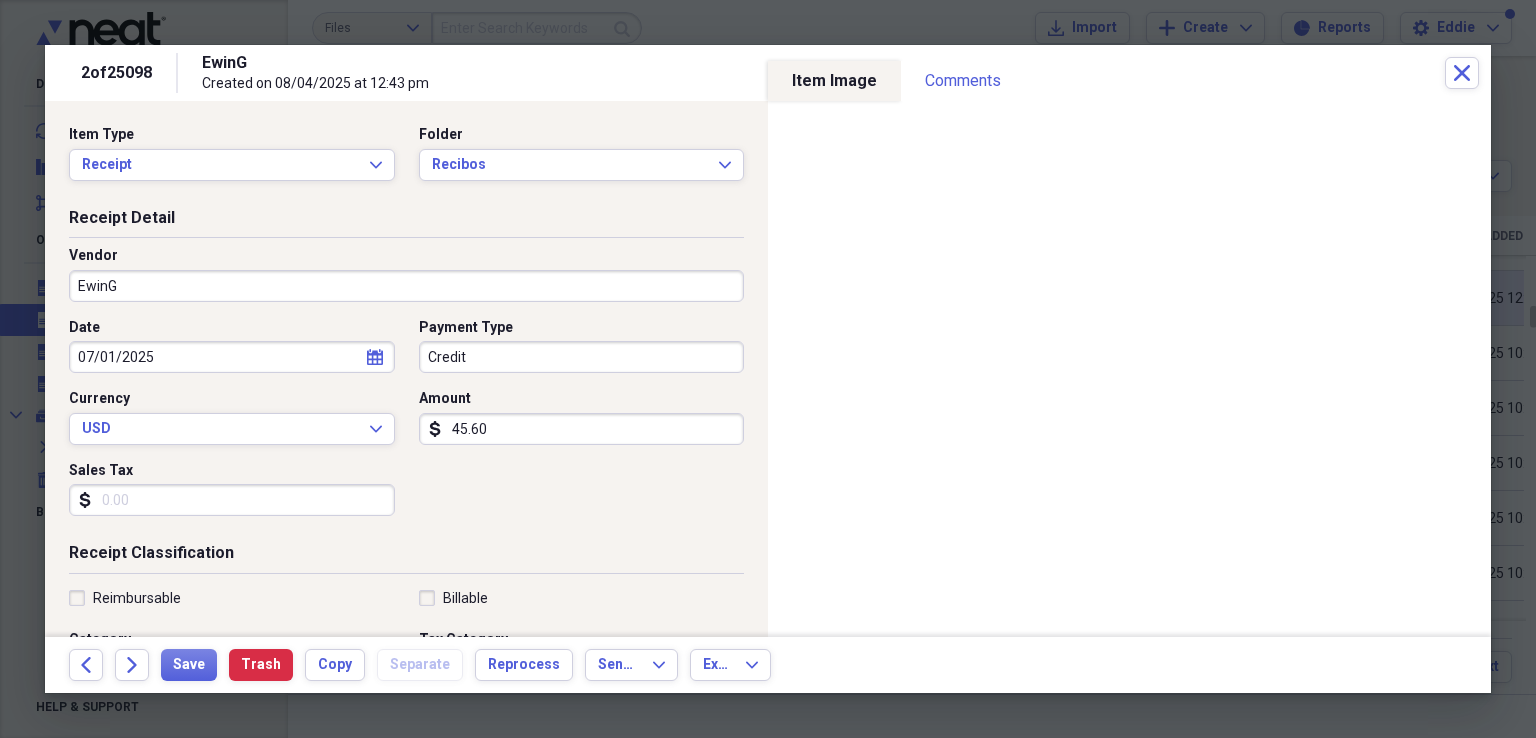 click on "EwinG" at bounding box center (406, 286) 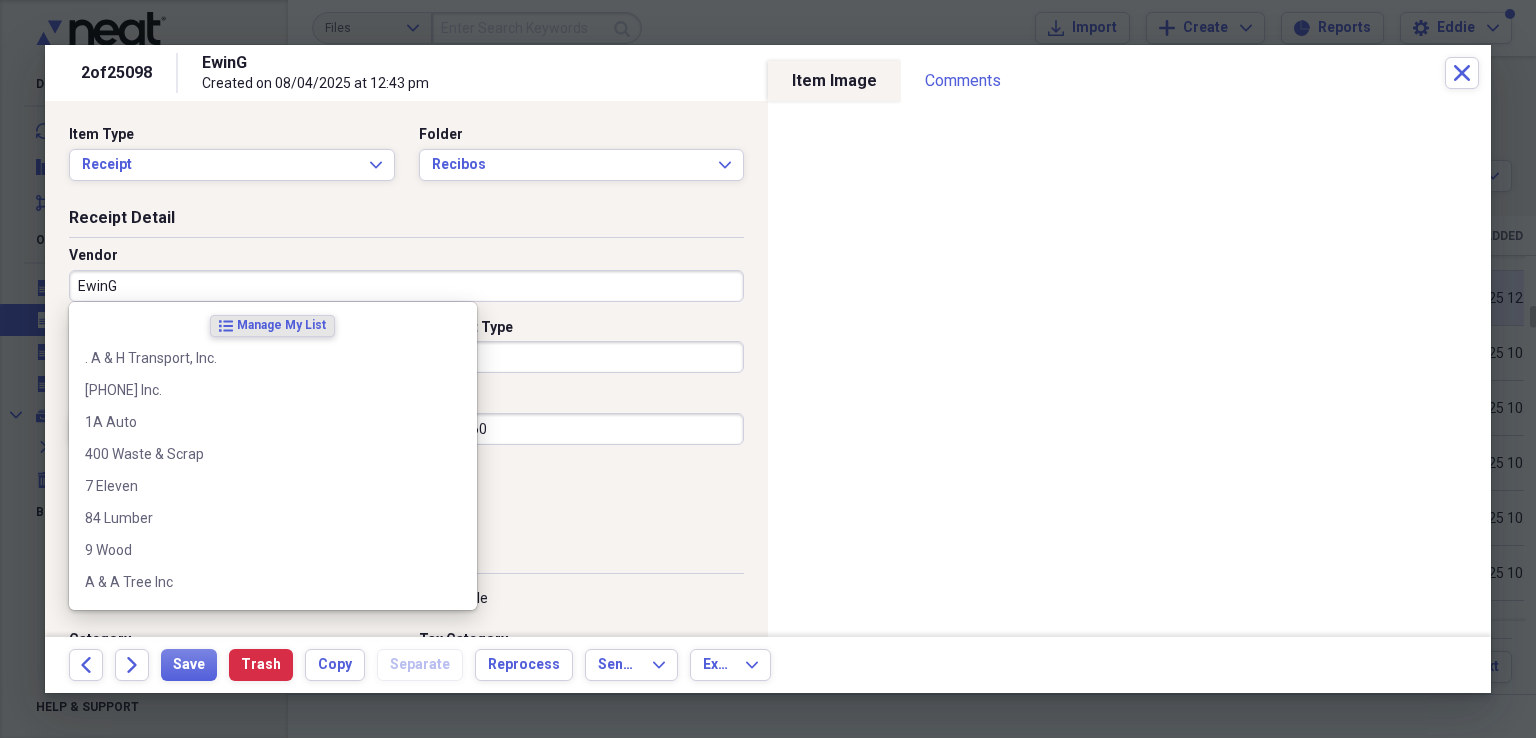 click on "EwinG" at bounding box center [406, 286] 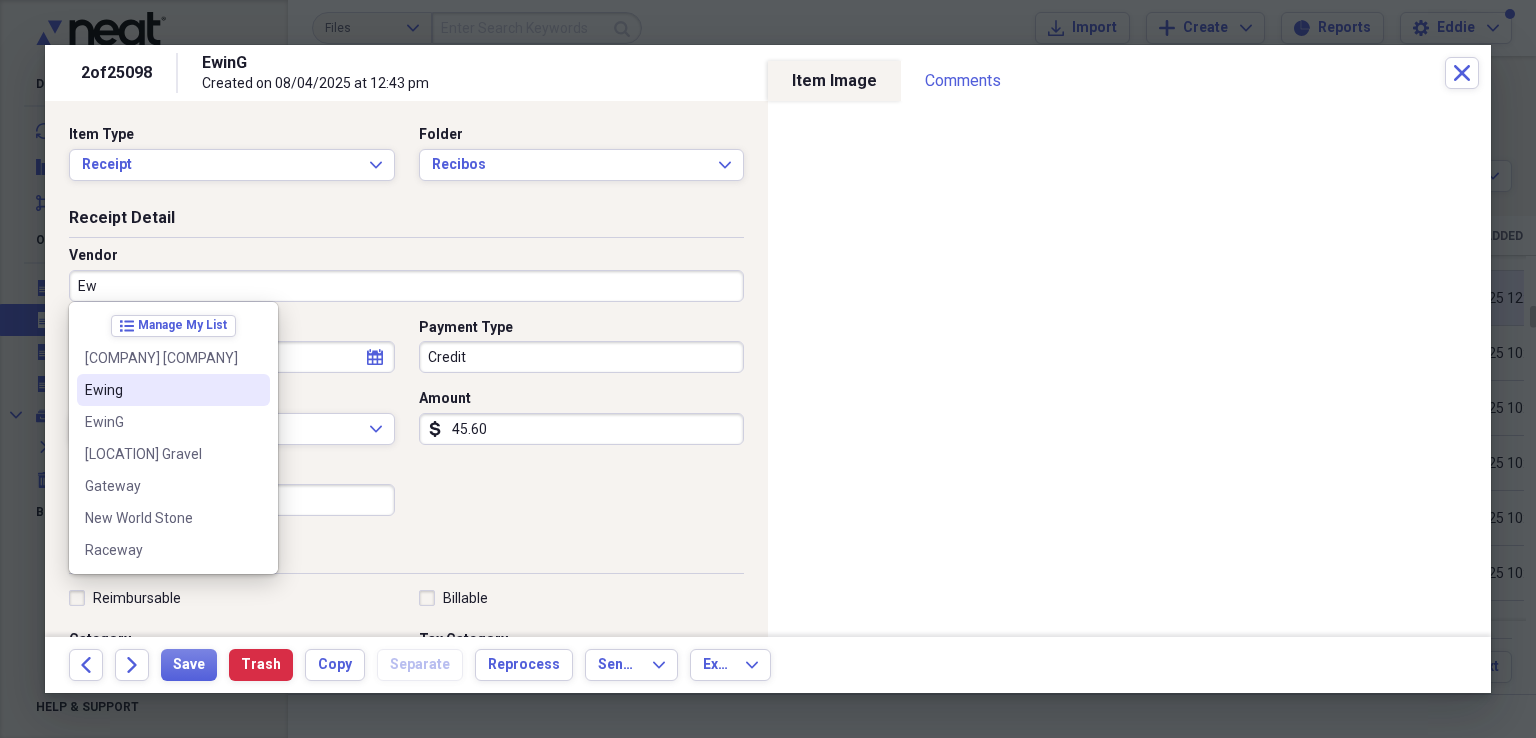 type on "Ewing" 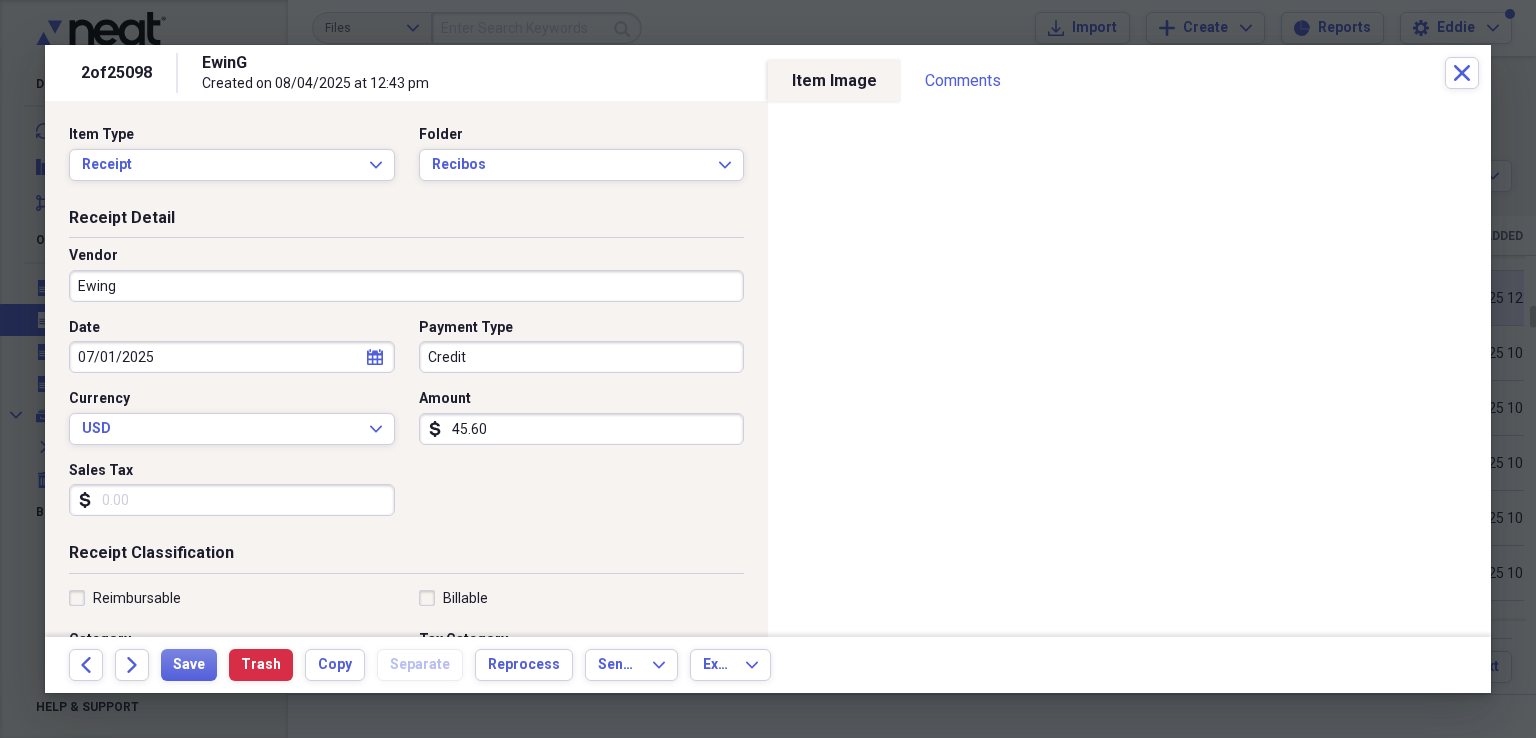 click on "07/01/2025" at bounding box center [232, 357] 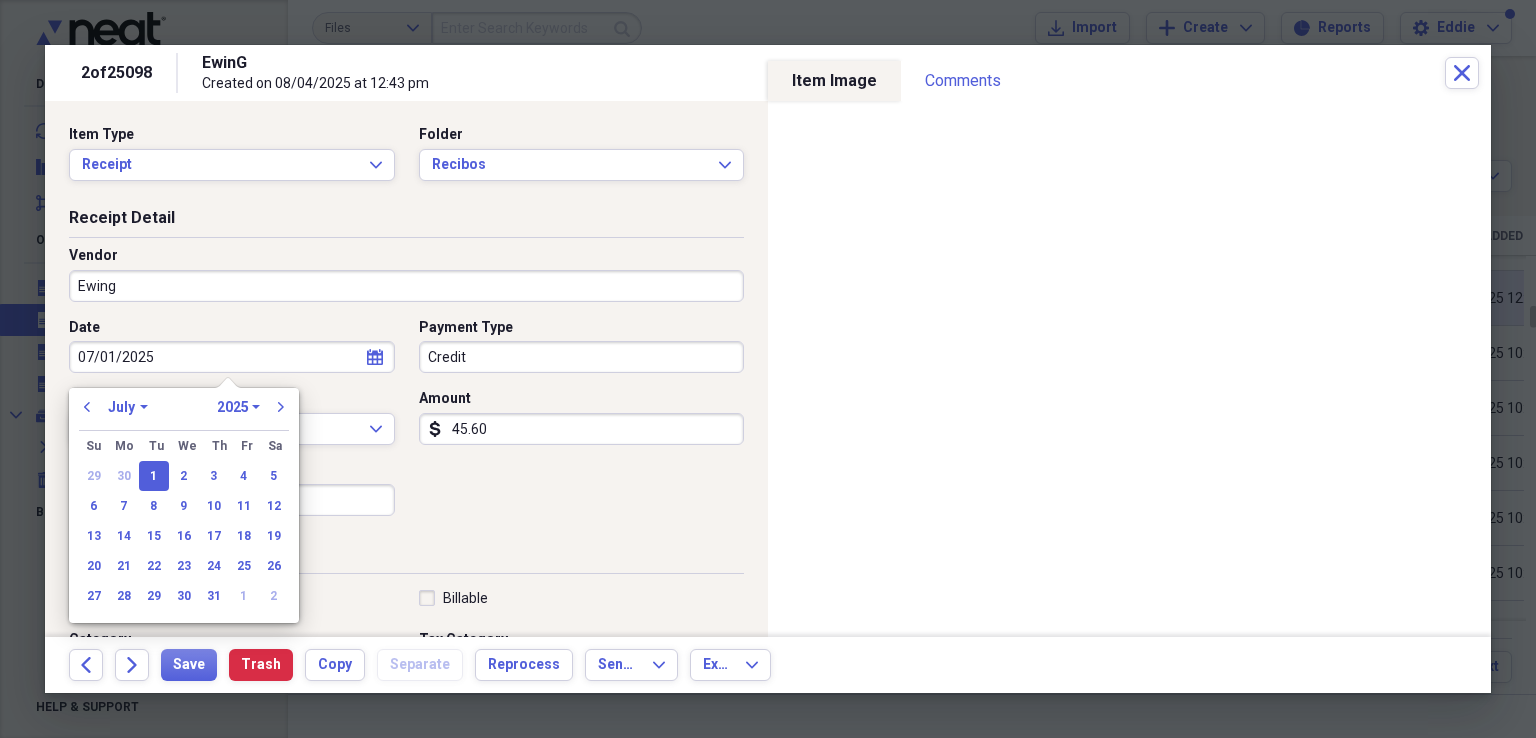 click on "07/01/2025" at bounding box center [232, 357] 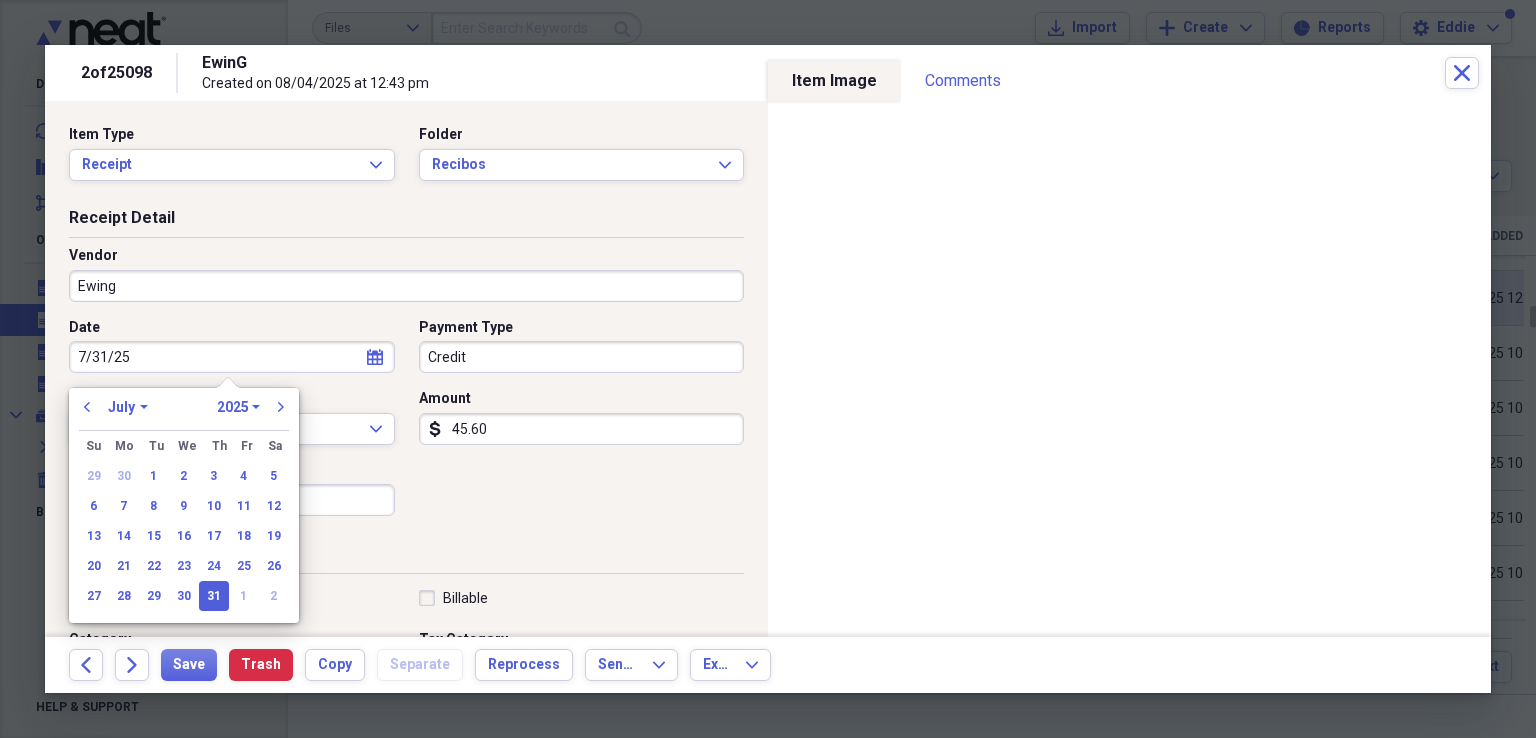 type on "07/31/2025" 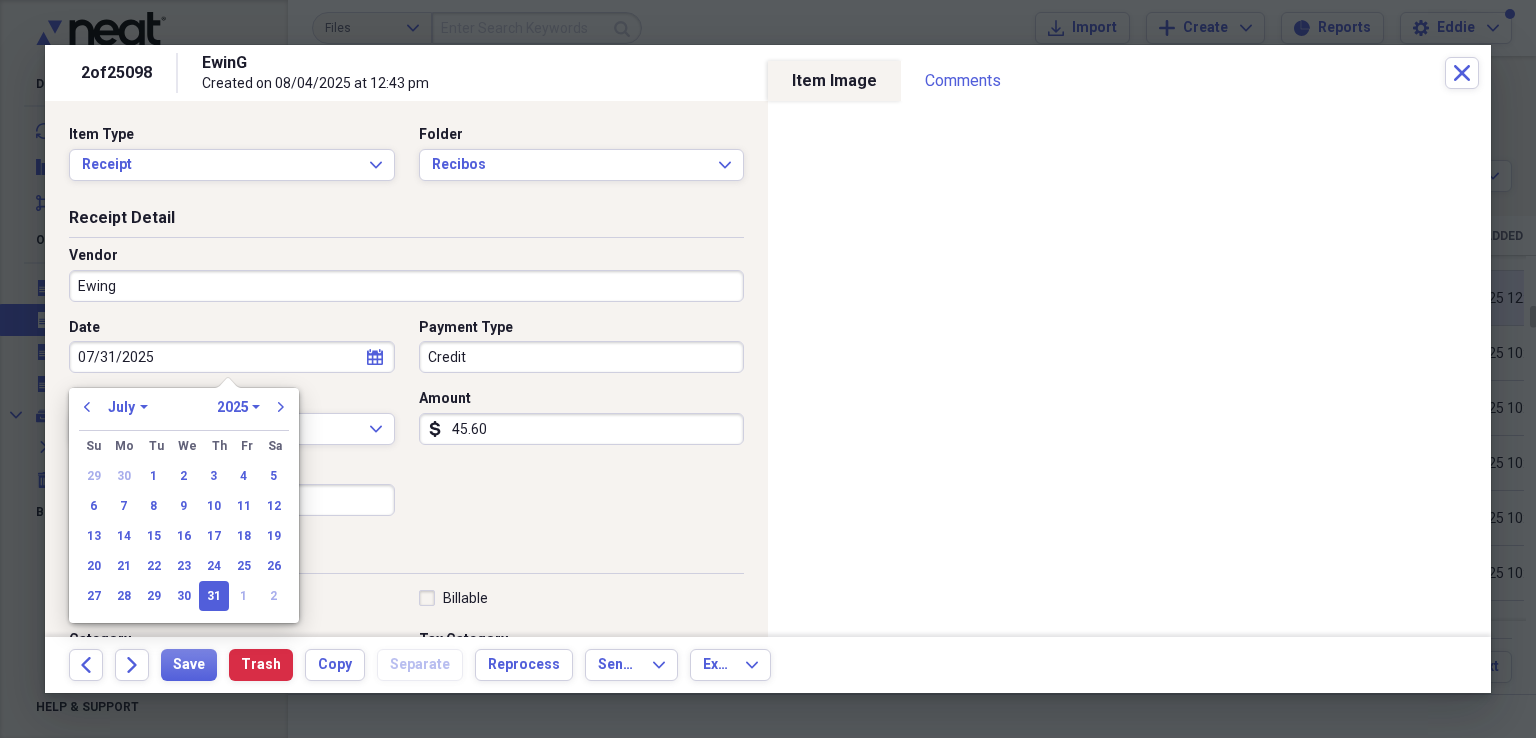 click on "Credit" at bounding box center [582, 357] 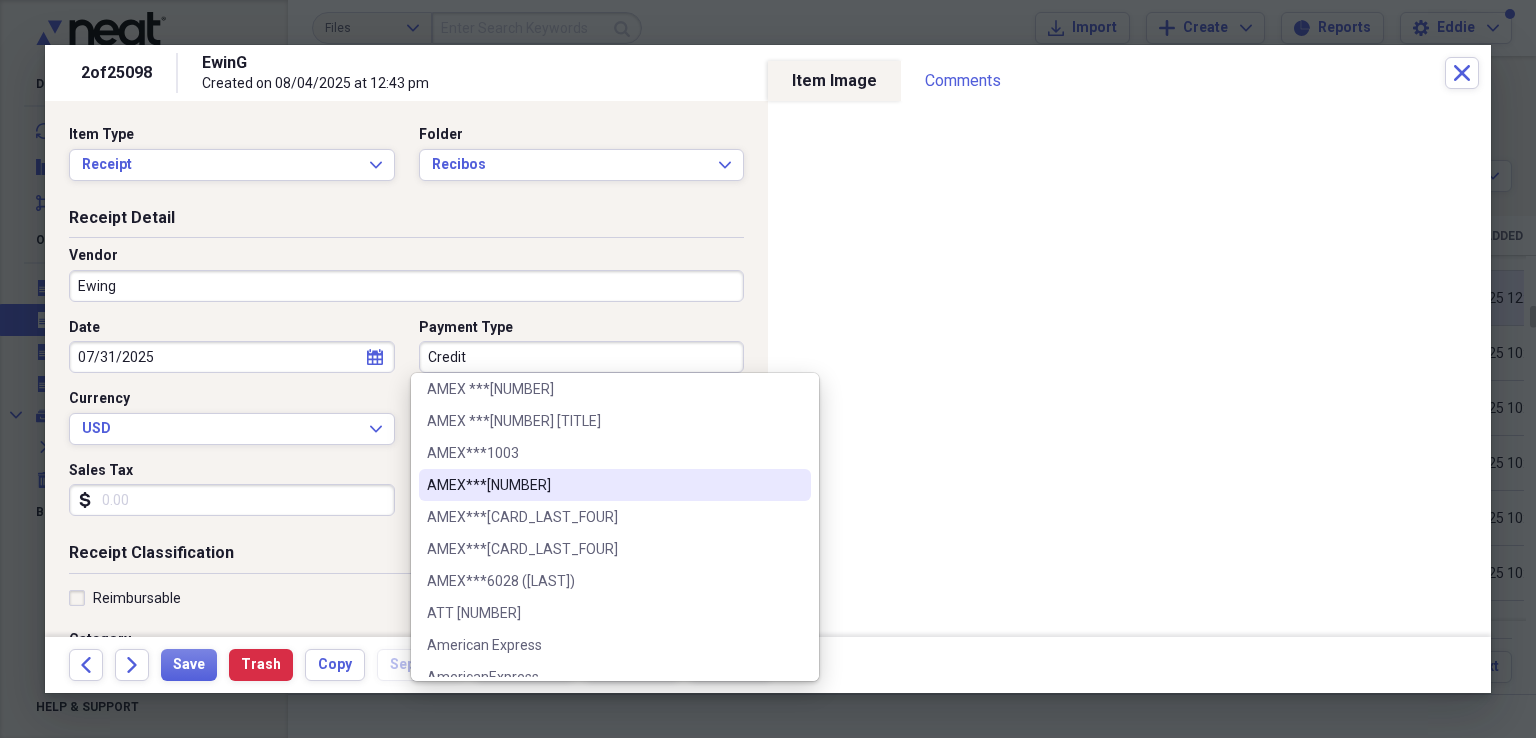 scroll, scrollTop: 300, scrollLeft: 0, axis: vertical 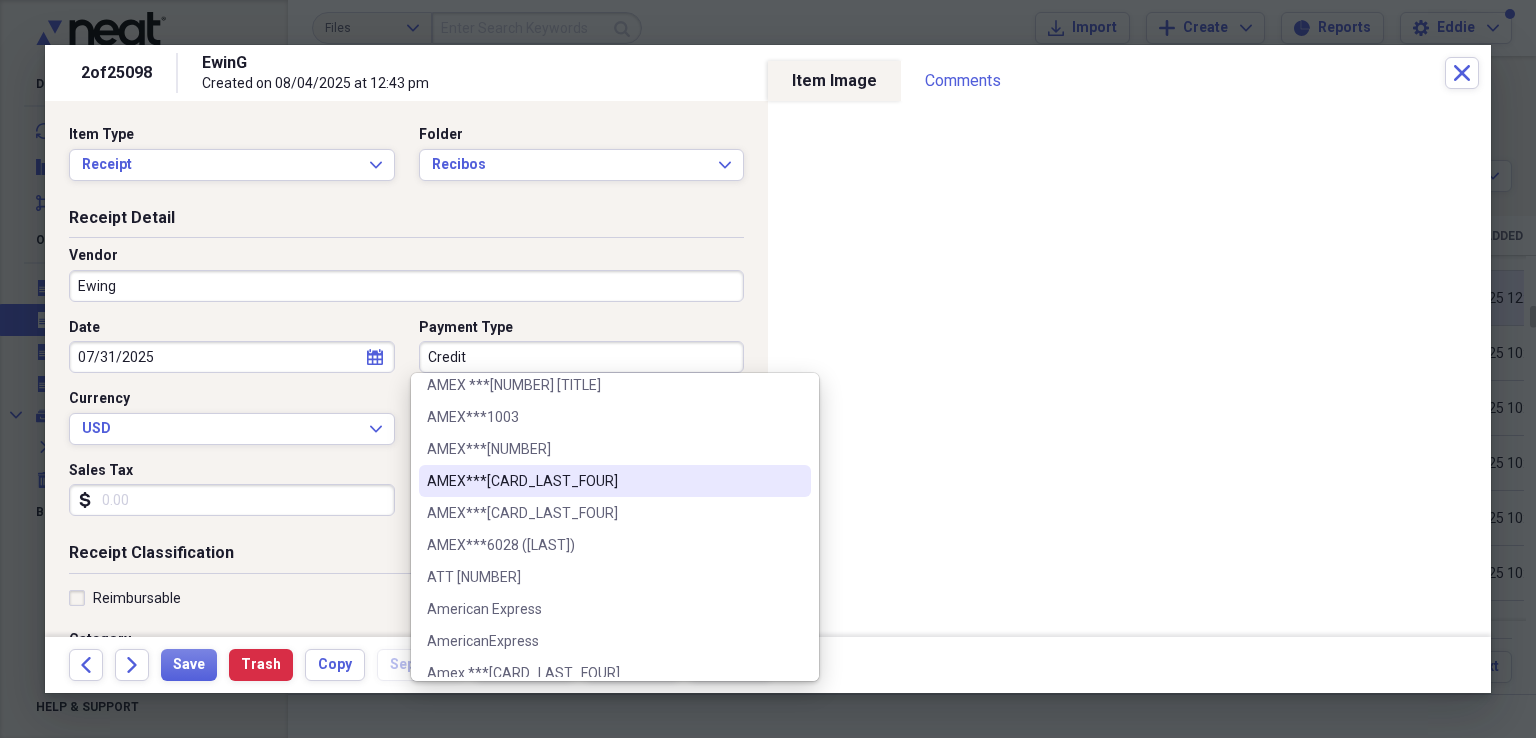click on "AMEX***[CARD_LAST_FOUR]" at bounding box center [615, 481] 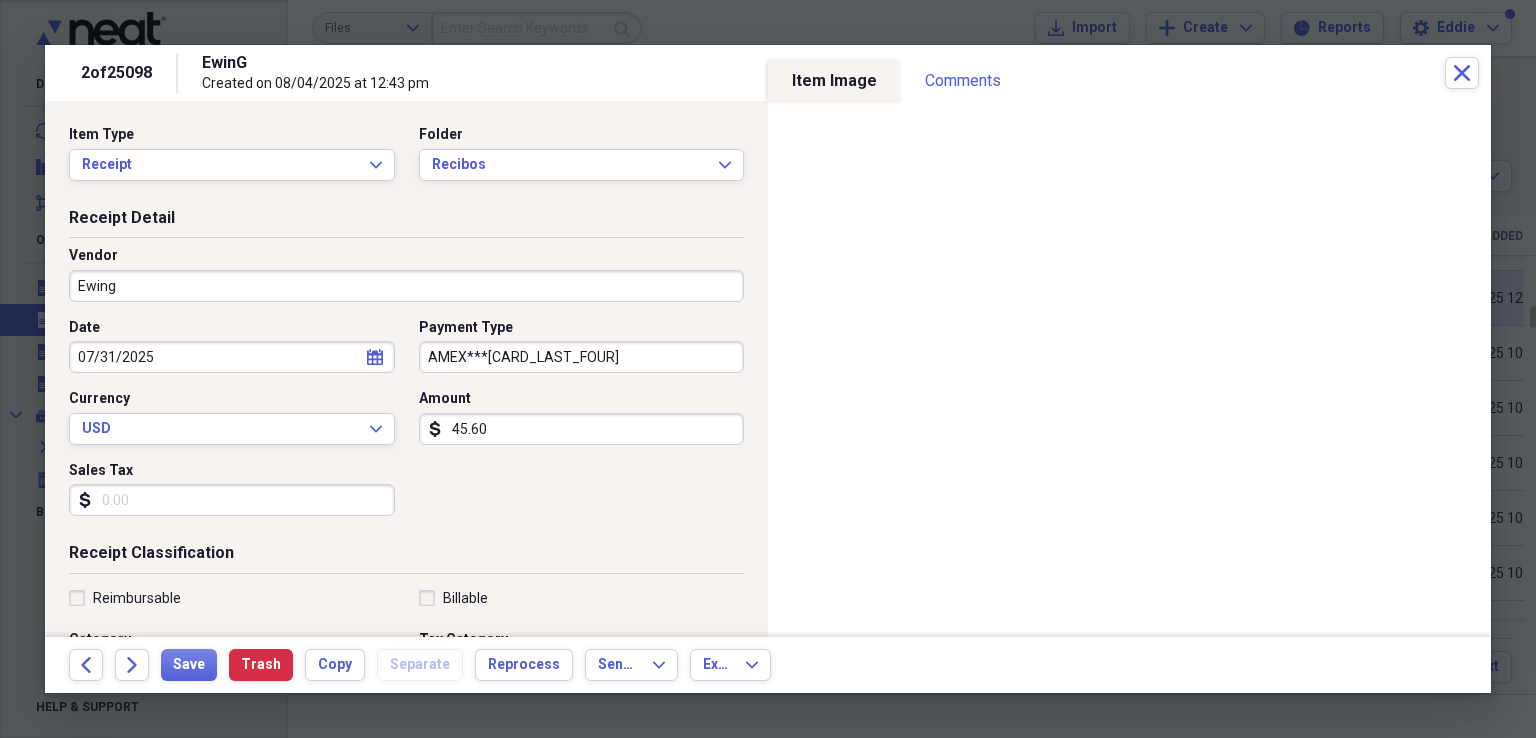 scroll, scrollTop: 200, scrollLeft: 0, axis: vertical 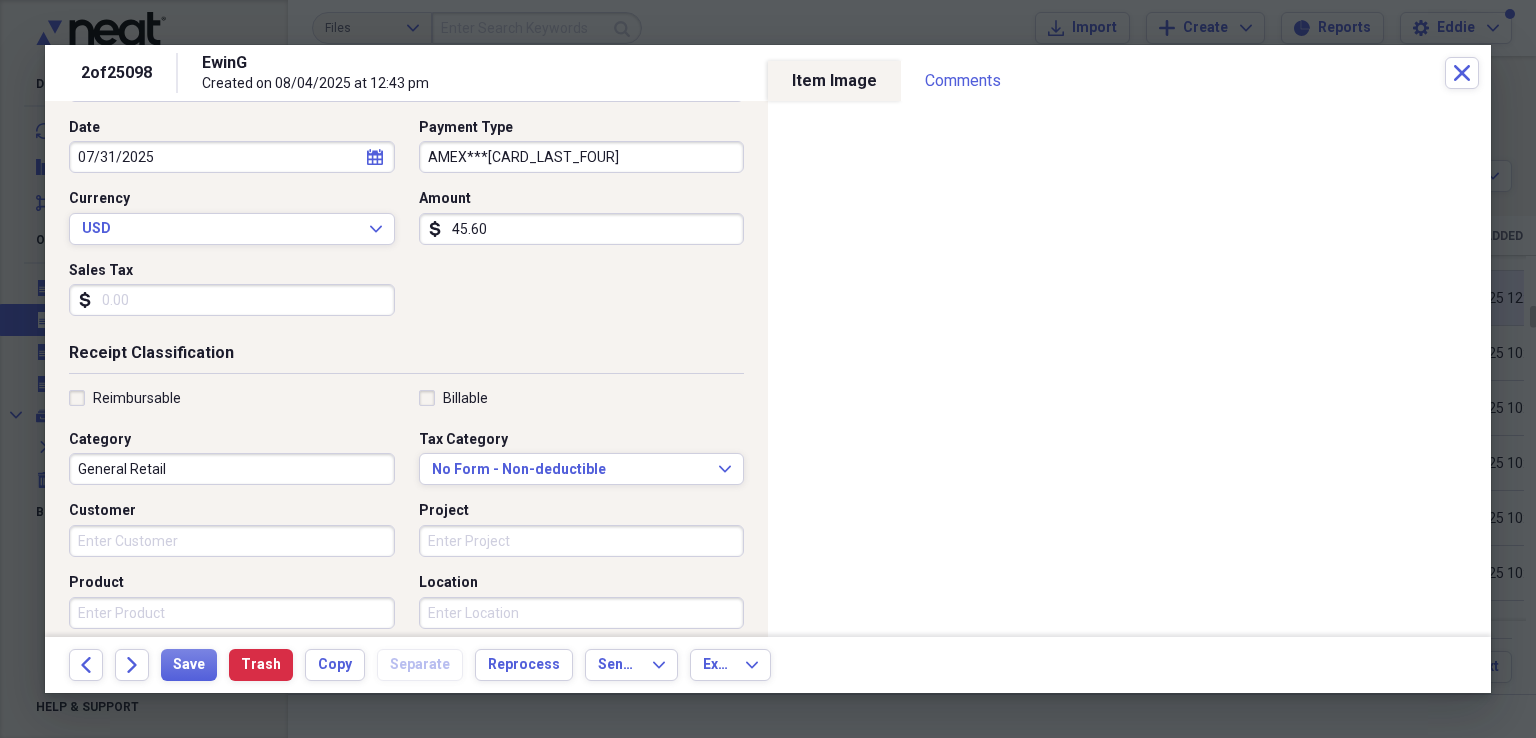 click on "Project" at bounding box center (582, 541) 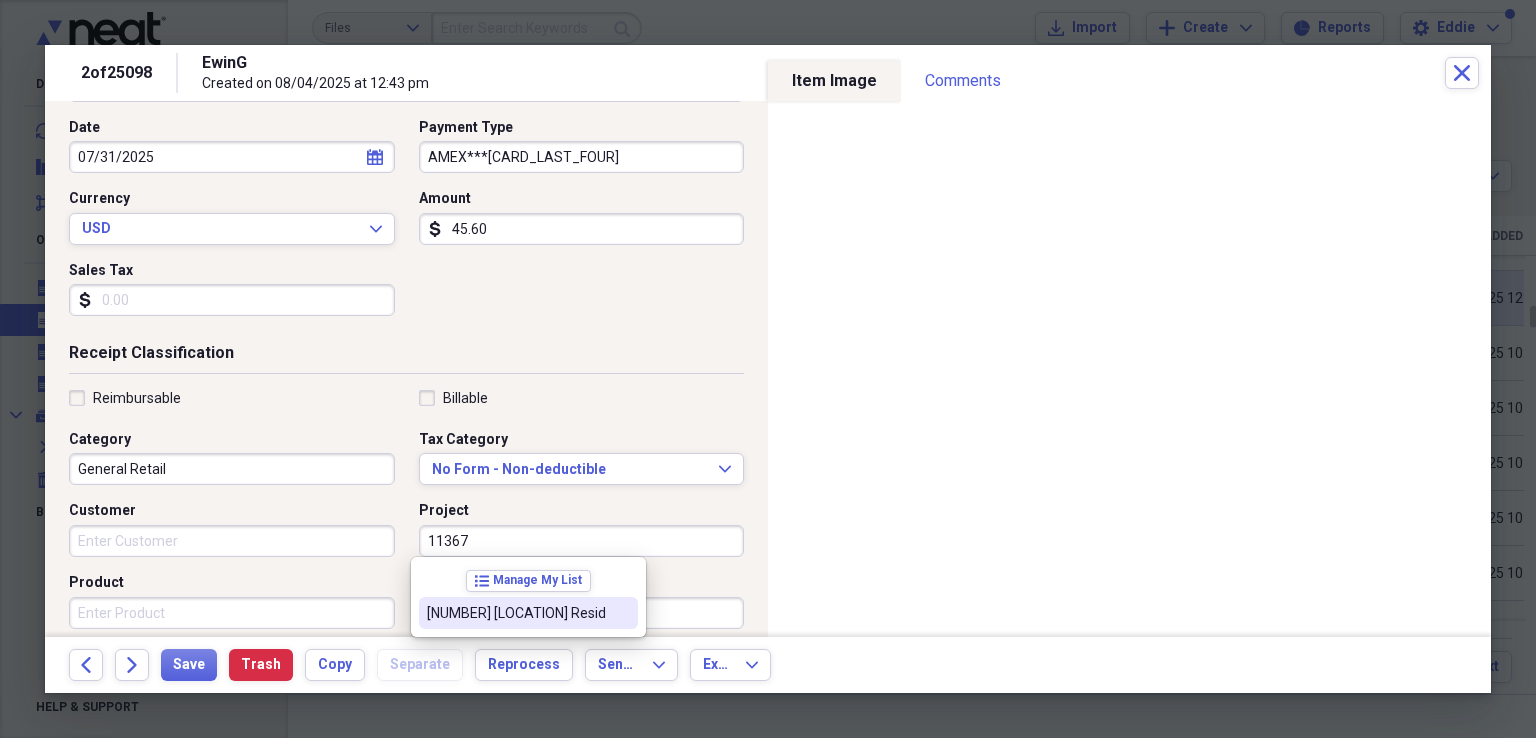 type on "[NUMBER] [LOCATION] Resid" 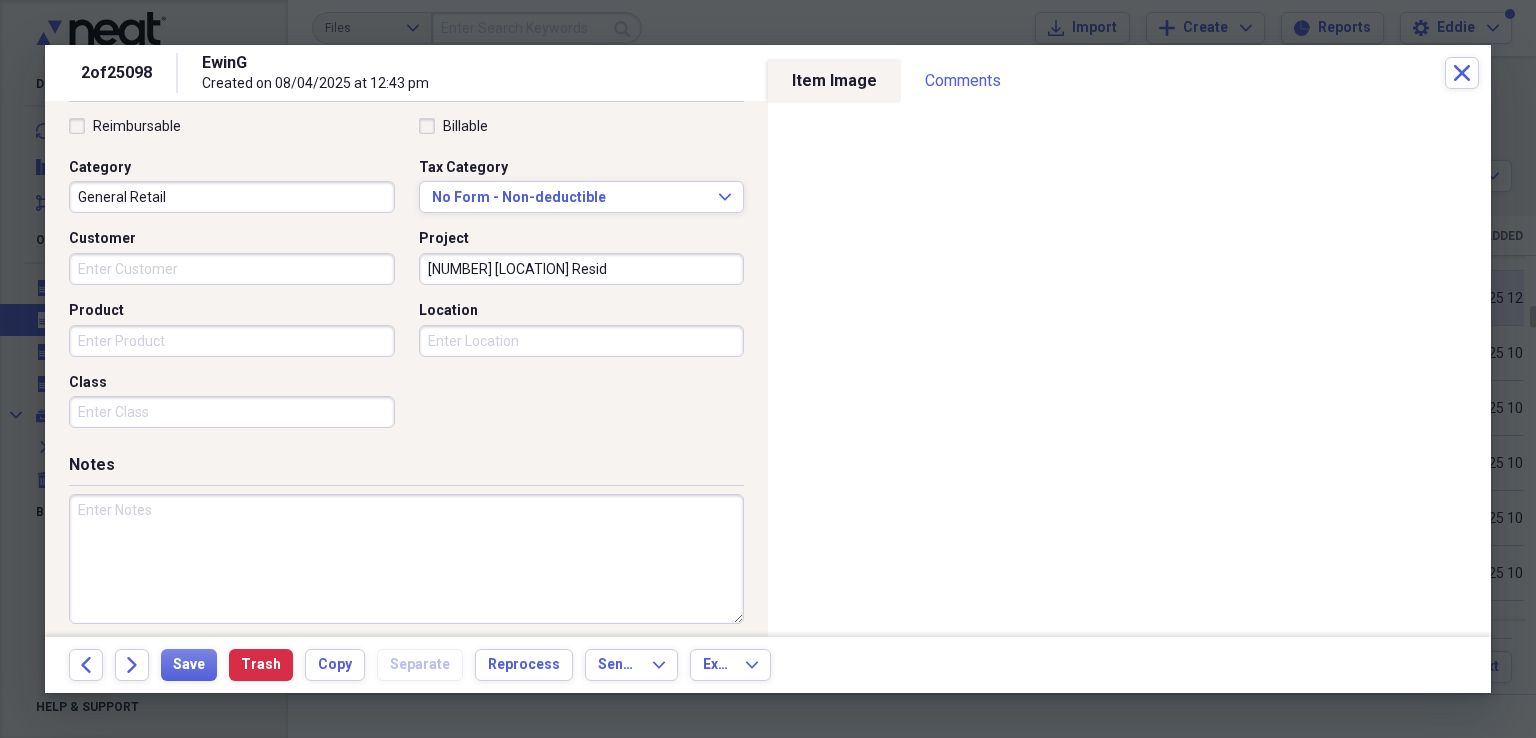 scroll, scrollTop: 484, scrollLeft: 0, axis: vertical 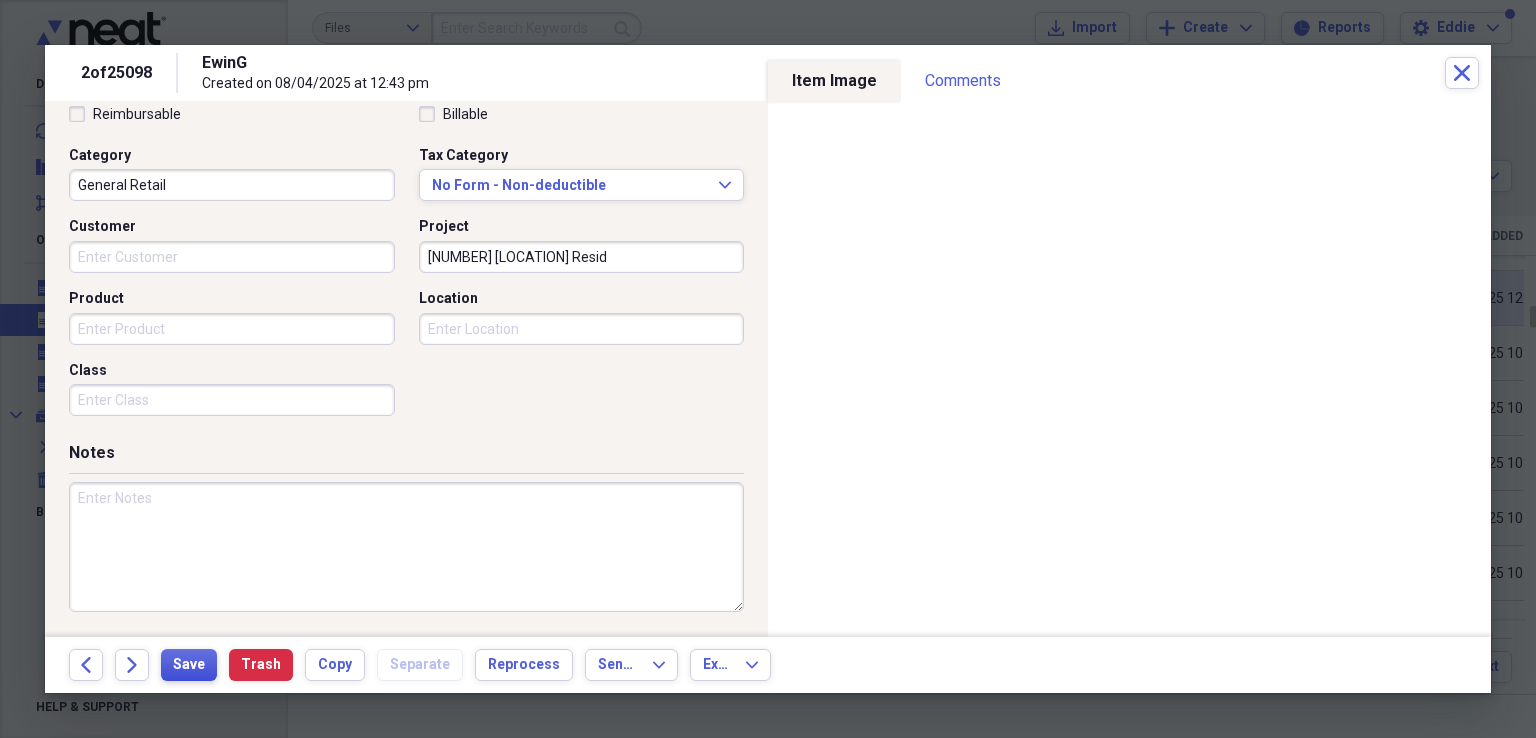 click on "Save" at bounding box center (189, 665) 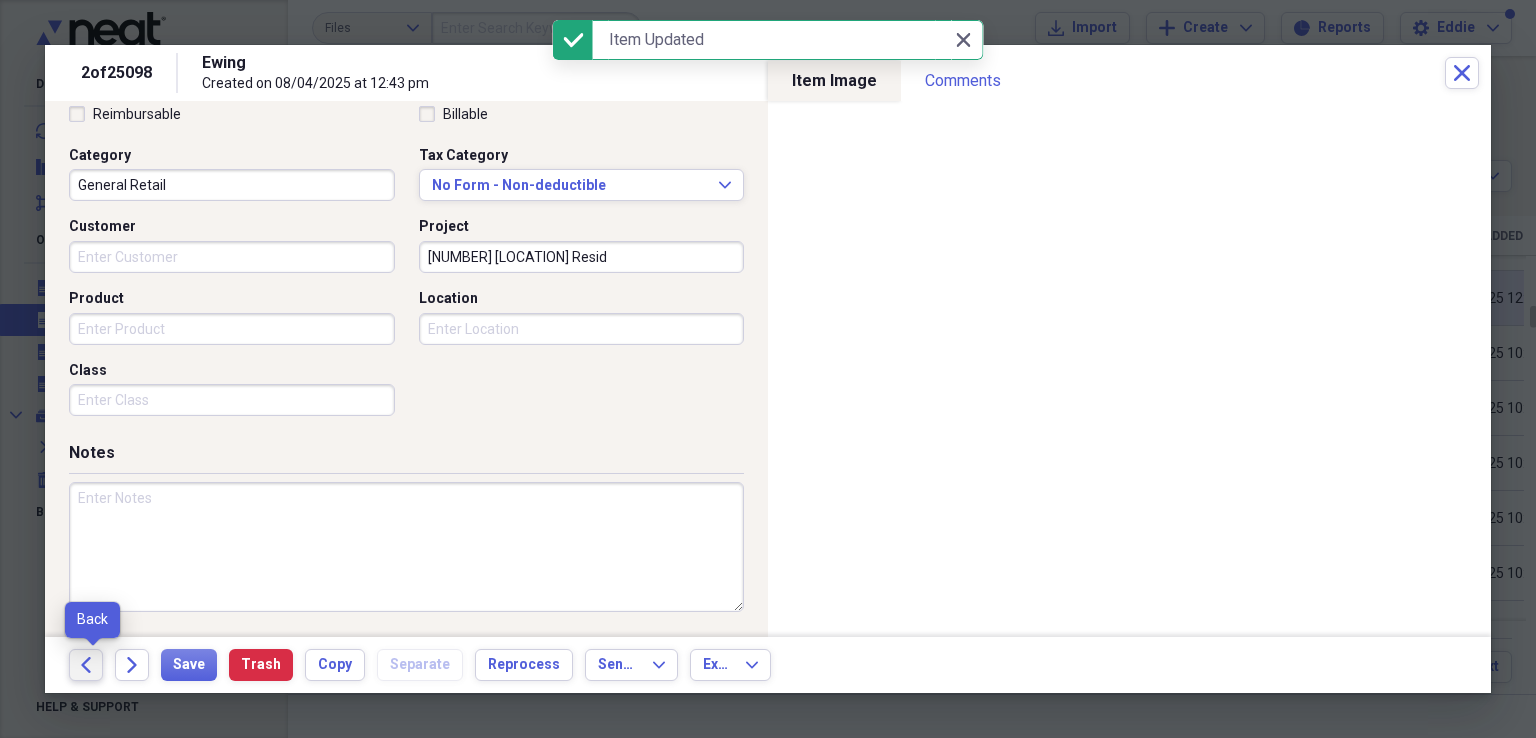 click on "Back" at bounding box center (86, 665) 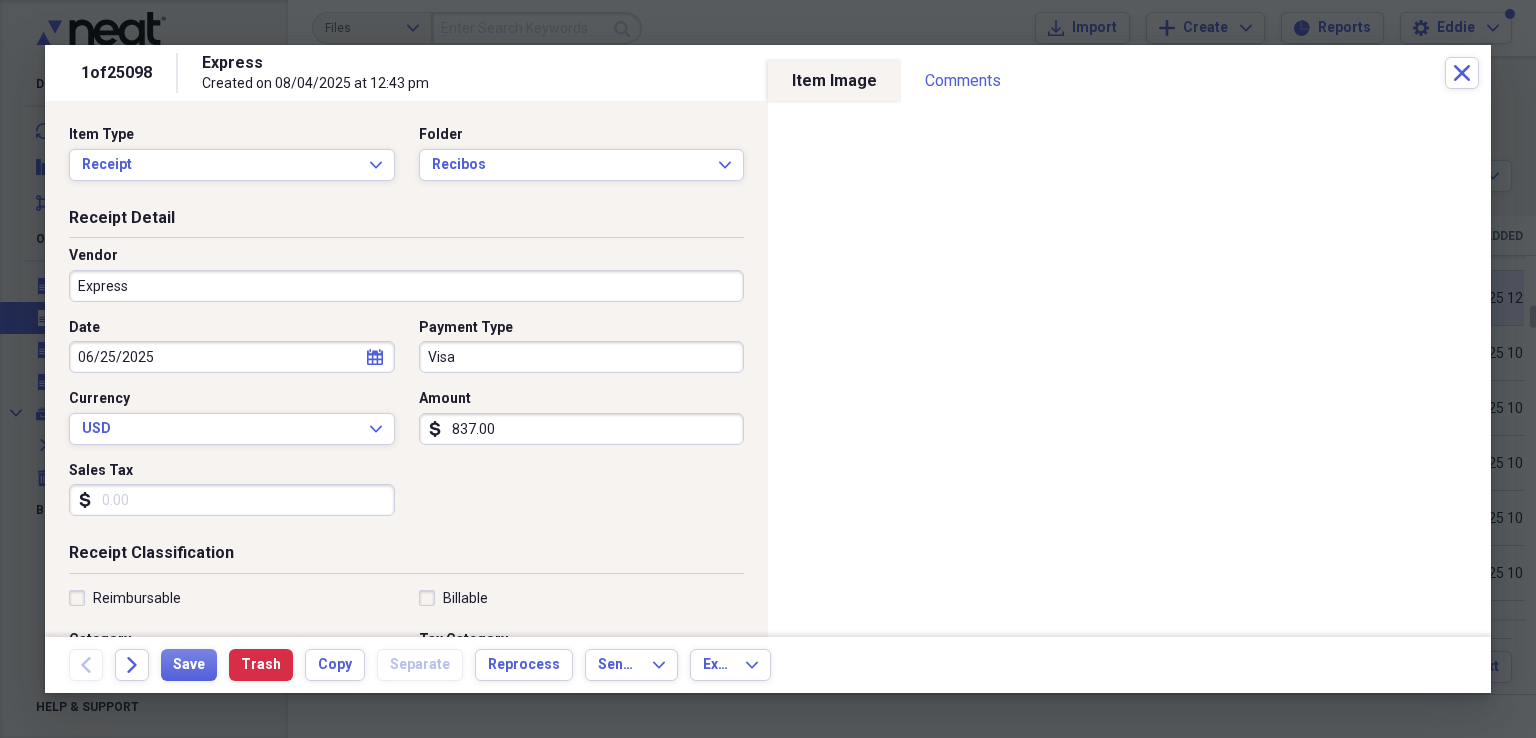click on "Express" at bounding box center [406, 286] 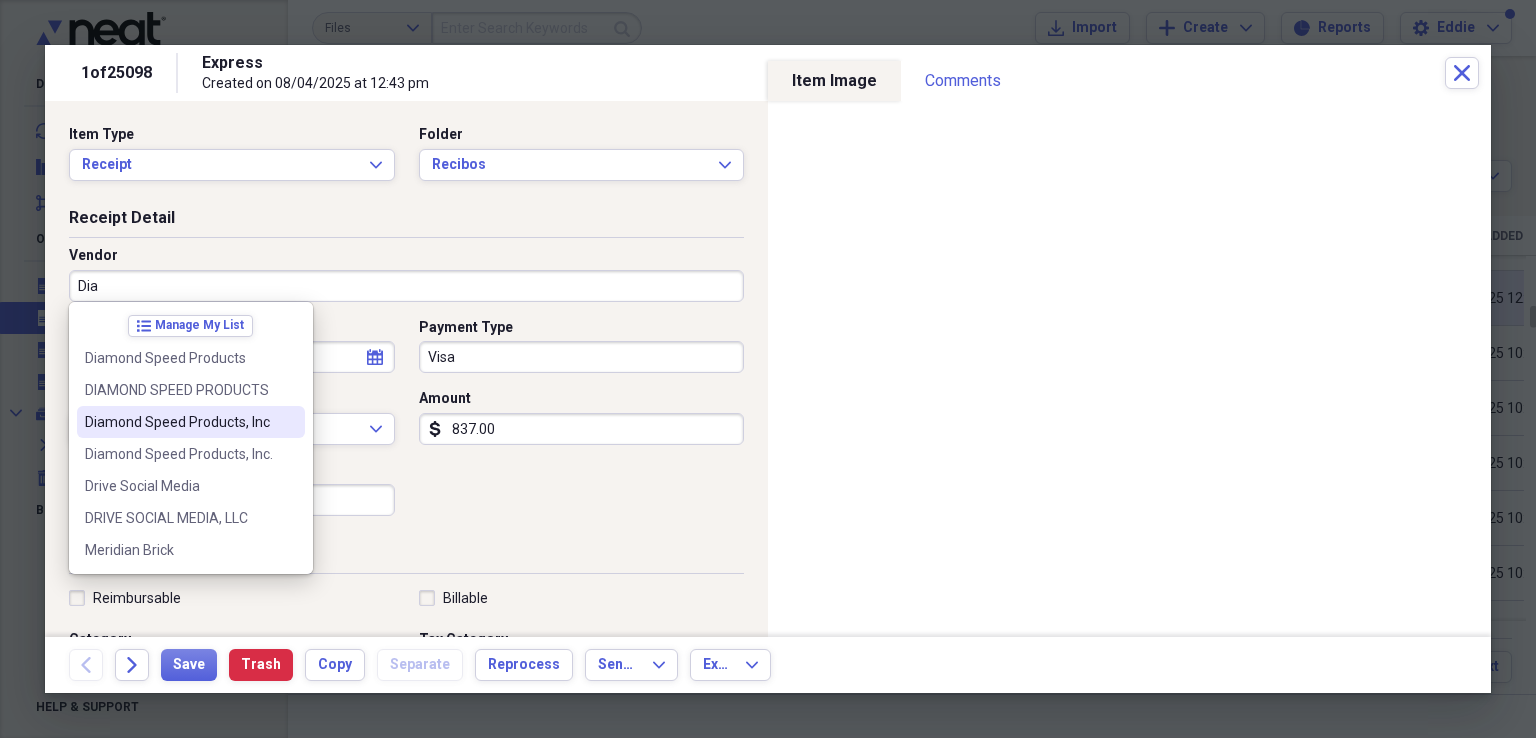 type on "Diamond Speed Products, Inc" 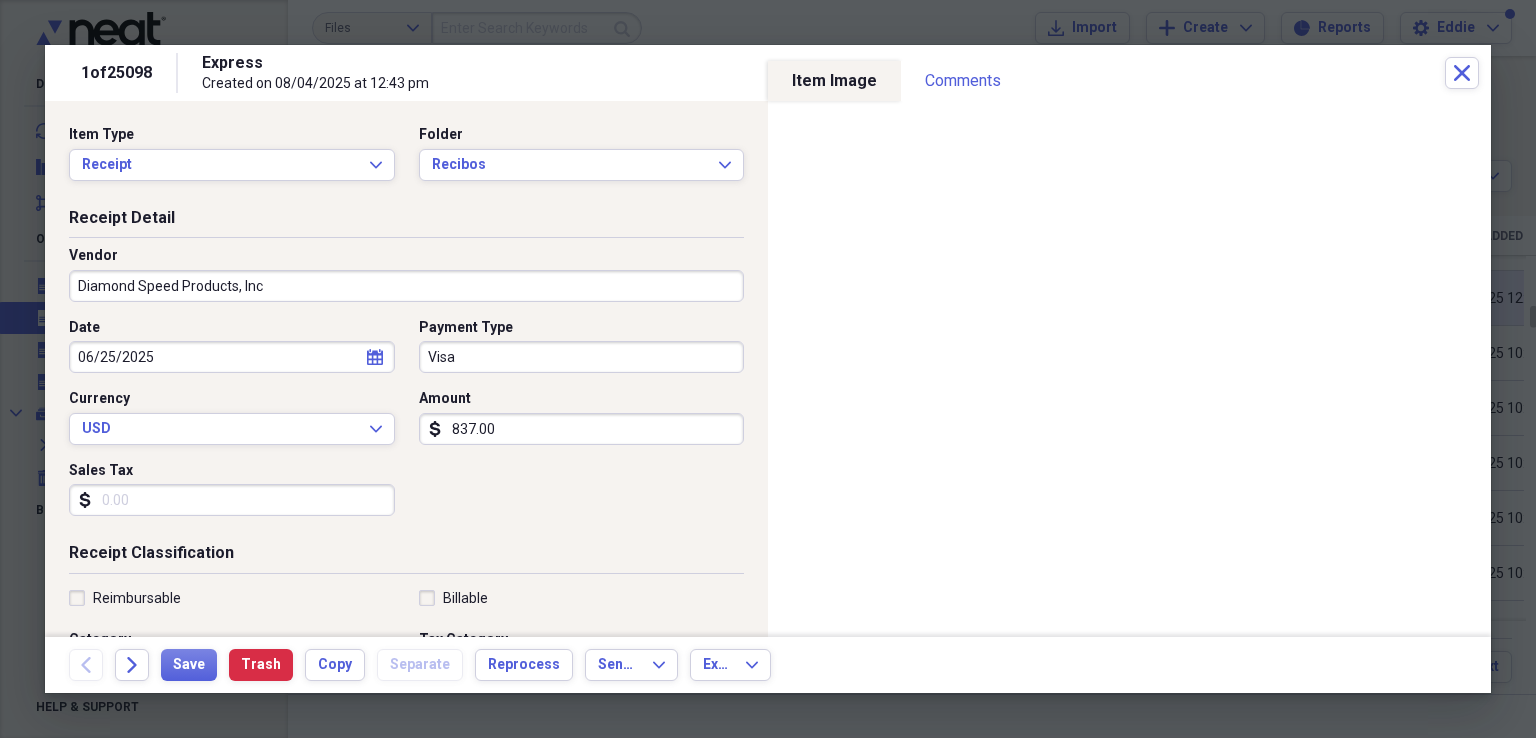 type on "General Retail" 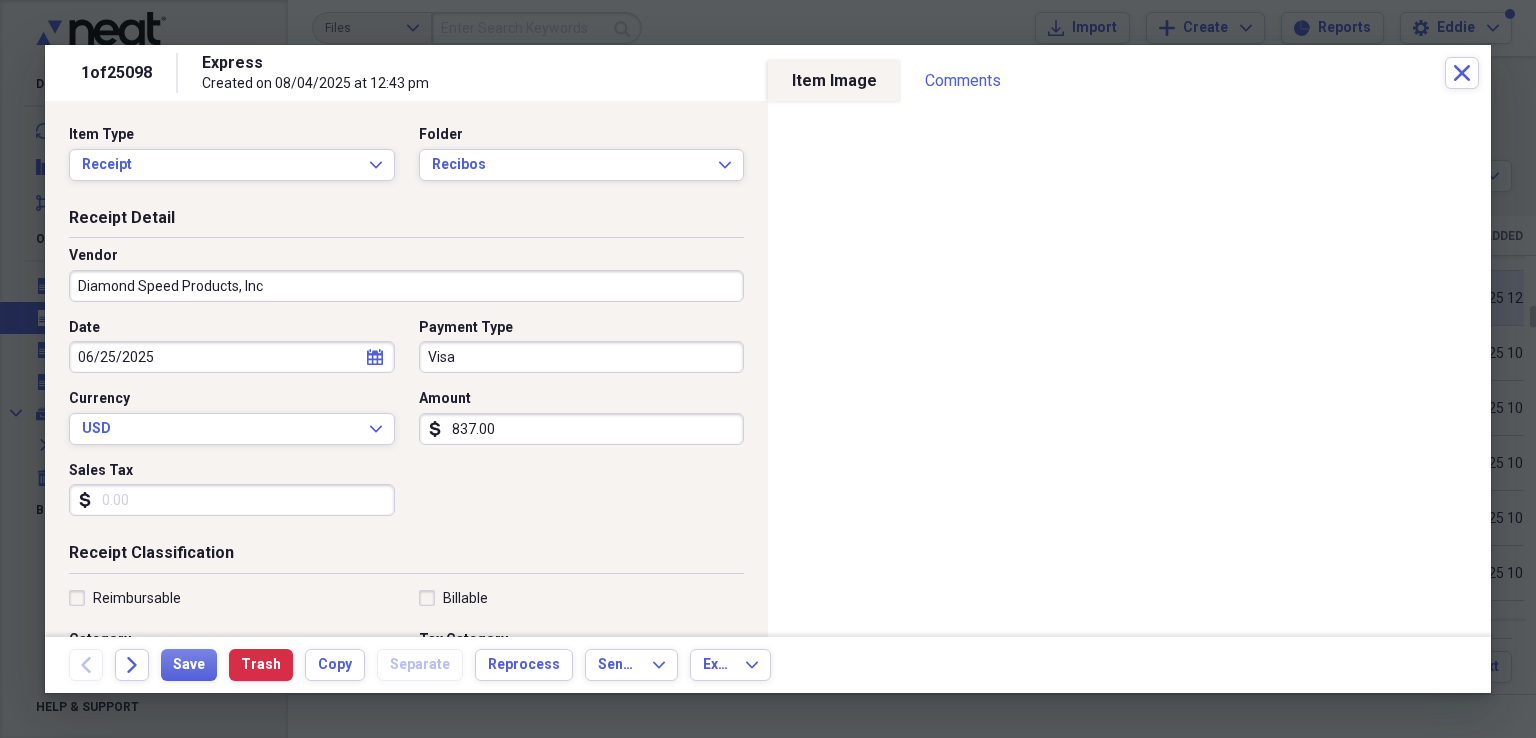 click on "06/25/2025" at bounding box center (232, 357) 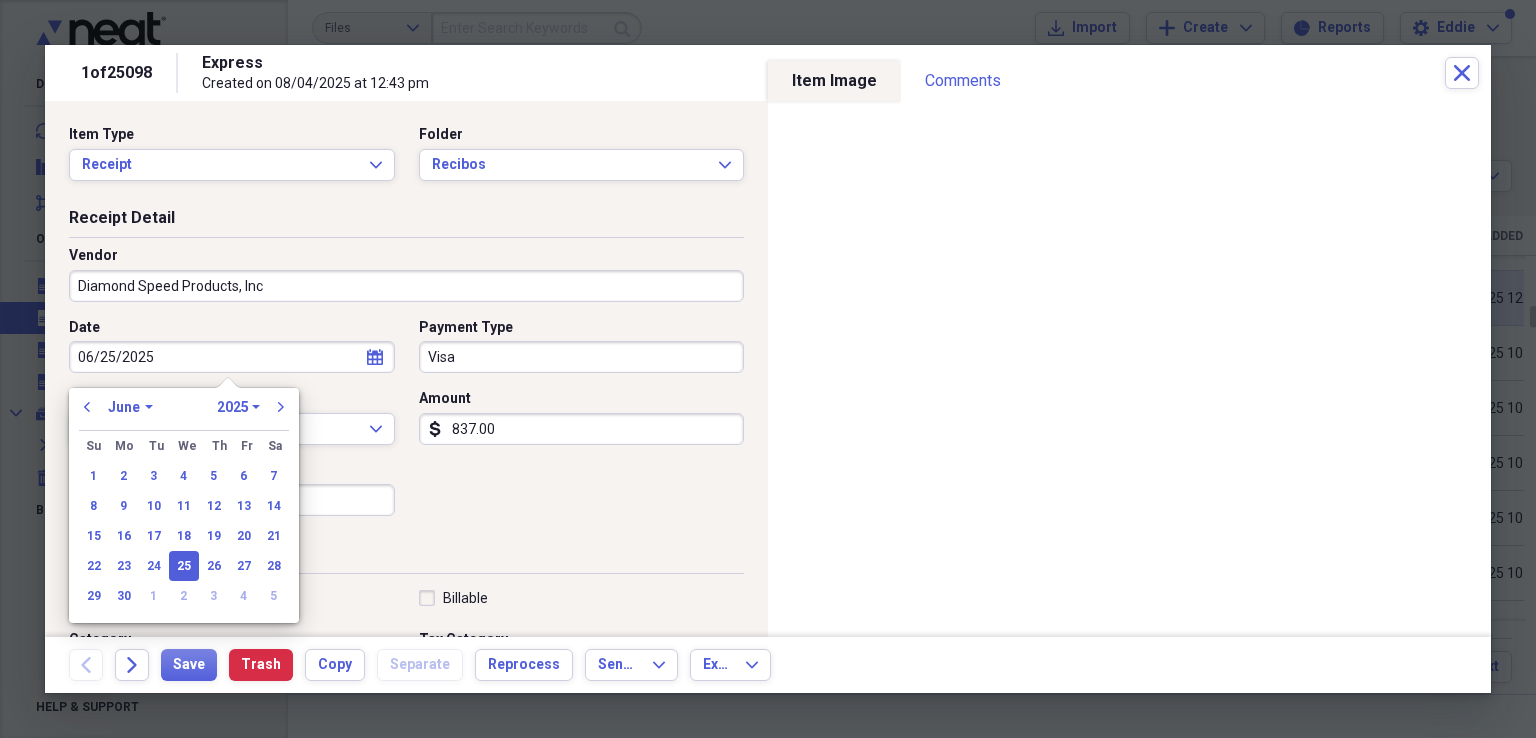 click on "06/25/2025" at bounding box center [232, 357] 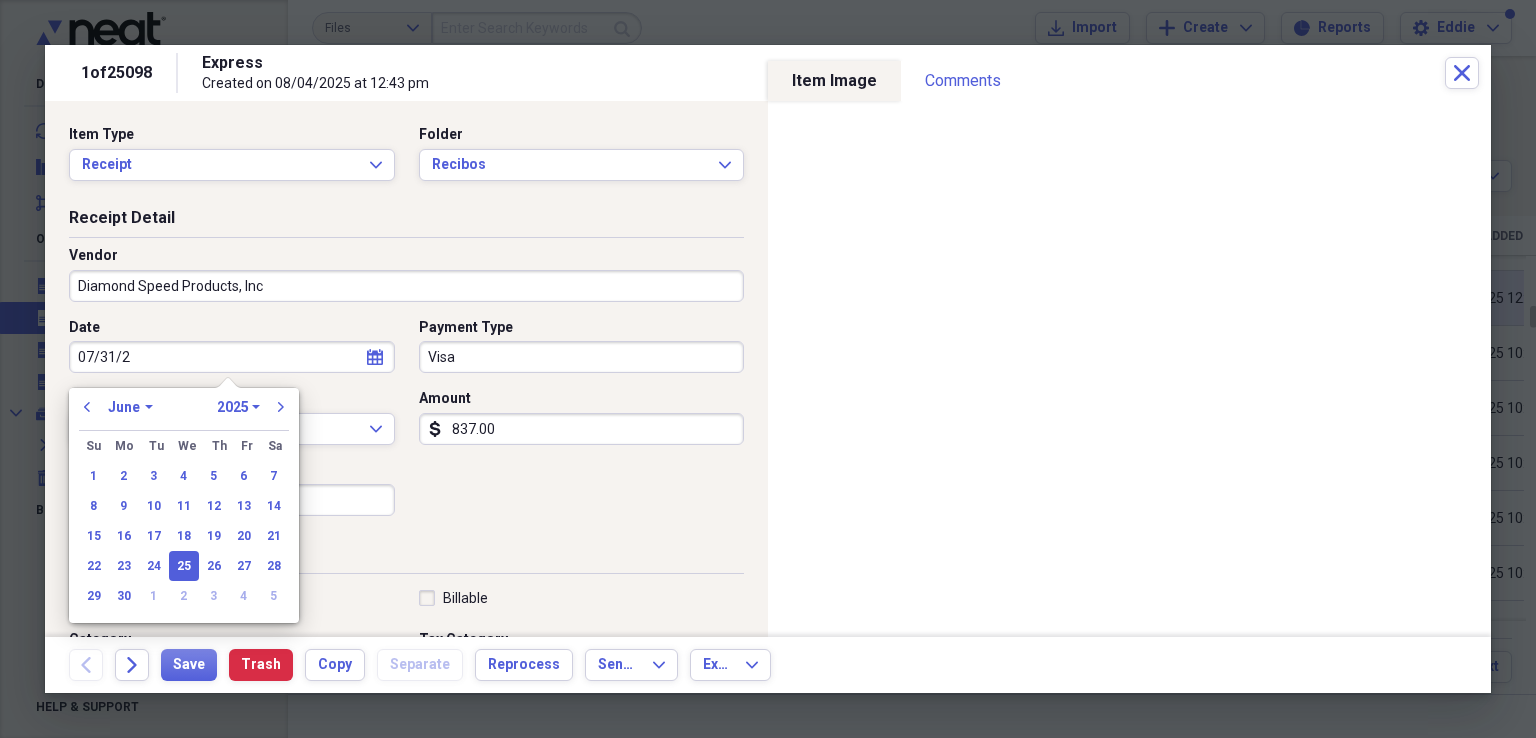 type on "07/31/25" 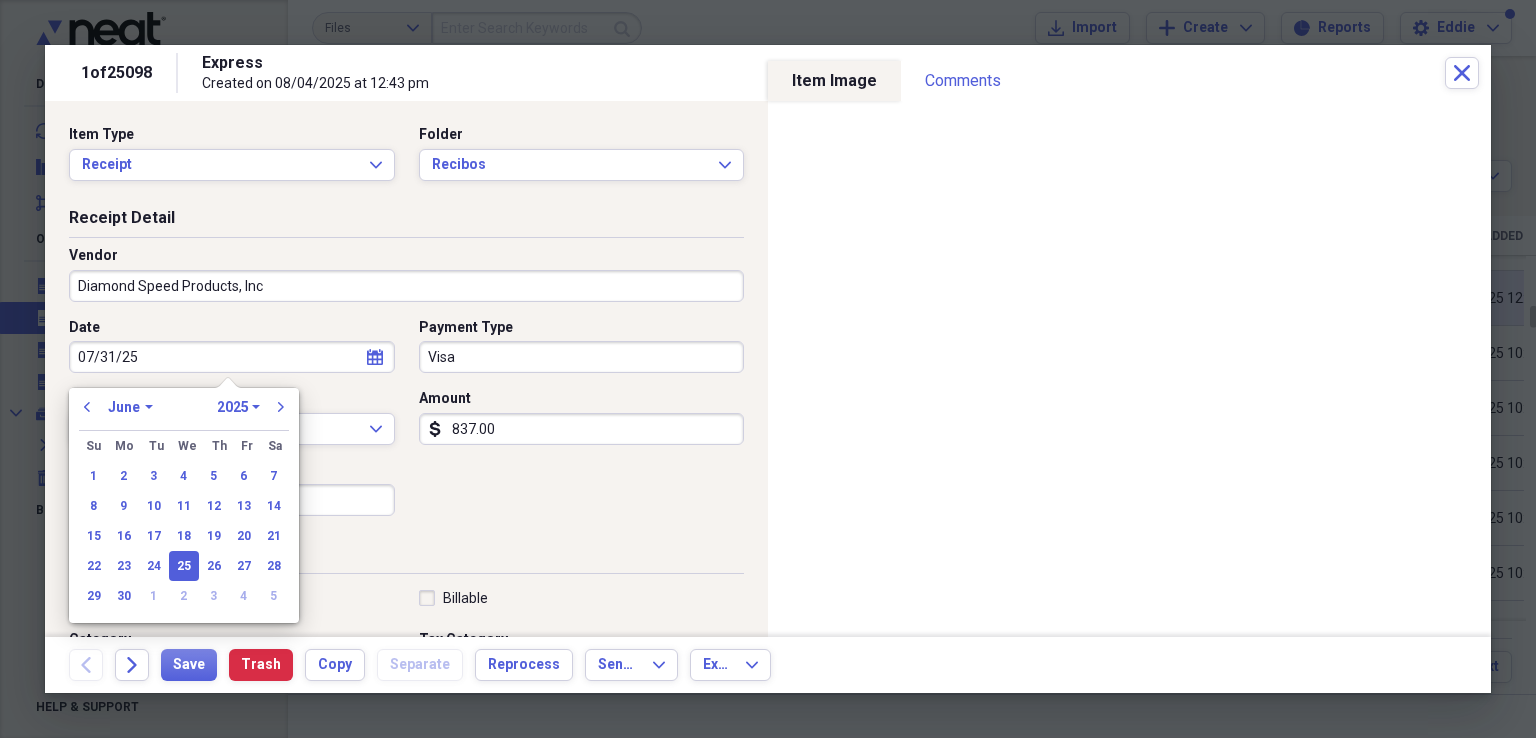 select on "6" 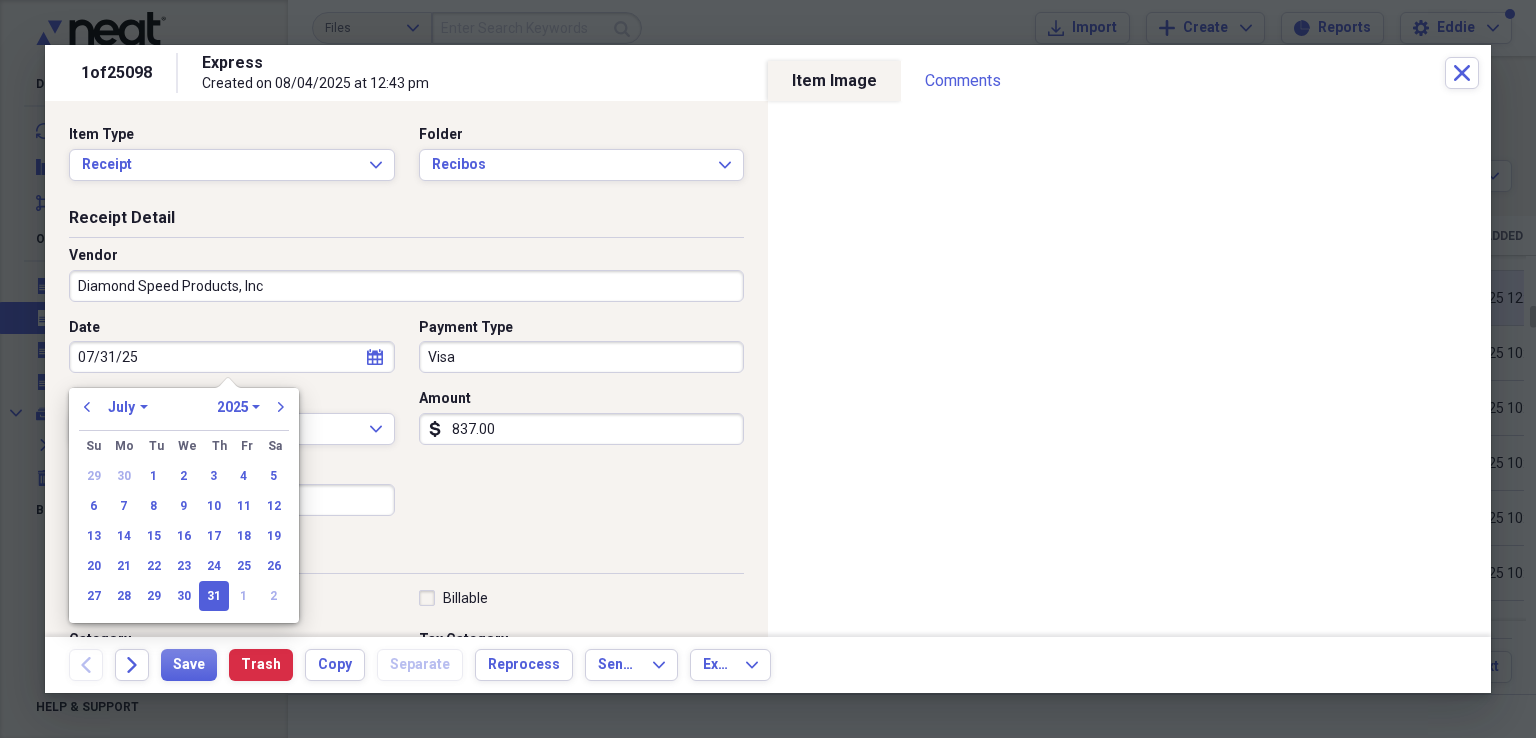 type on "07/31/2025" 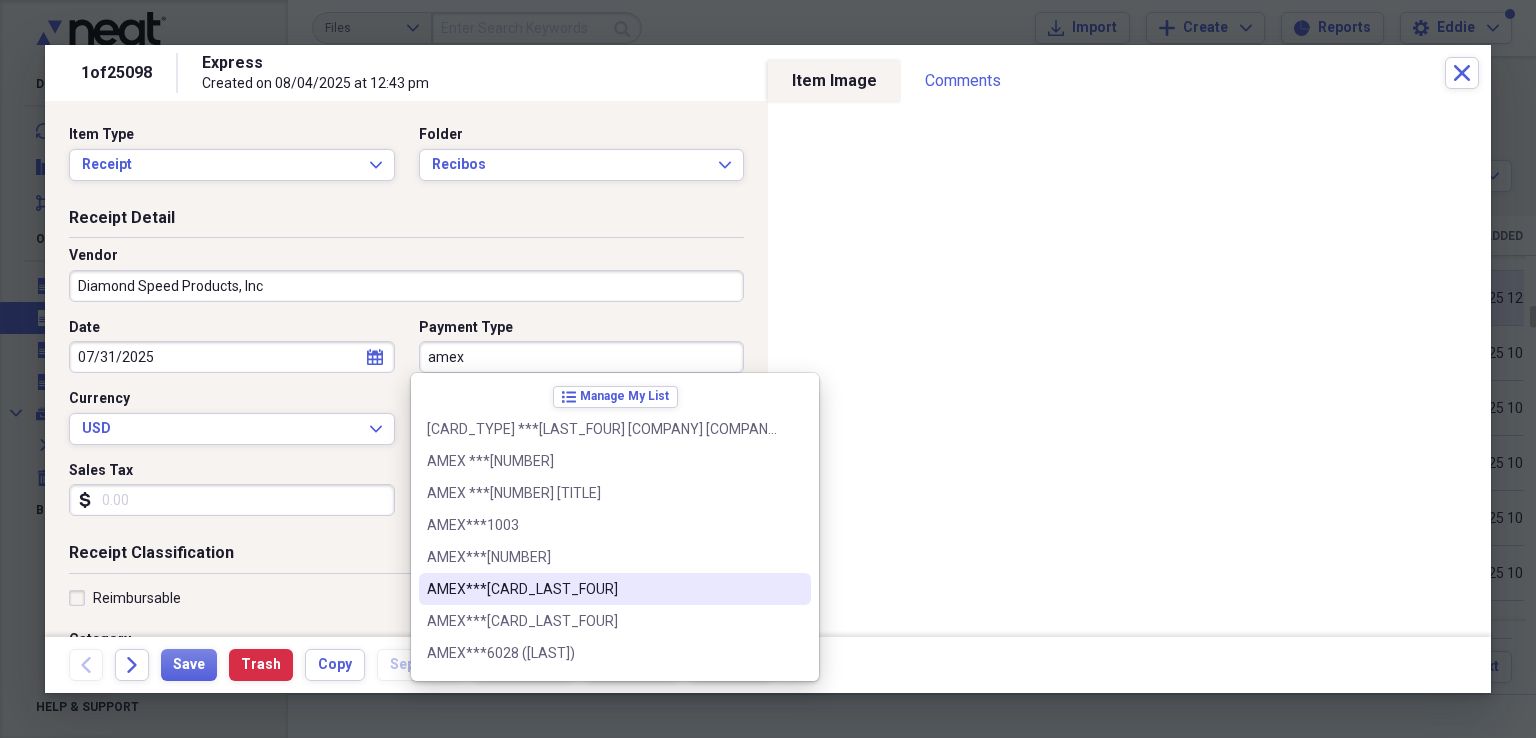 click on "AMEX***[CARD_LAST_FOUR]" at bounding box center [603, 589] 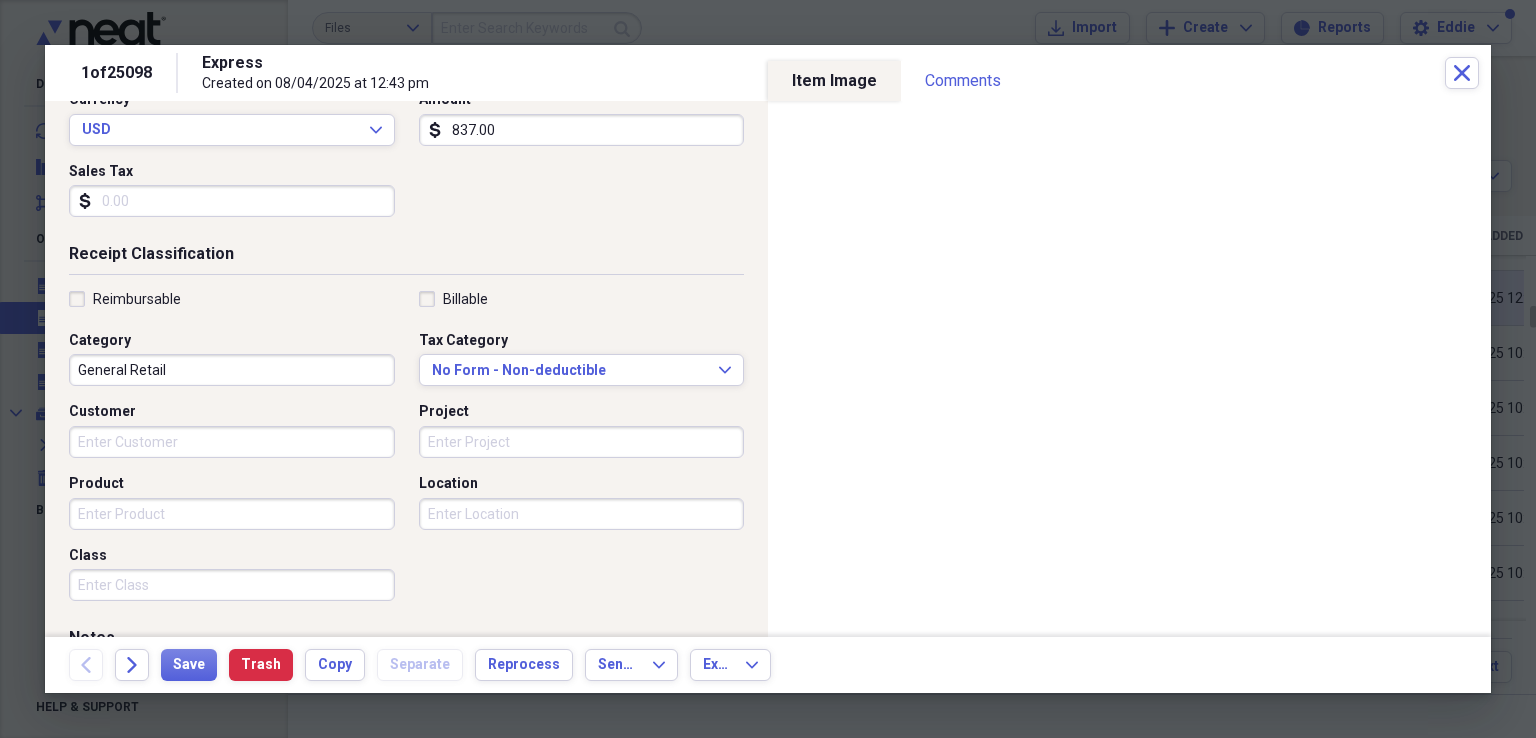 scroll, scrollTop: 300, scrollLeft: 0, axis: vertical 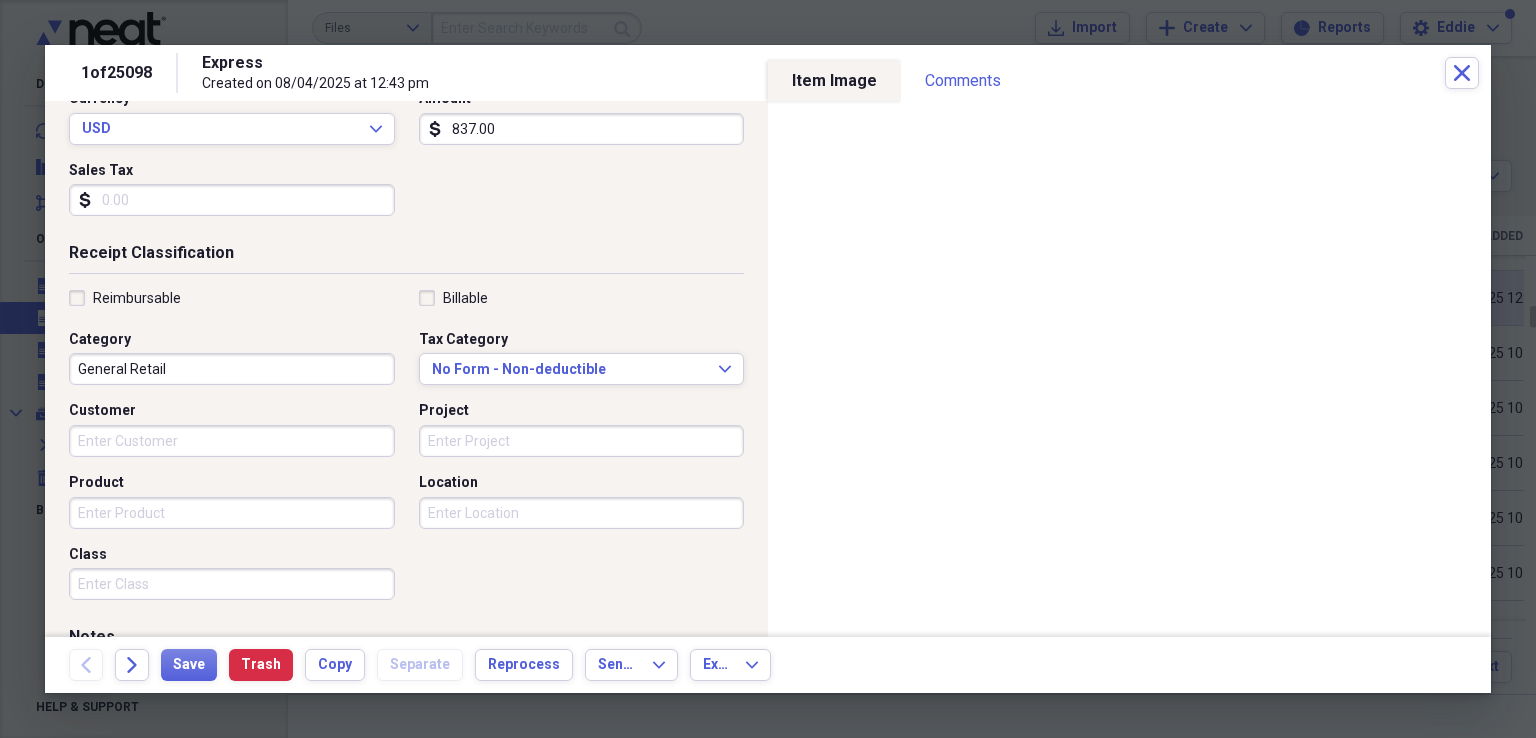 click on "Project" at bounding box center (582, 441) 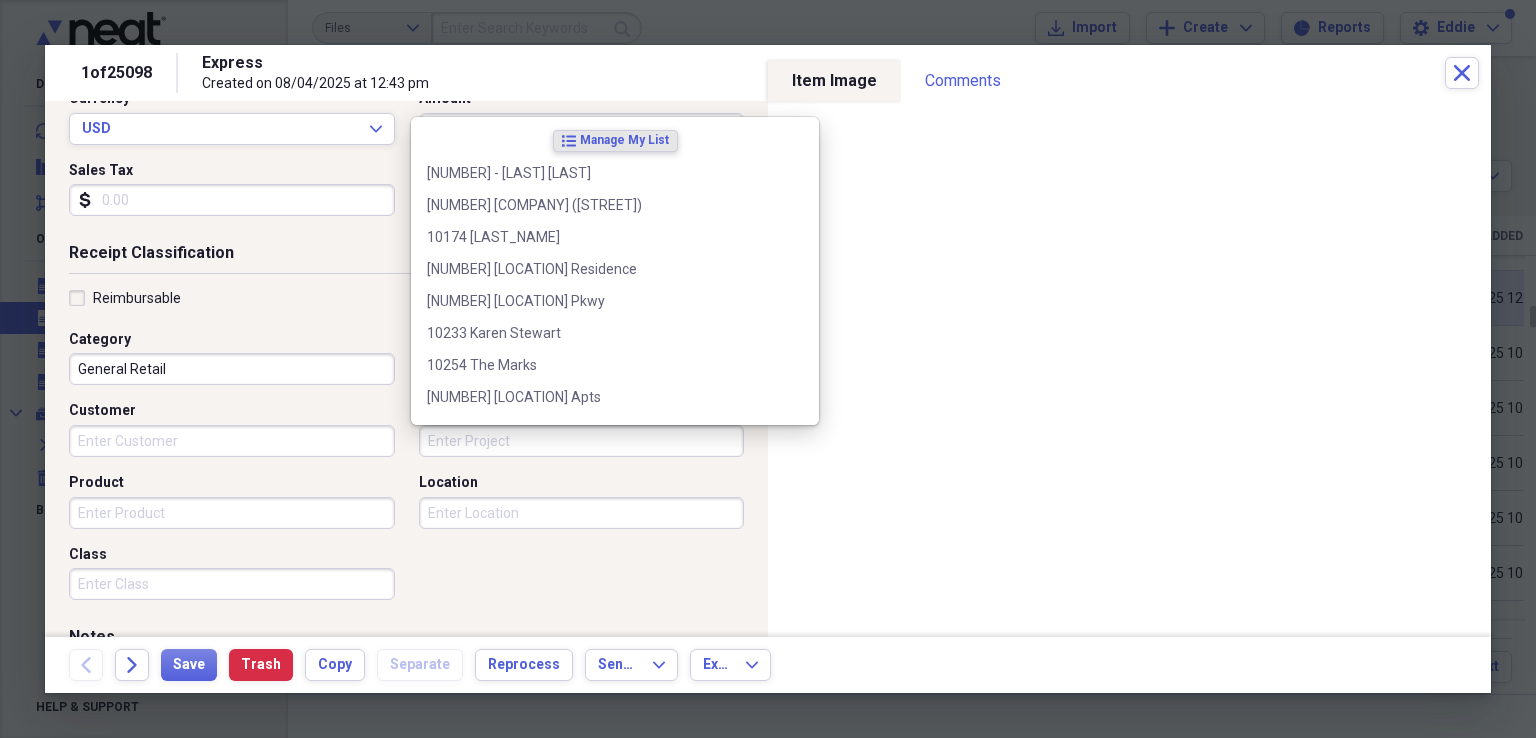 click on "Reimbursable Billable Category General Retail Tax Category No Form - Non-deductible Expand Customer Project Product Location Class" at bounding box center (406, 449) 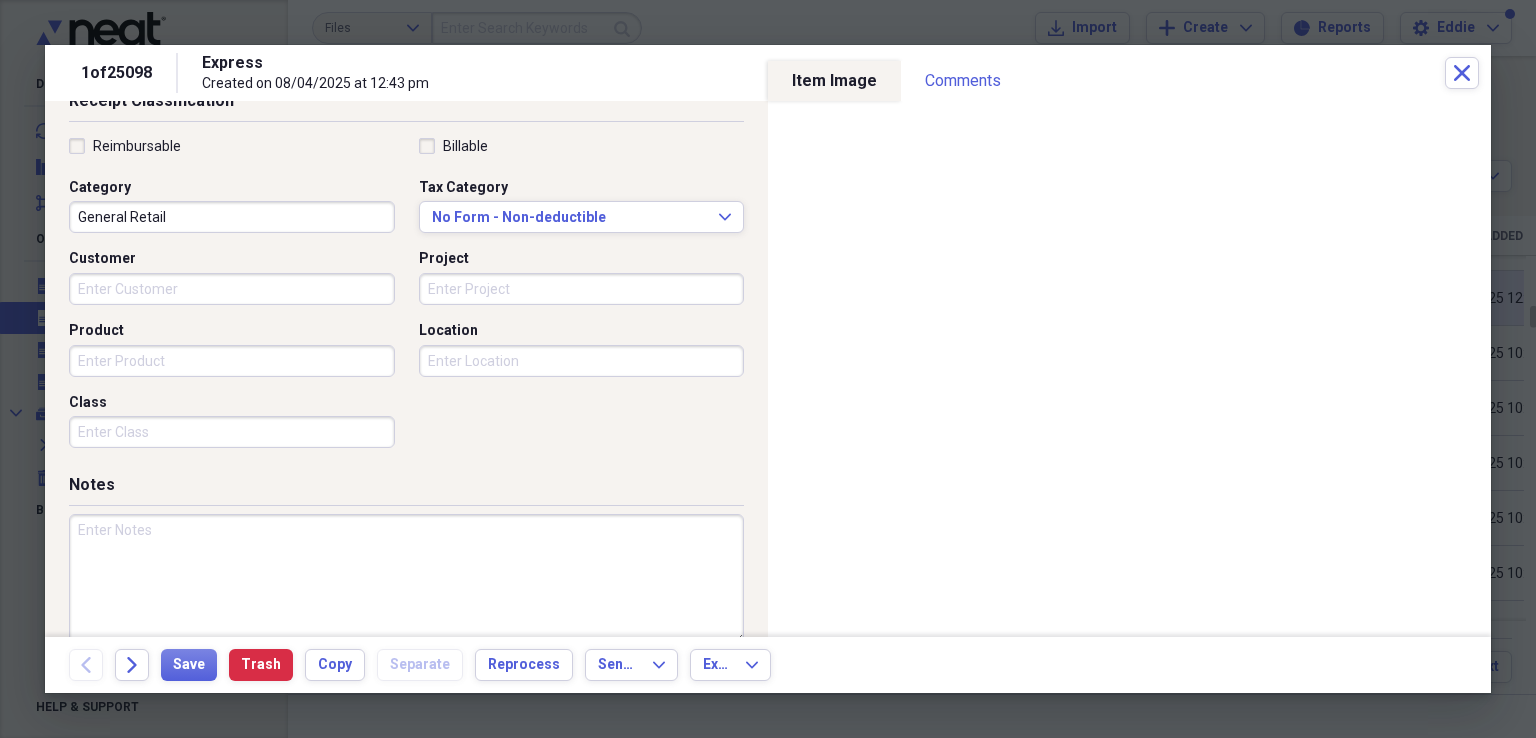 scroll, scrollTop: 484, scrollLeft: 0, axis: vertical 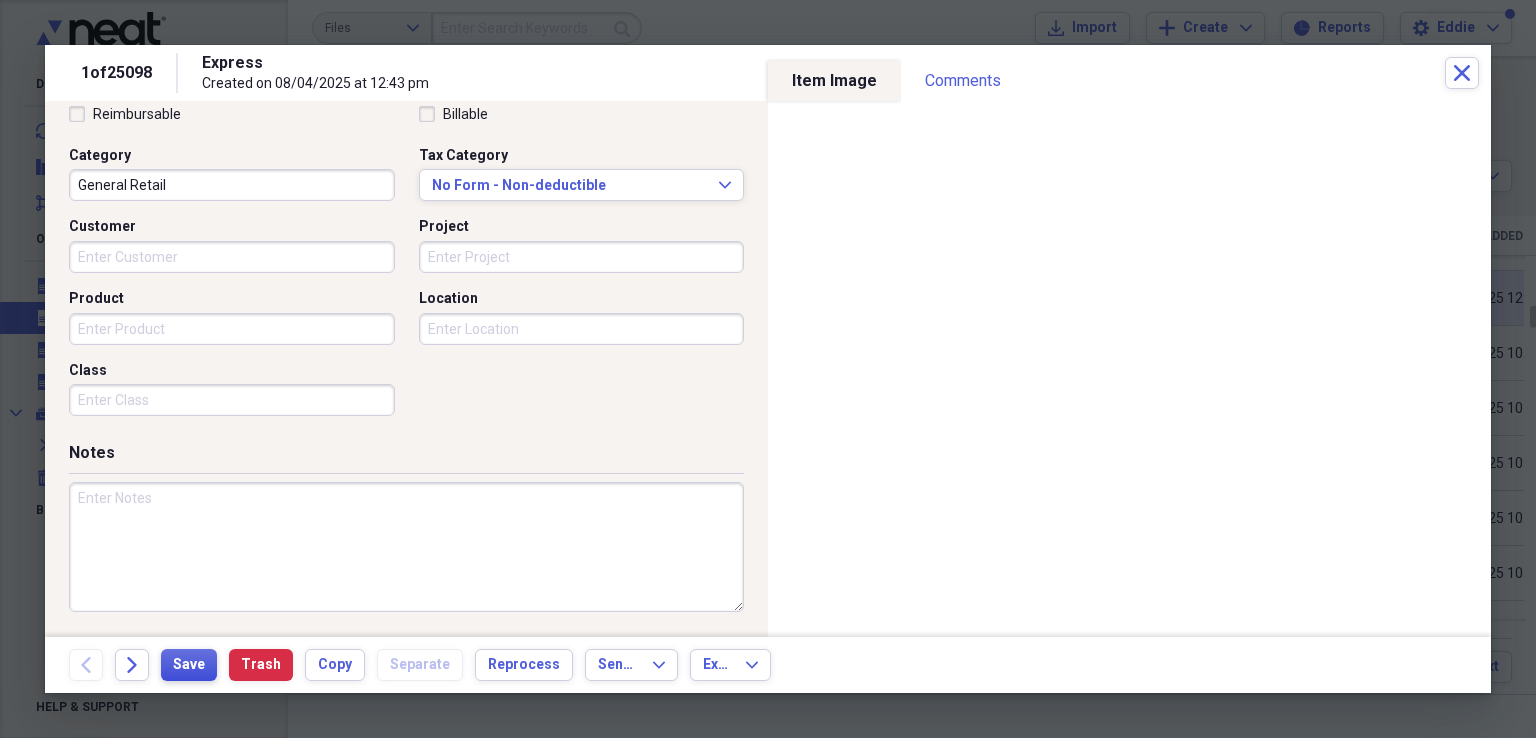 click on "Save" at bounding box center (189, 665) 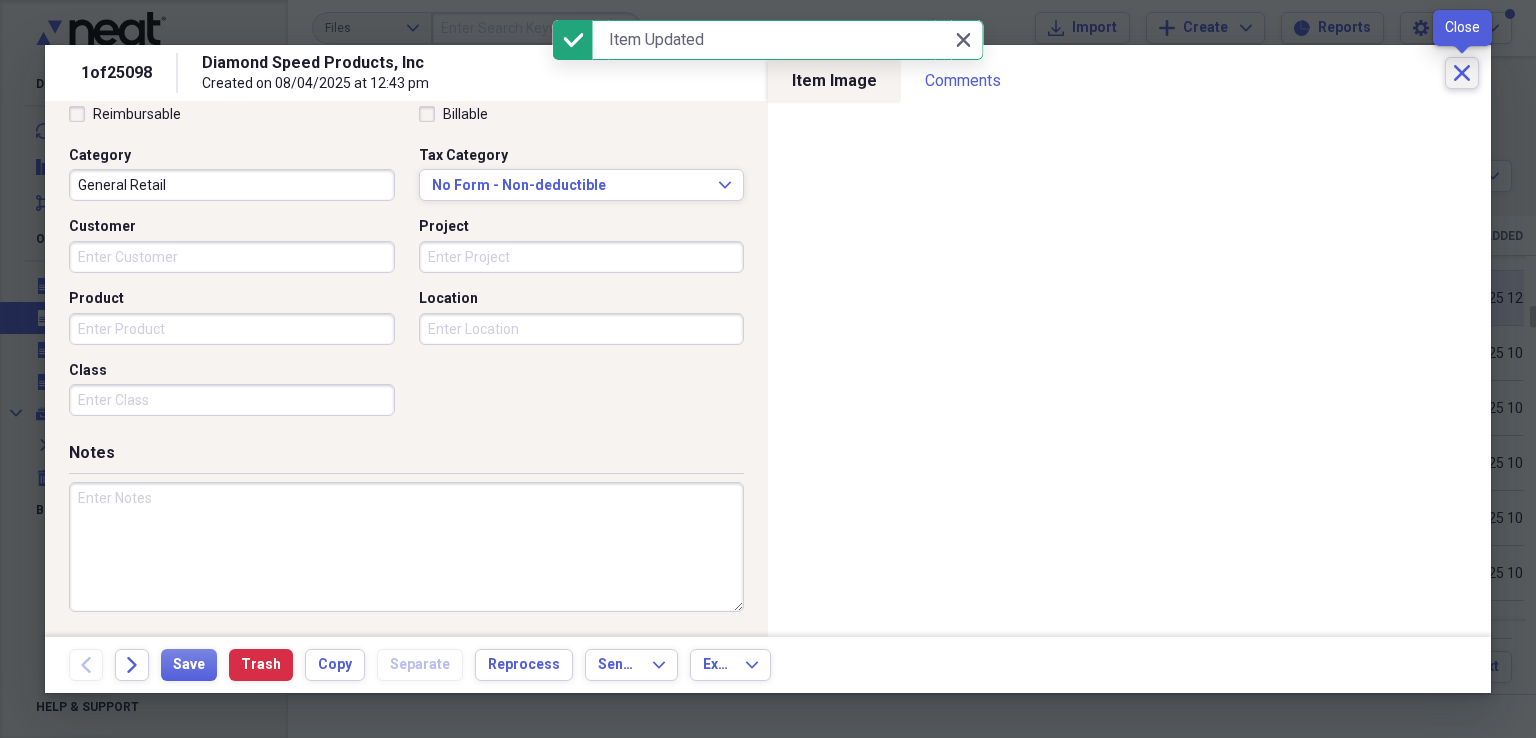 click on "Close" at bounding box center (1462, 73) 